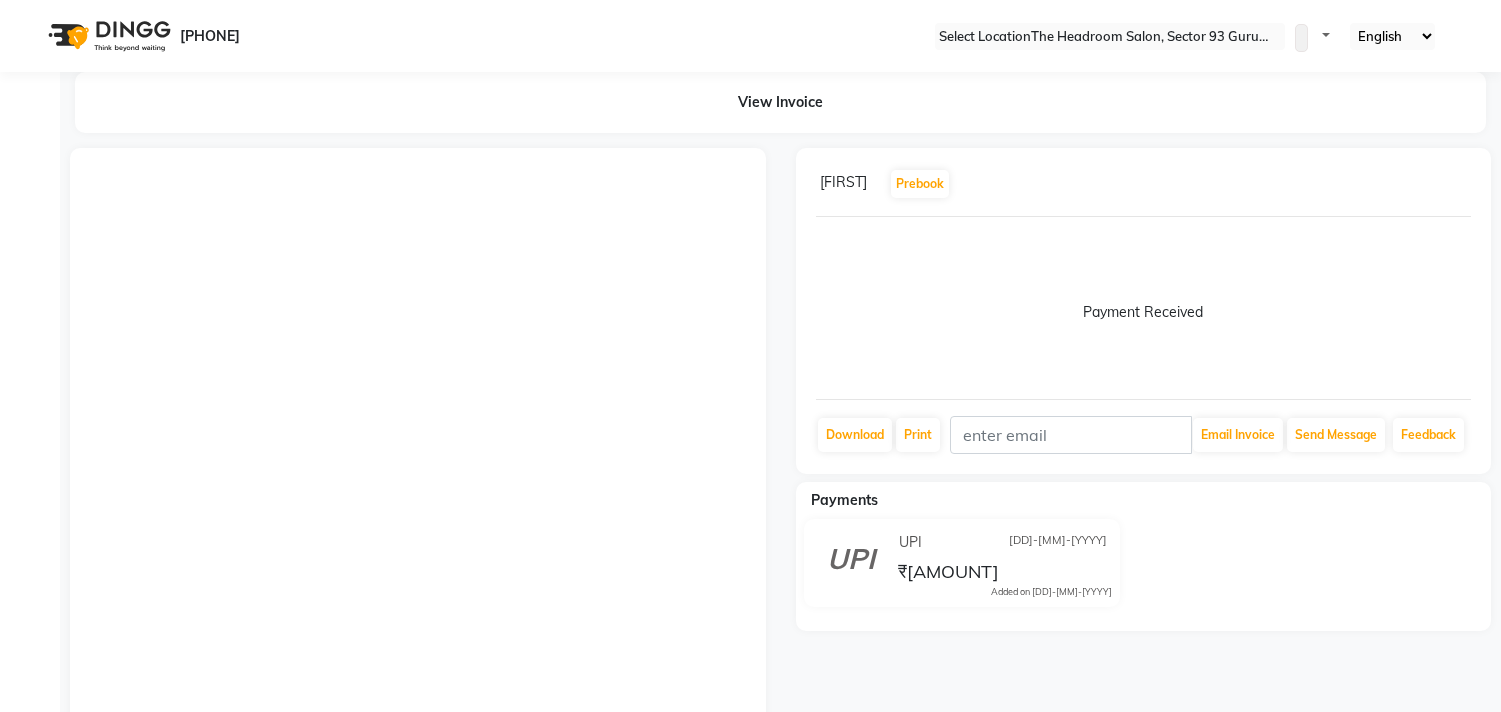 scroll, scrollTop: 105, scrollLeft: 0, axis: vertical 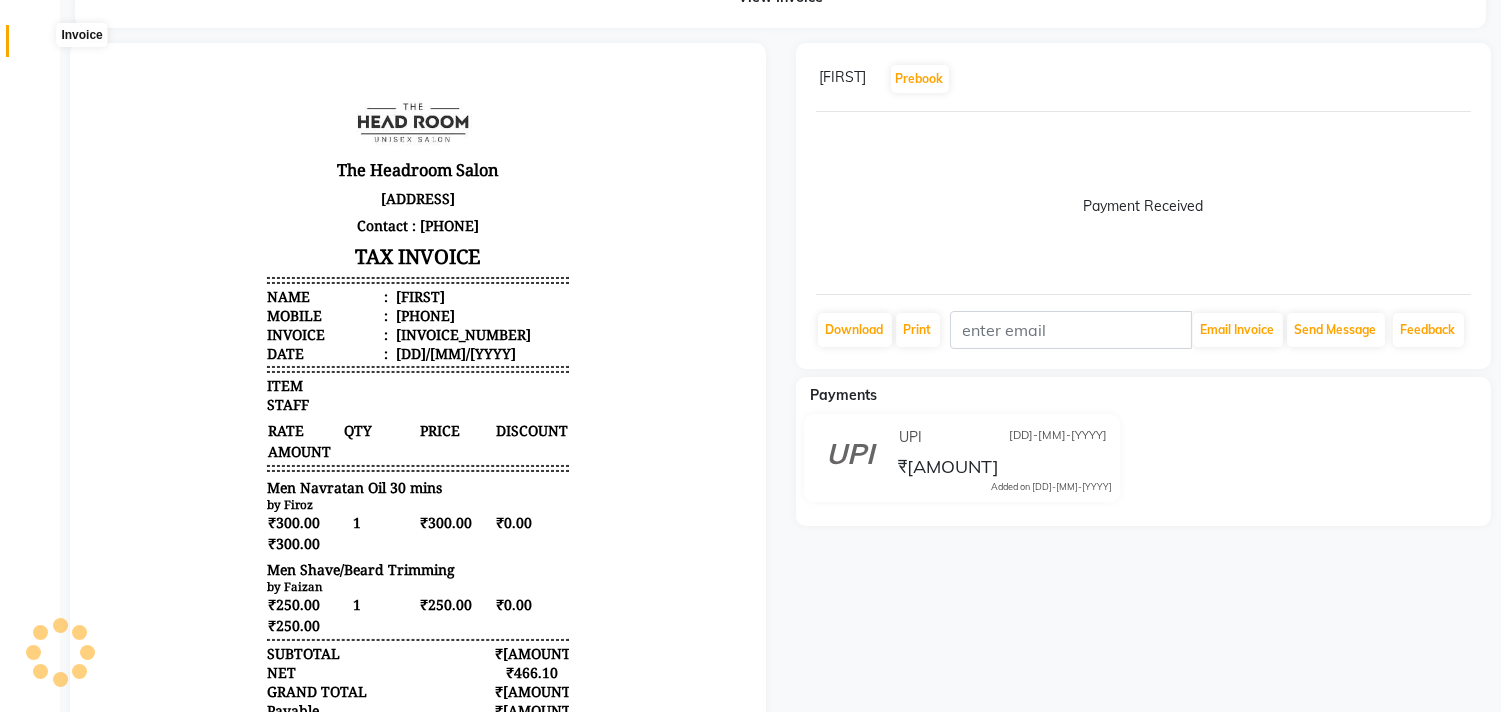 click at bounding box center [38, 46] 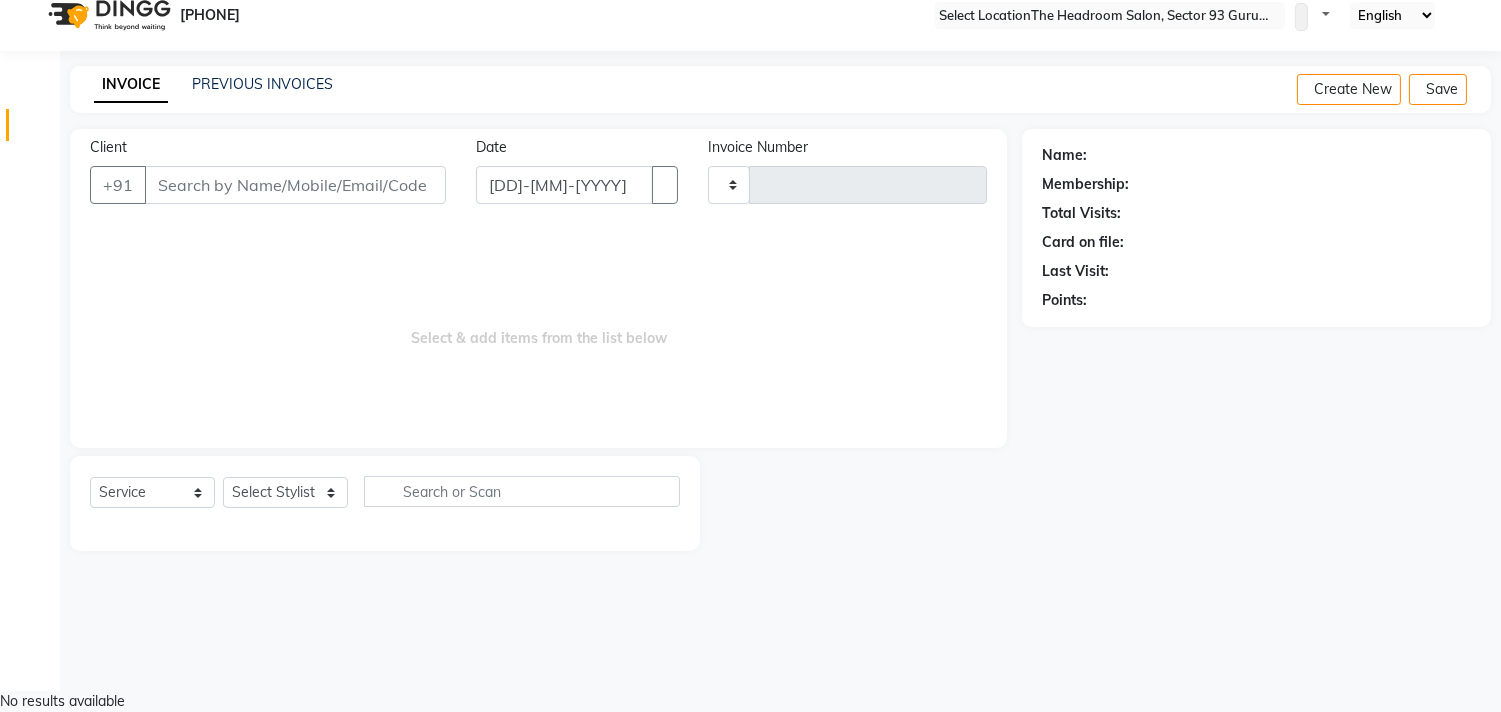 scroll, scrollTop: 0, scrollLeft: 0, axis: both 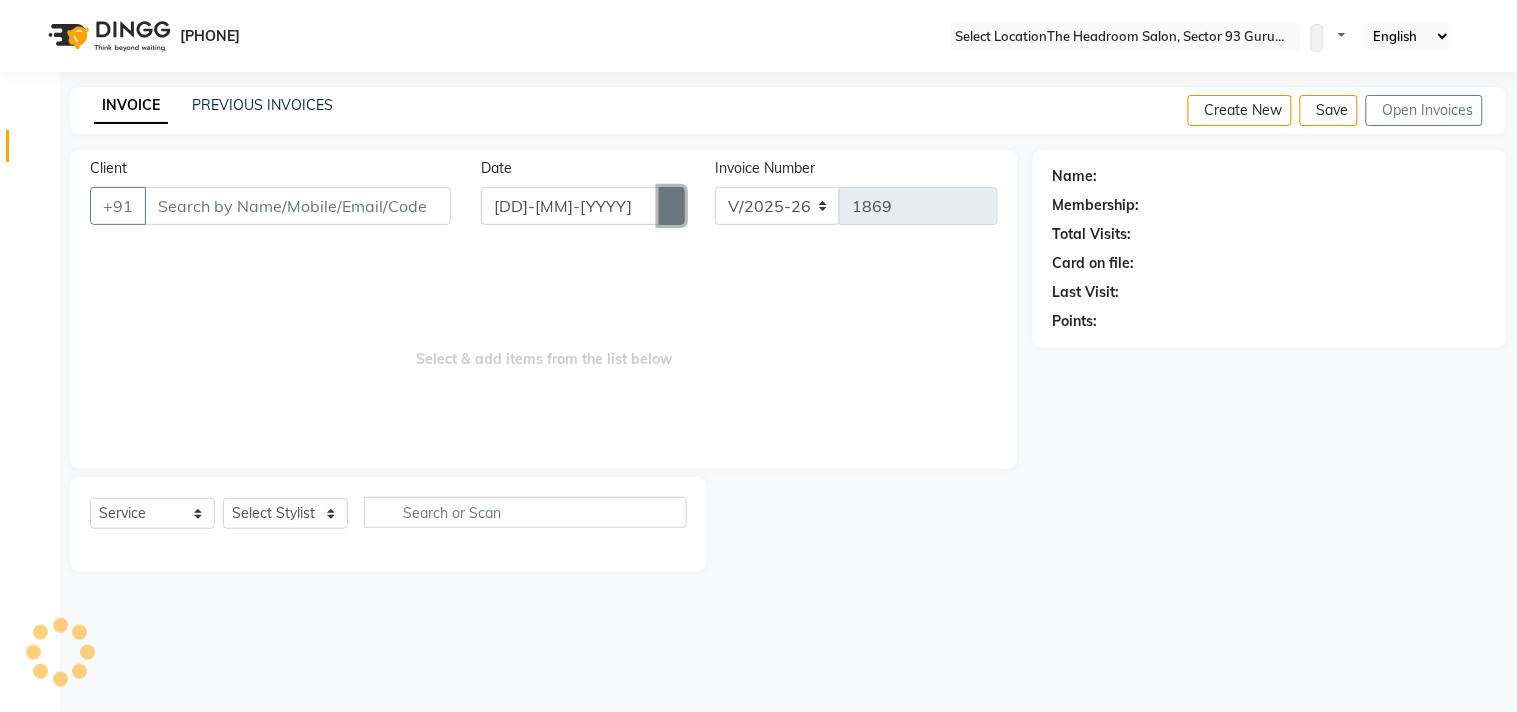 click at bounding box center [672, 206] 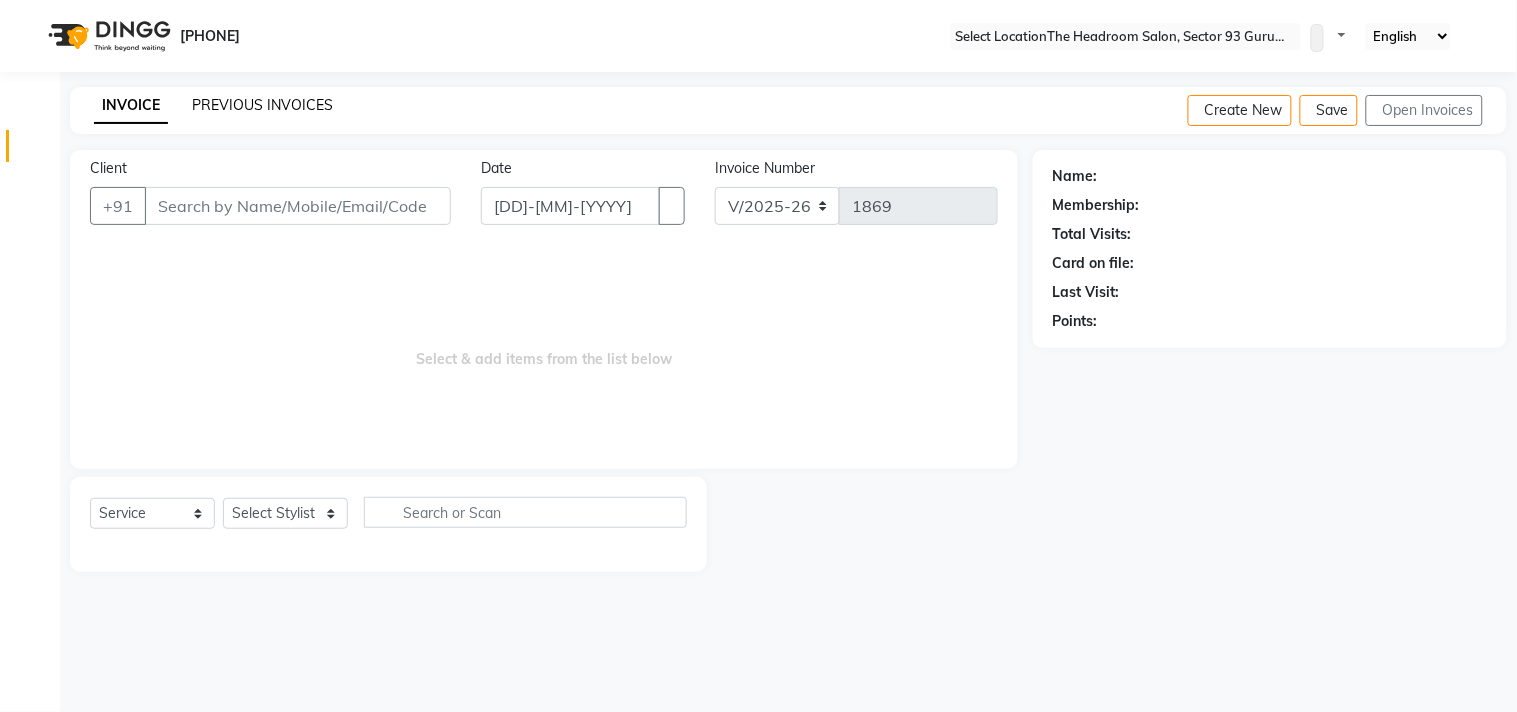 click on "PREVIOUS INVOICES" at bounding box center (262, 105) 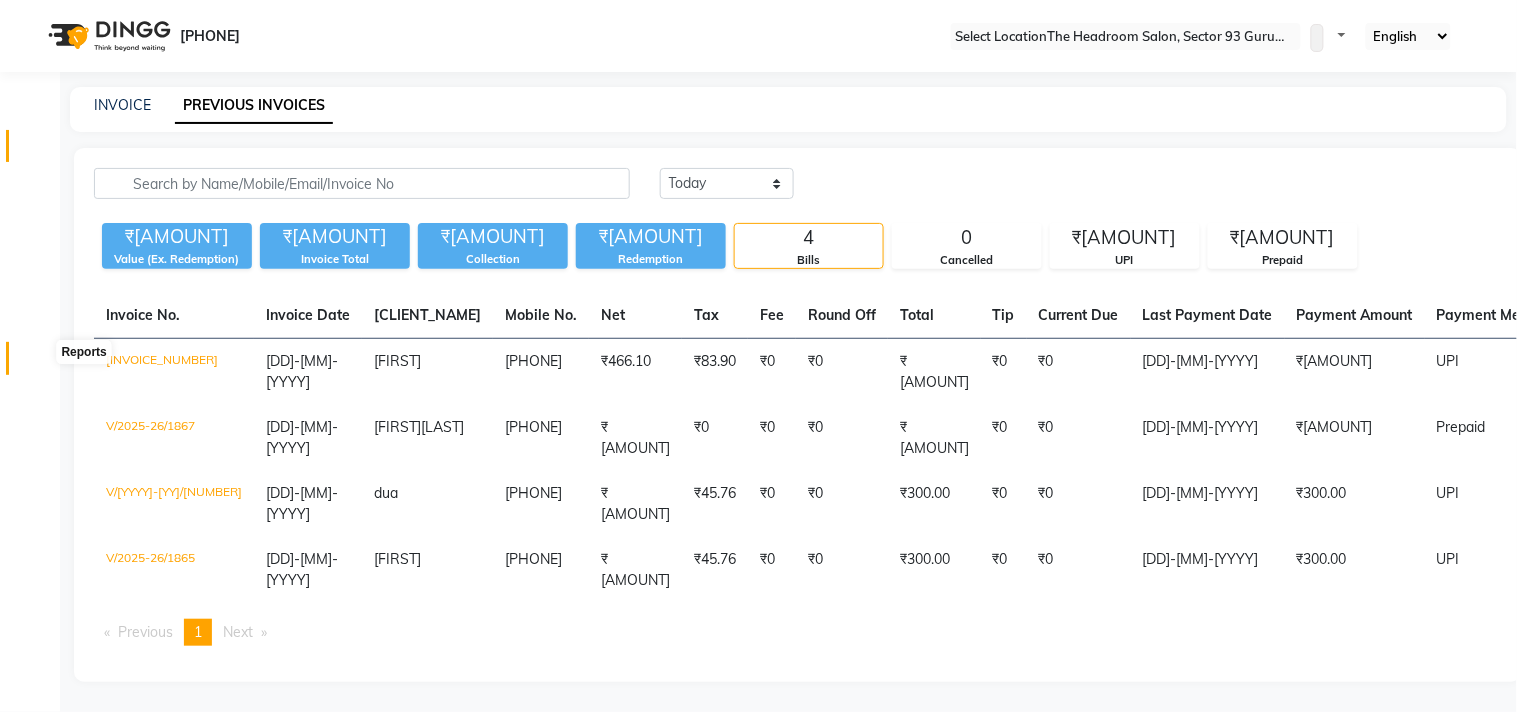 click at bounding box center [38, 363] 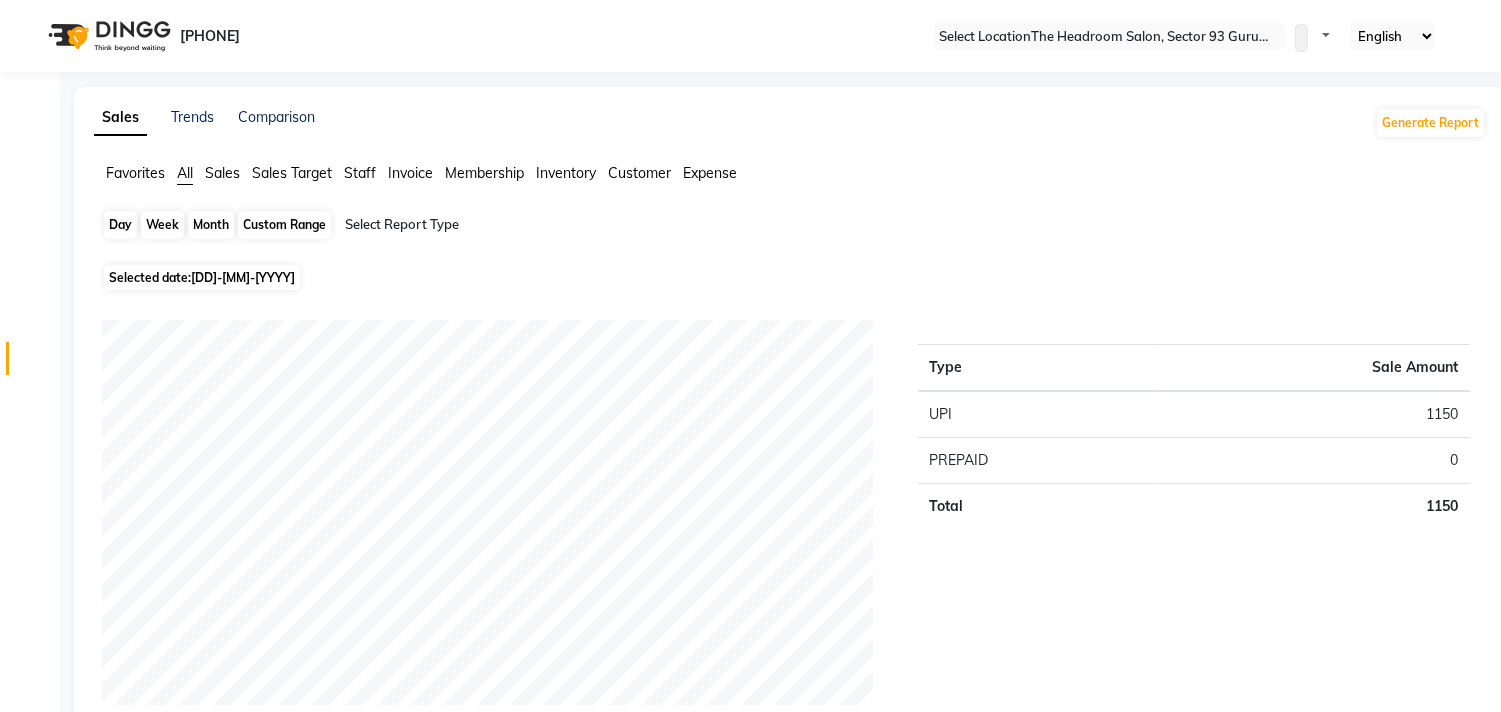 click on "Day" at bounding box center (120, 225) 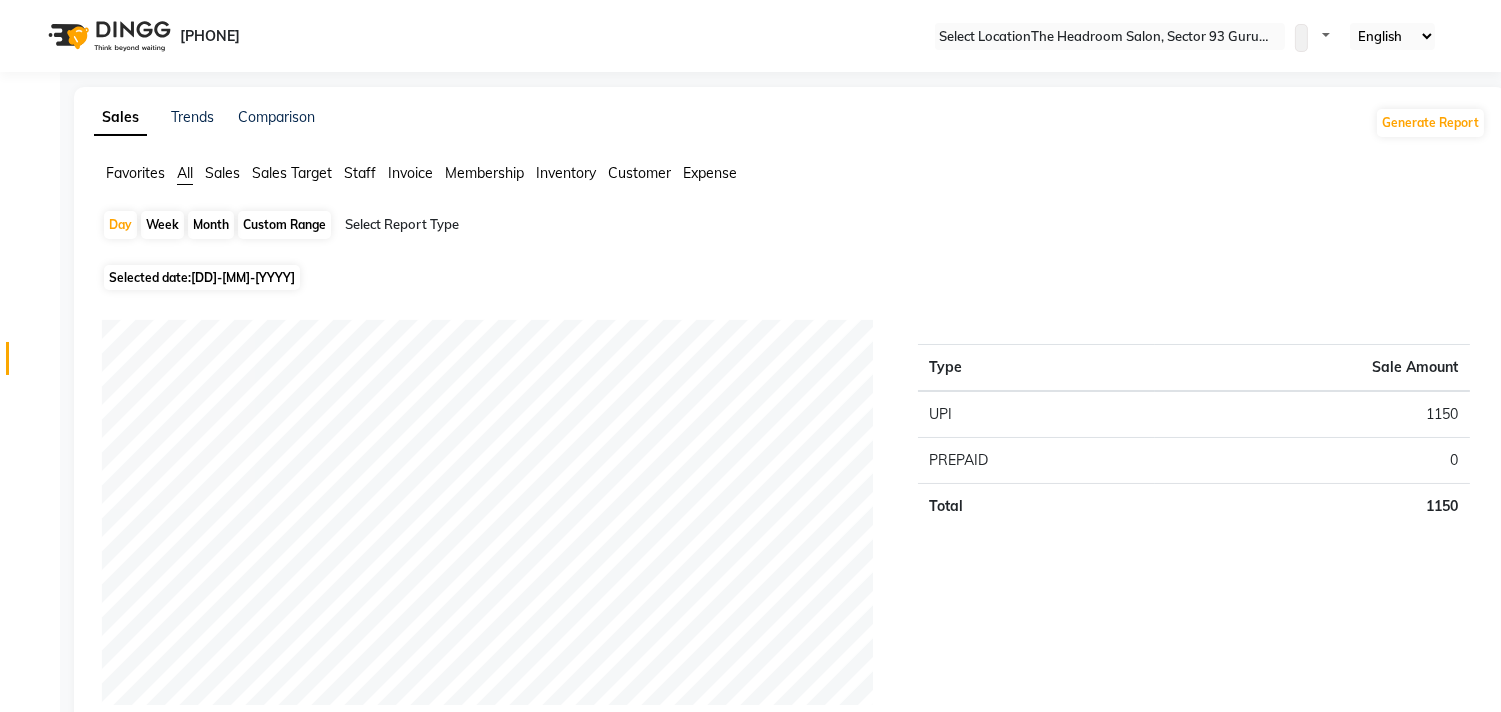 click on "Week" at bounding box center [162, 225] 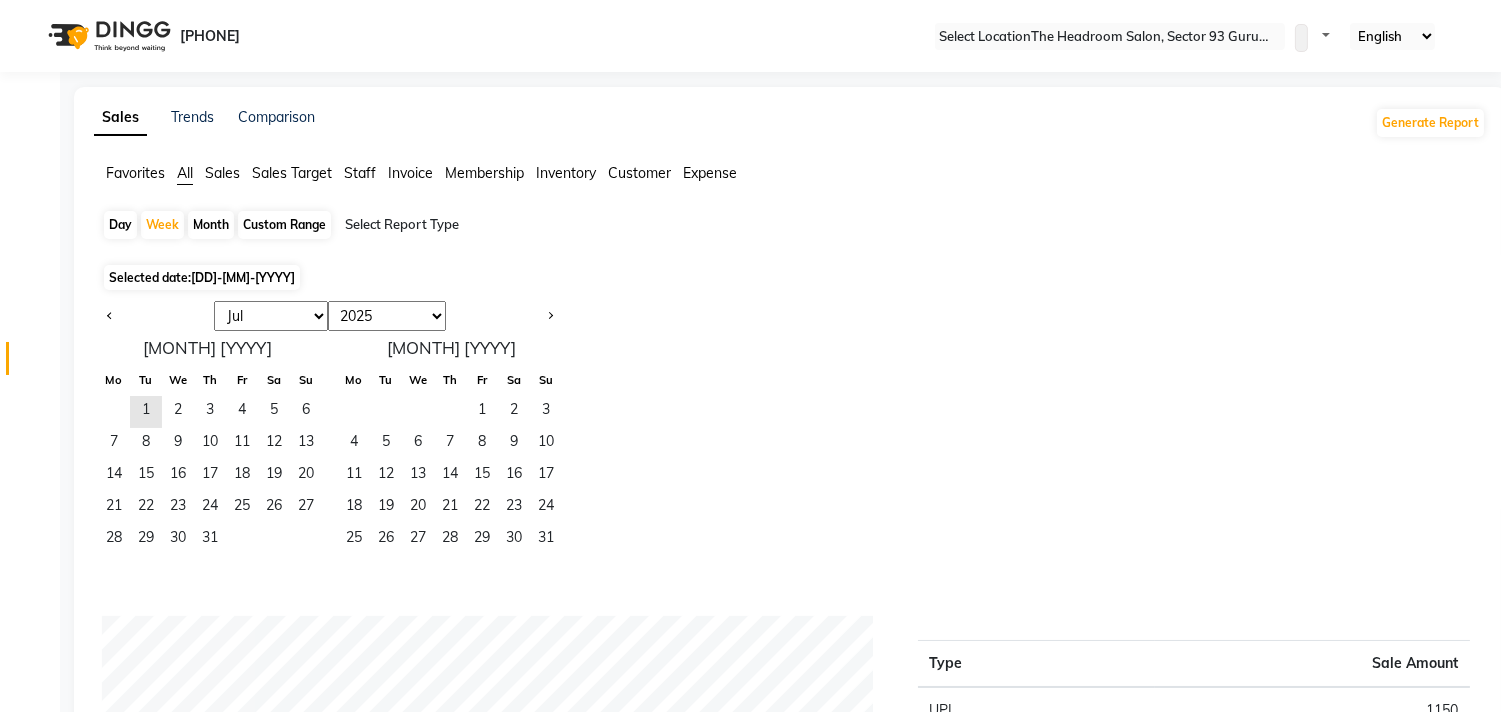 click on "Jan Feb Mar Apr May Jun Jul Aug Sep Oct Nov Dec" at bounding box center [271, 316] 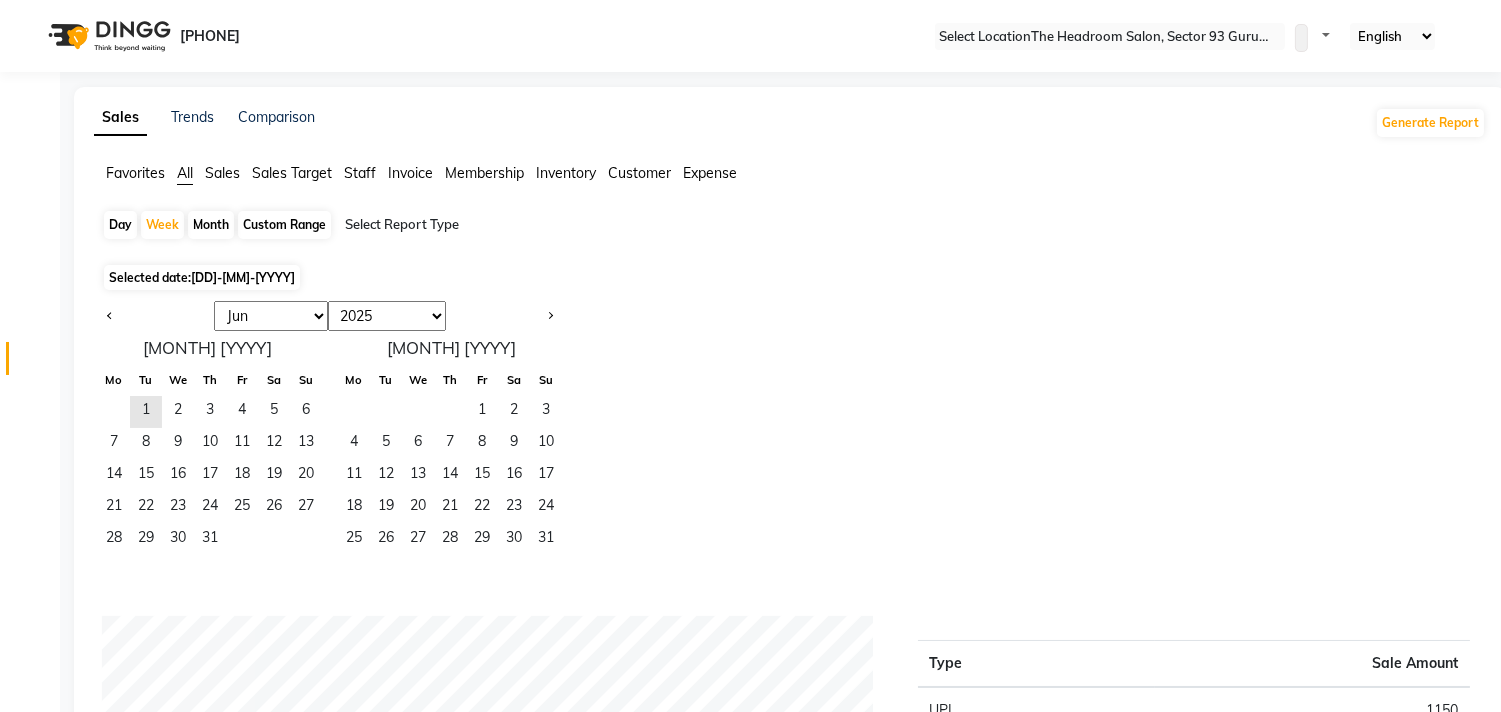 click on "Jan Feb Mar Apr May Jun Jul Aug Sep Oct Nov Dec" at bounding box center [271, 316] 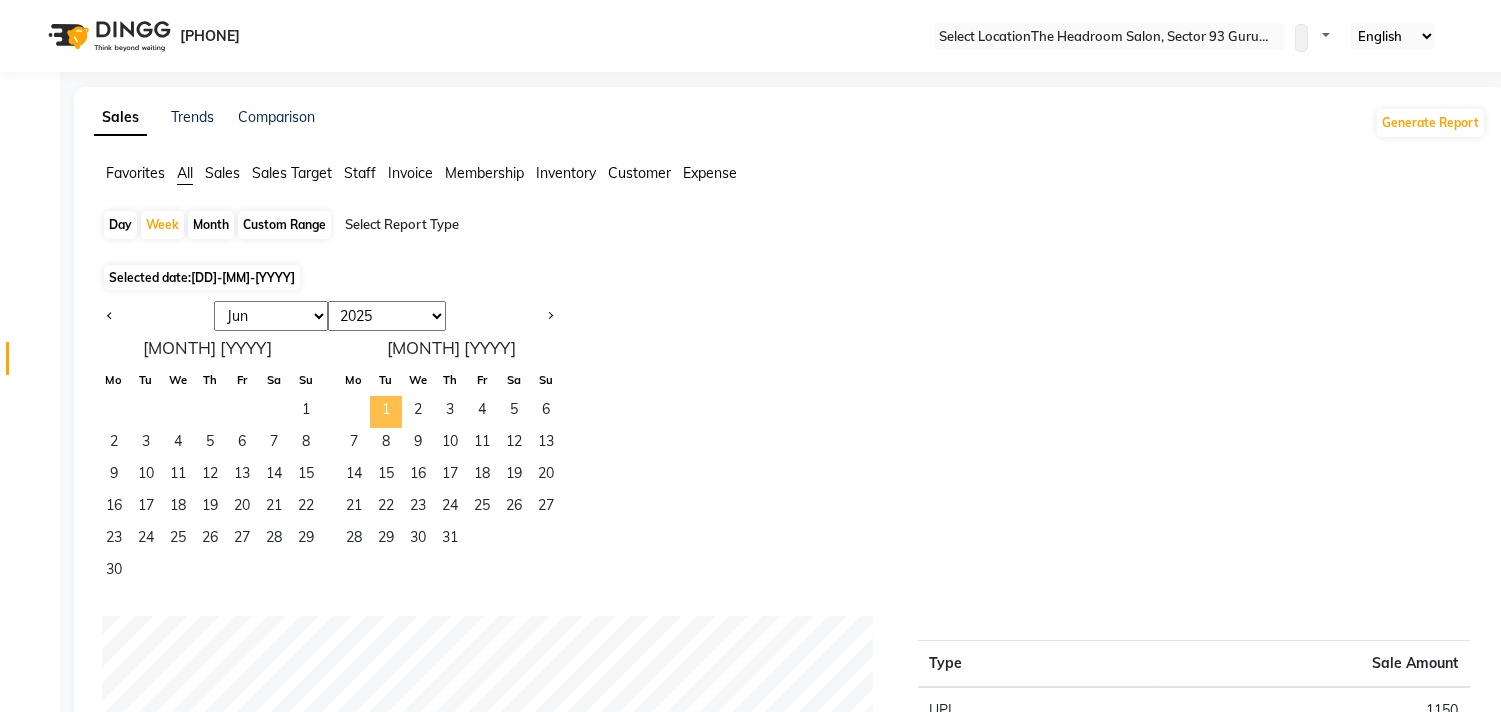 click on "1" at bounding box center [386, 412] 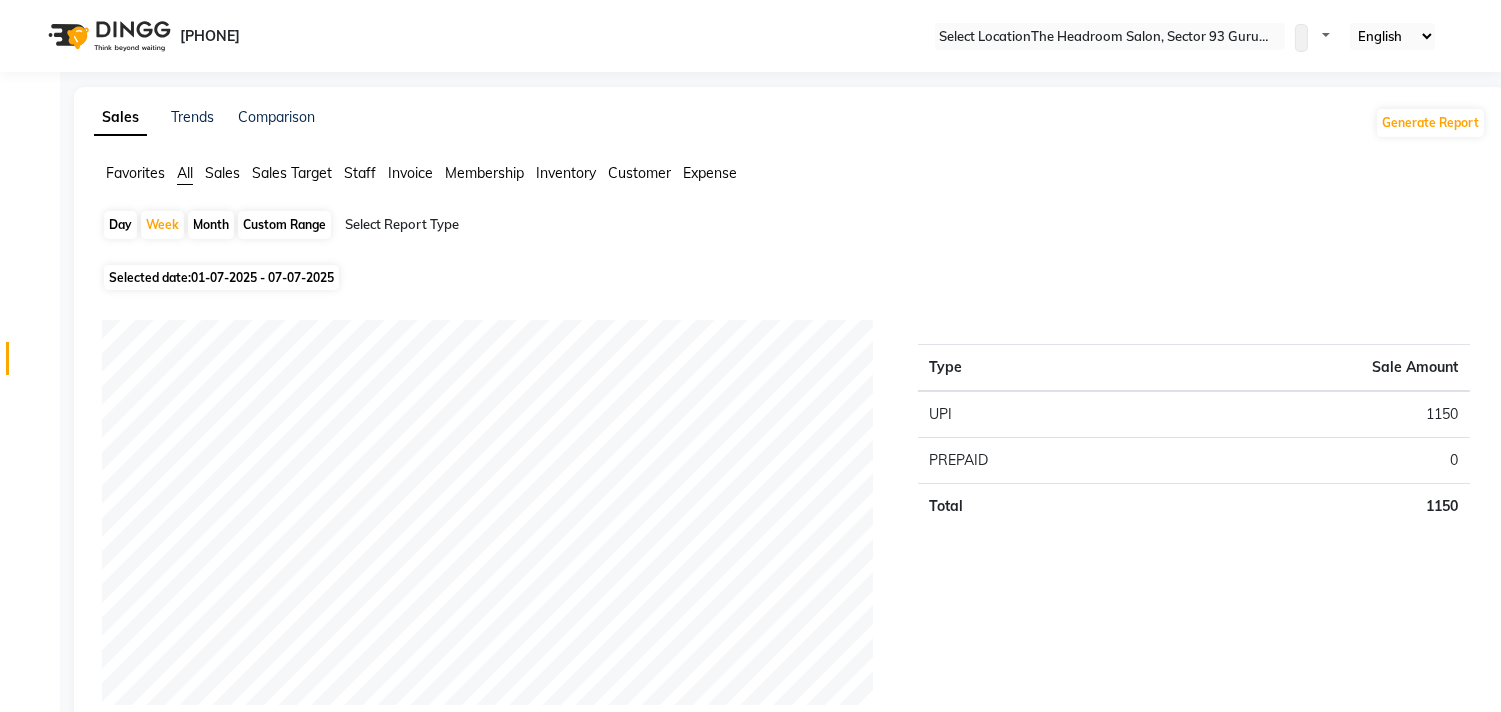 click on "Day" at bounding box center (120, 225) 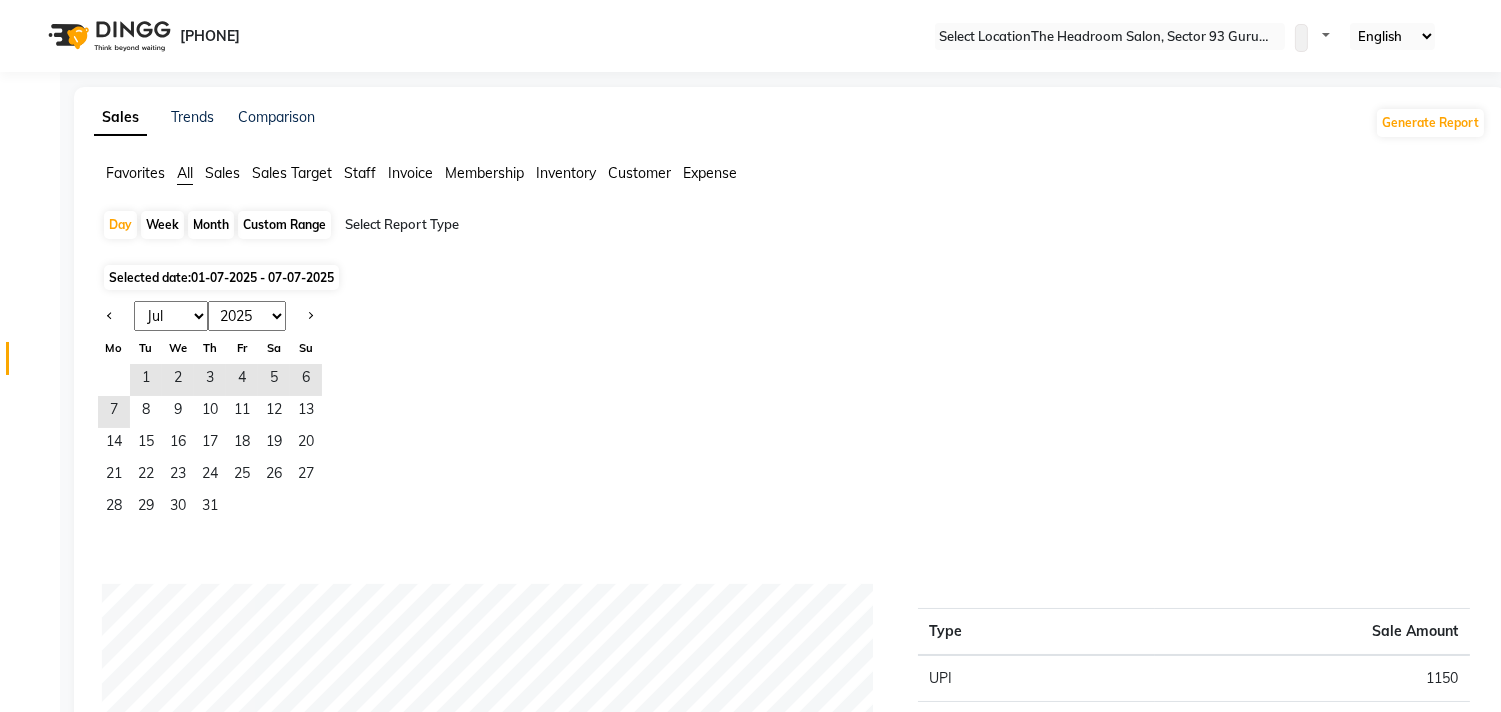 click on "Jan Feb Mar Apr May Jun Jul Aug Sep Oct Nov Dec" at bounding box center [171, 316] 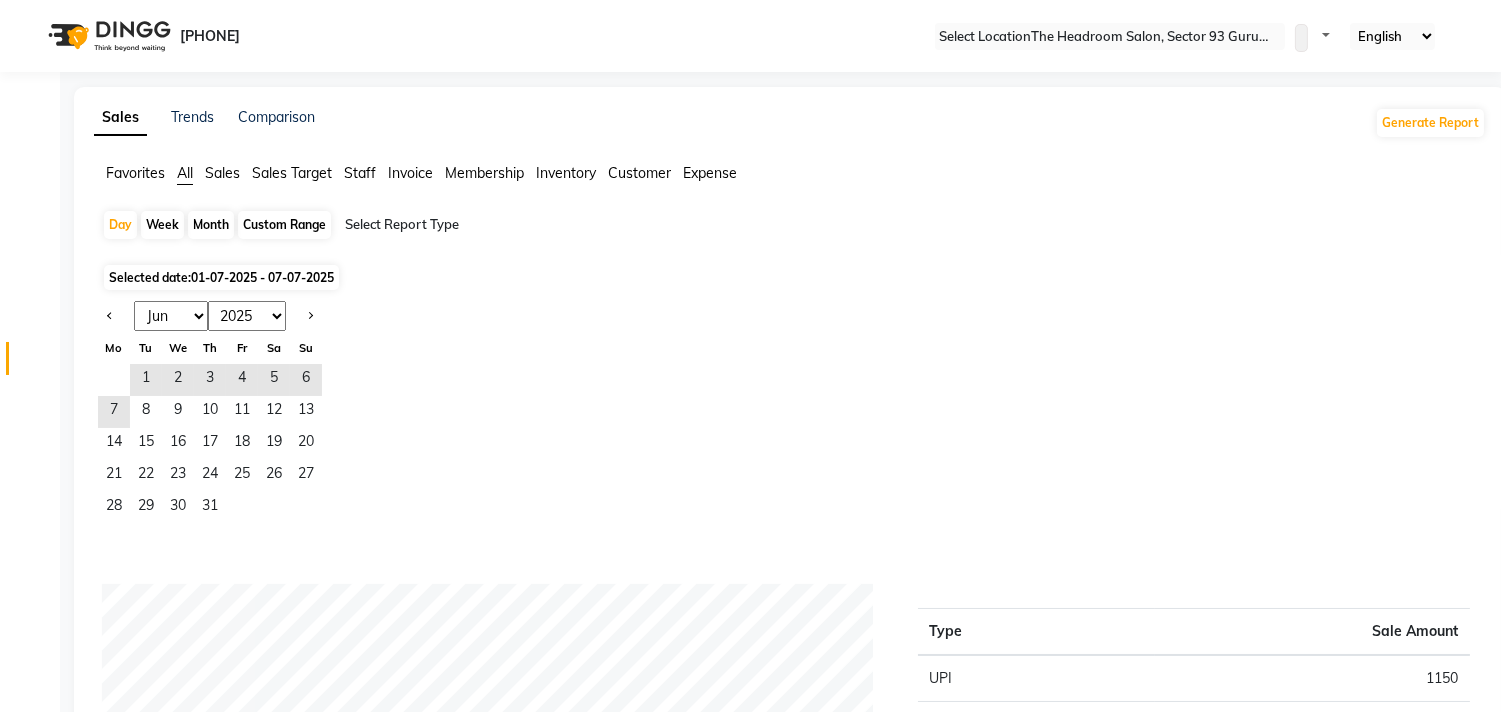 click on "Jan Feb Mar Apr May Jun Jul Aug Sep Oct Nov Dec" at bounding box center [171, 316] 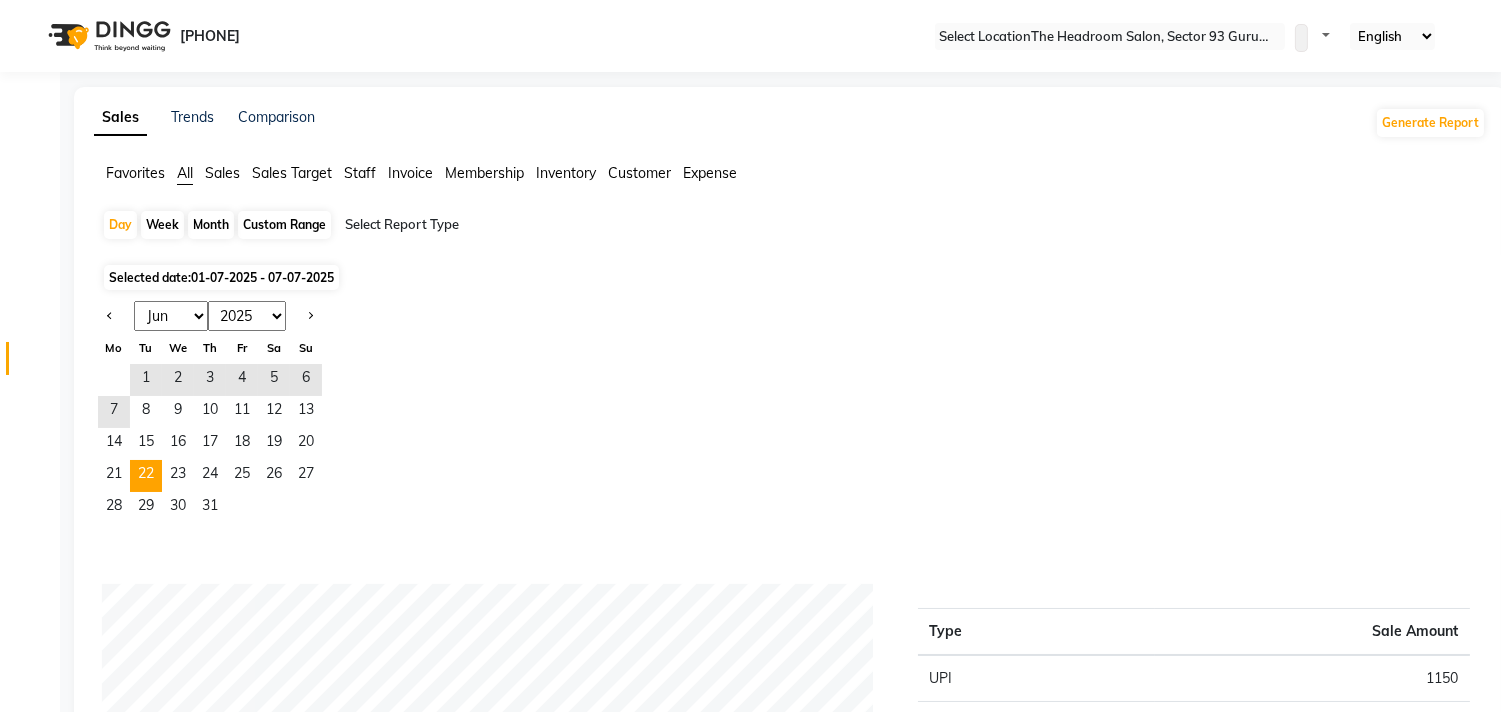 drag, startPoint x: 194, startPoint y: 327, endPoint x: 168, endPoint y: 464, distance: 139.44533 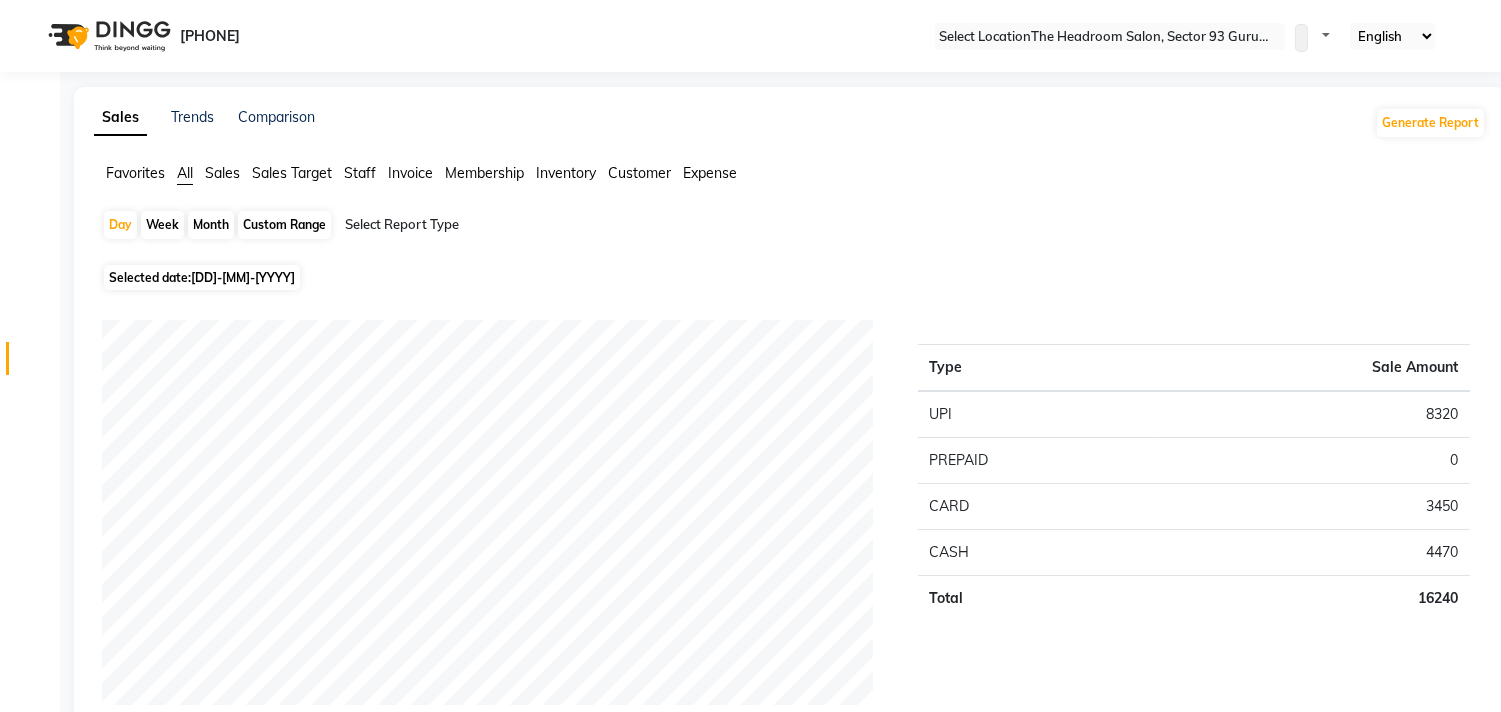 click on "Day   Week   Month   Custom Range  Select Report Type" at bounding box center [790, 234] 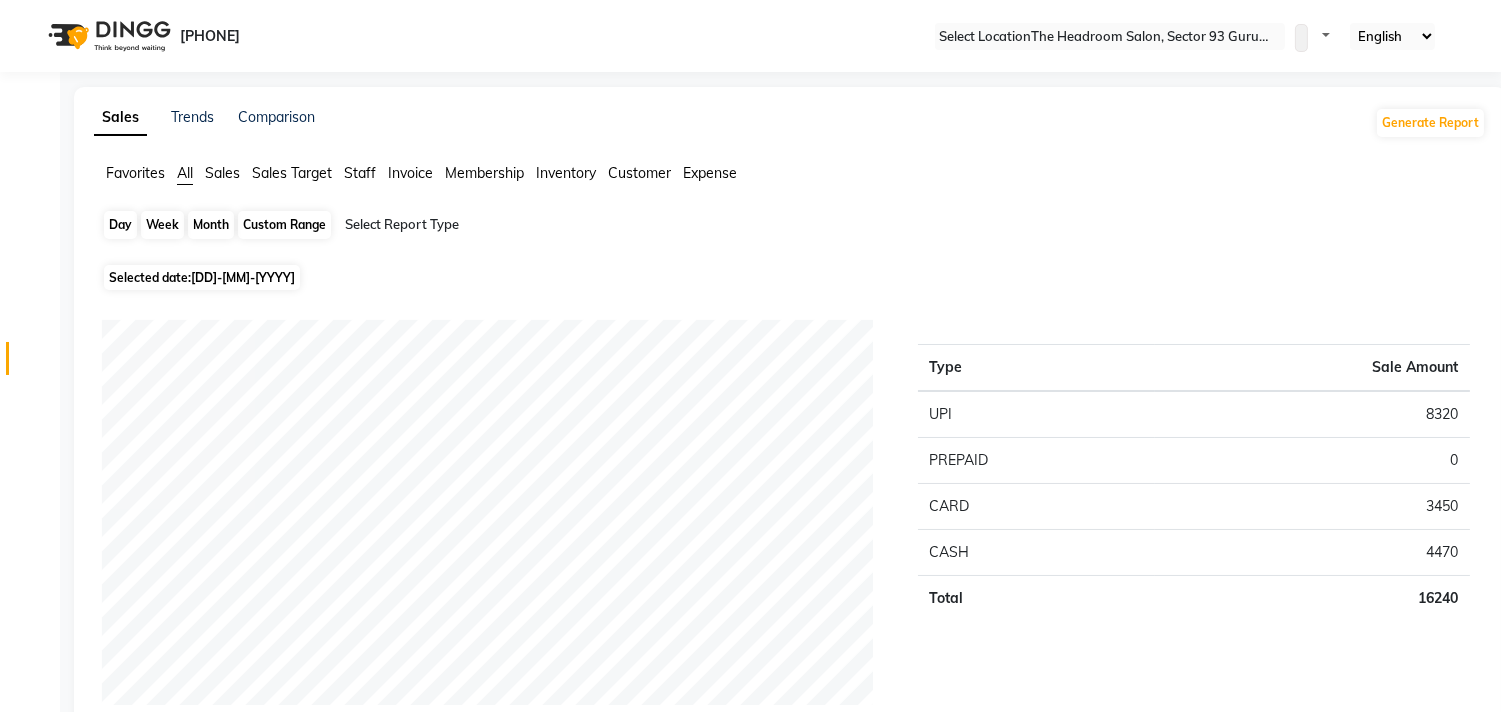 click on "Day" at bounding box center [120, 225] 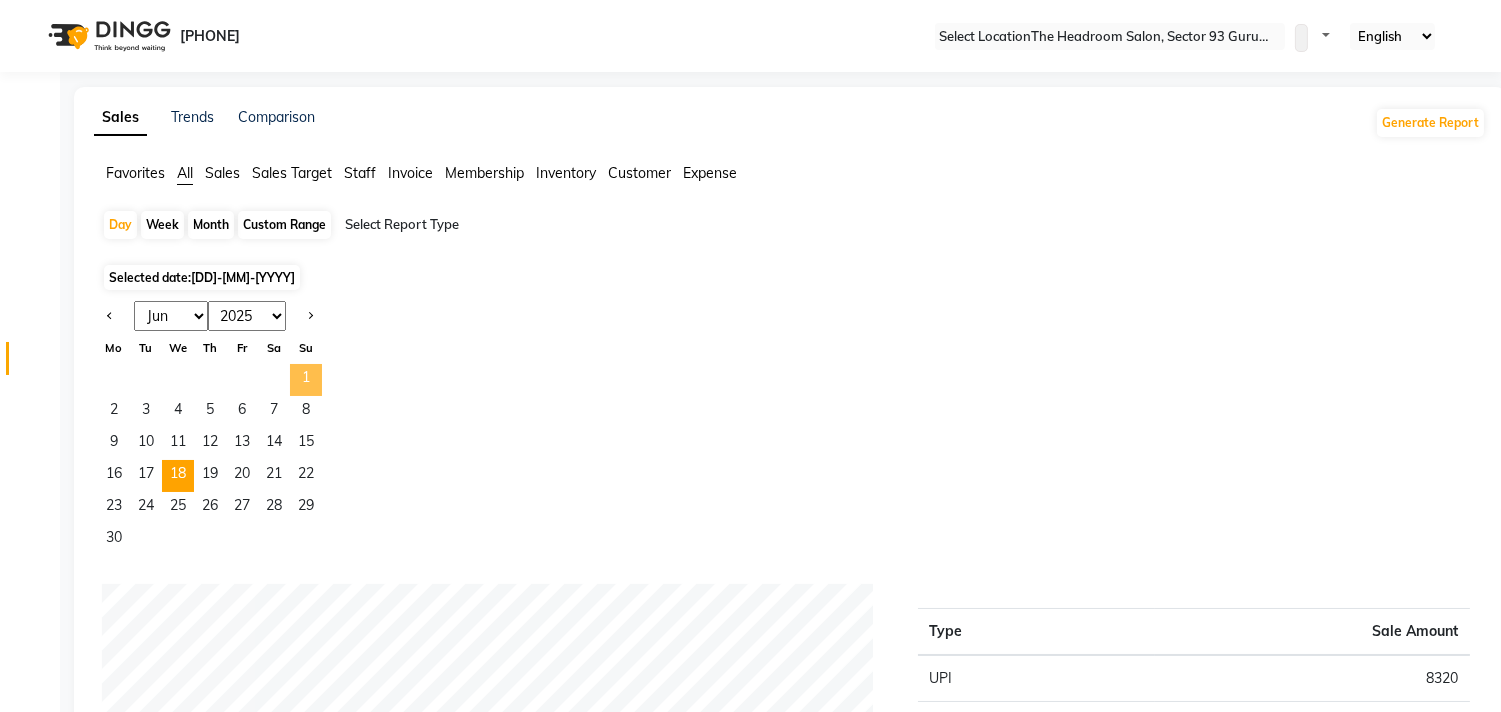 click on "1" at bounding box center [306, 380] 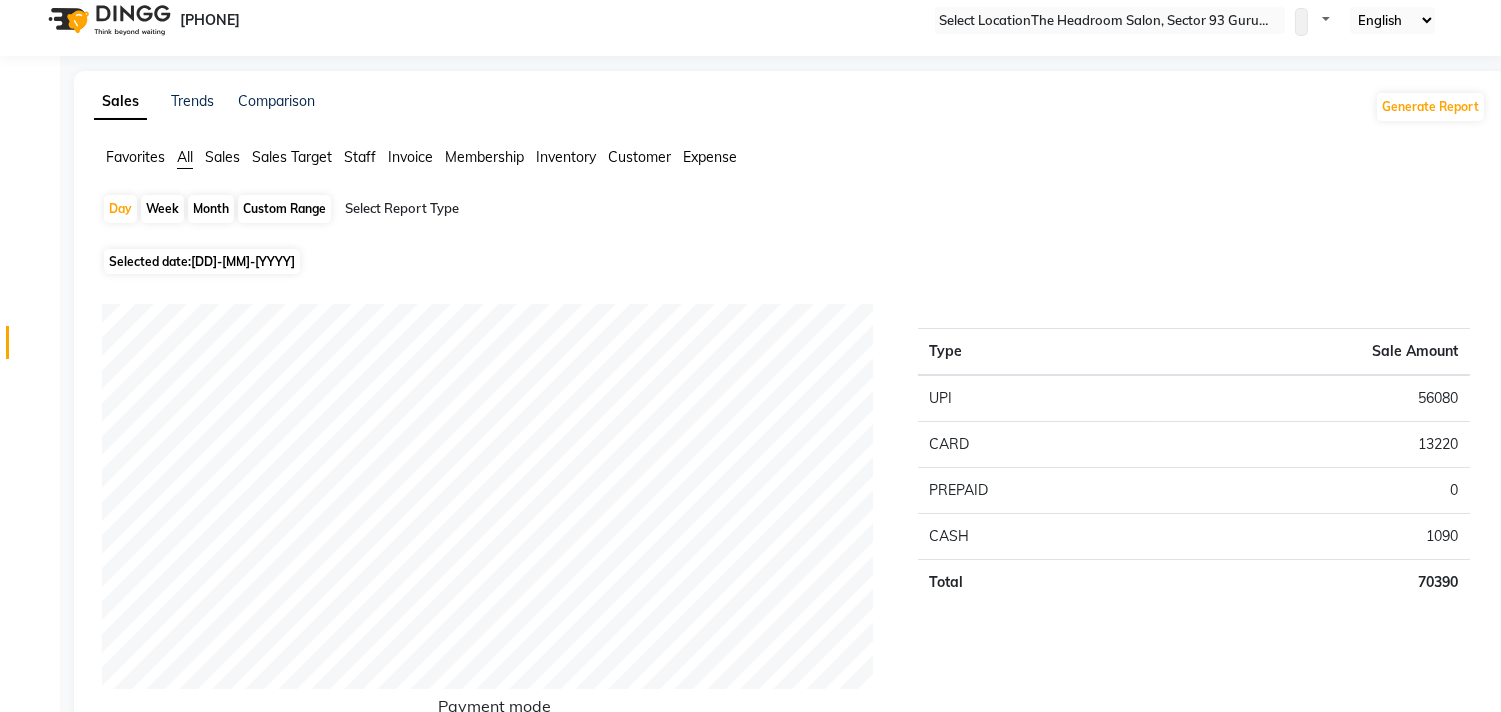 scroll, scrollTop: 0, scrollLeft: 0, axis: both 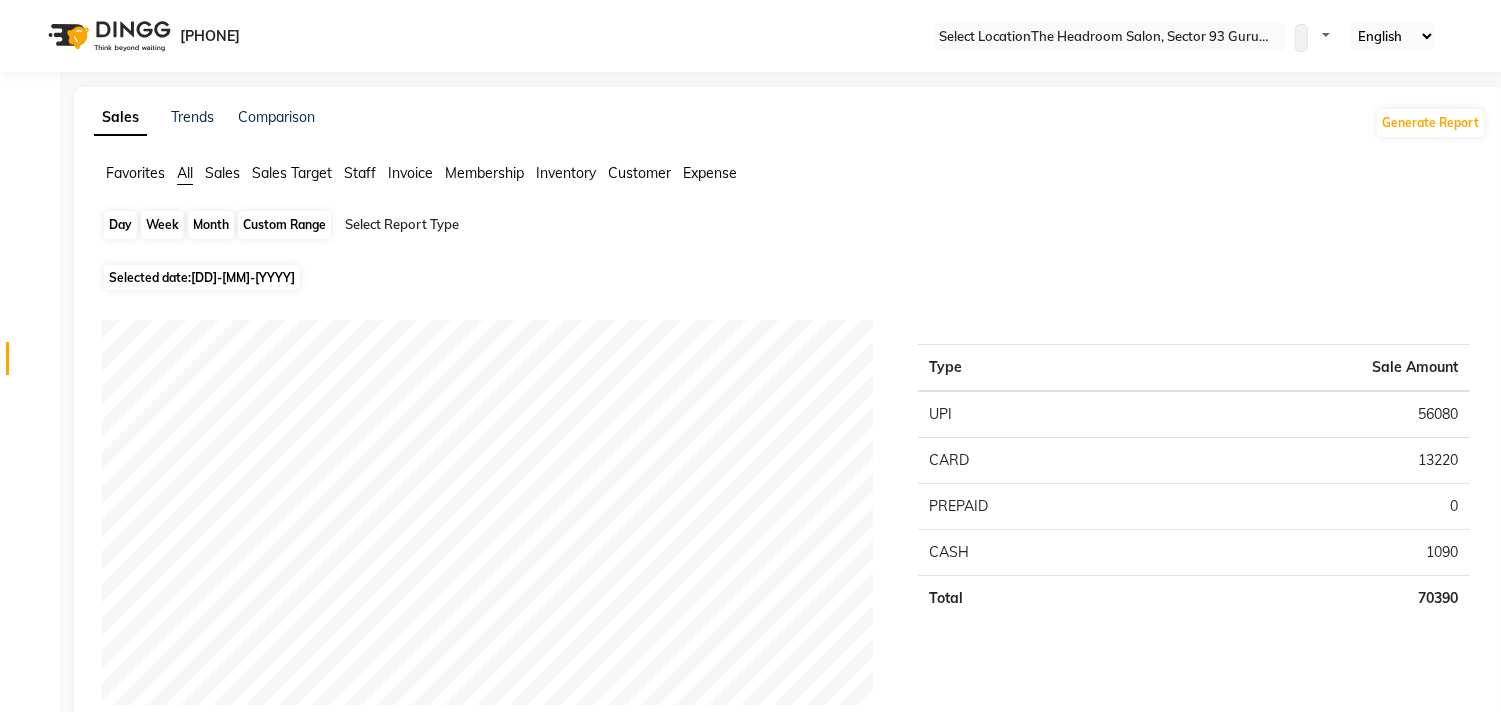 click on "Day" at bounding box center (120, 225) 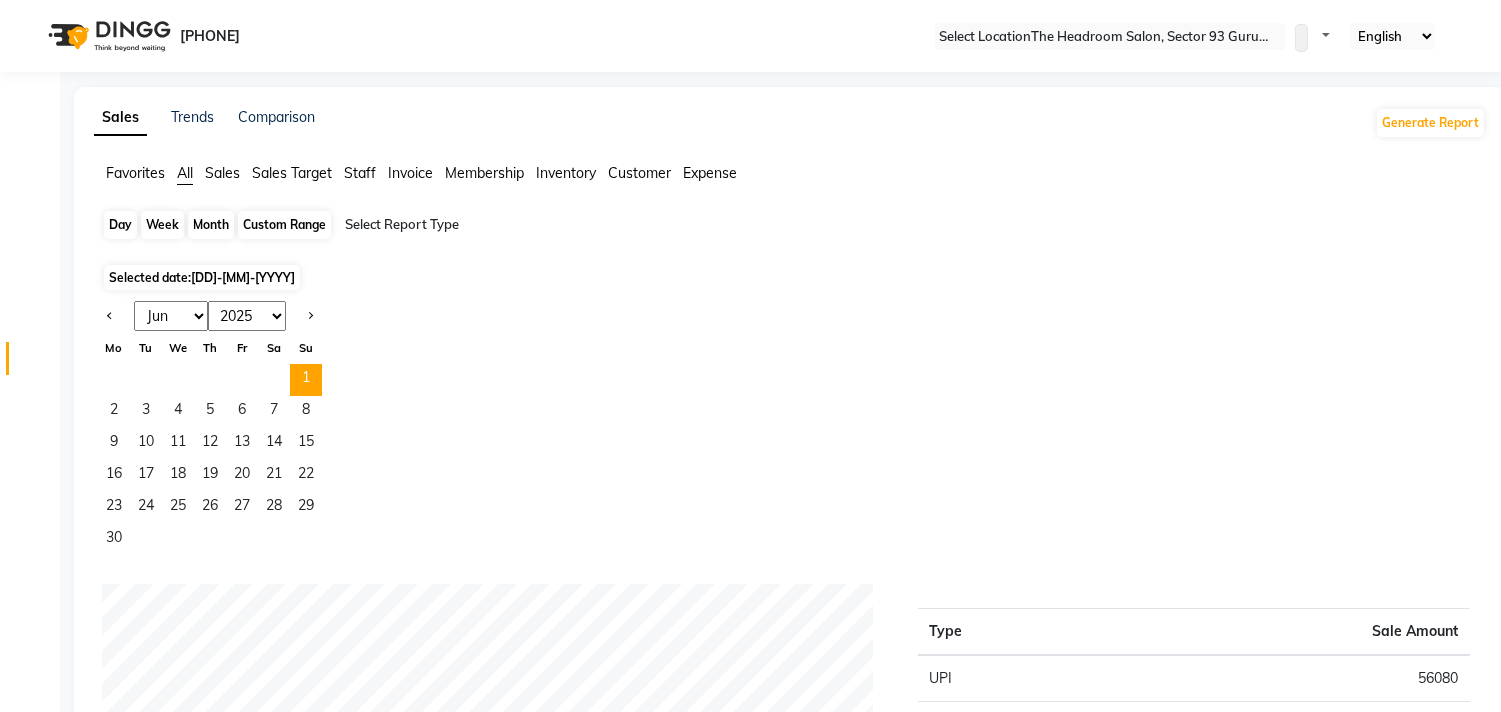 click on "Day" at bounding box center [120, 225] 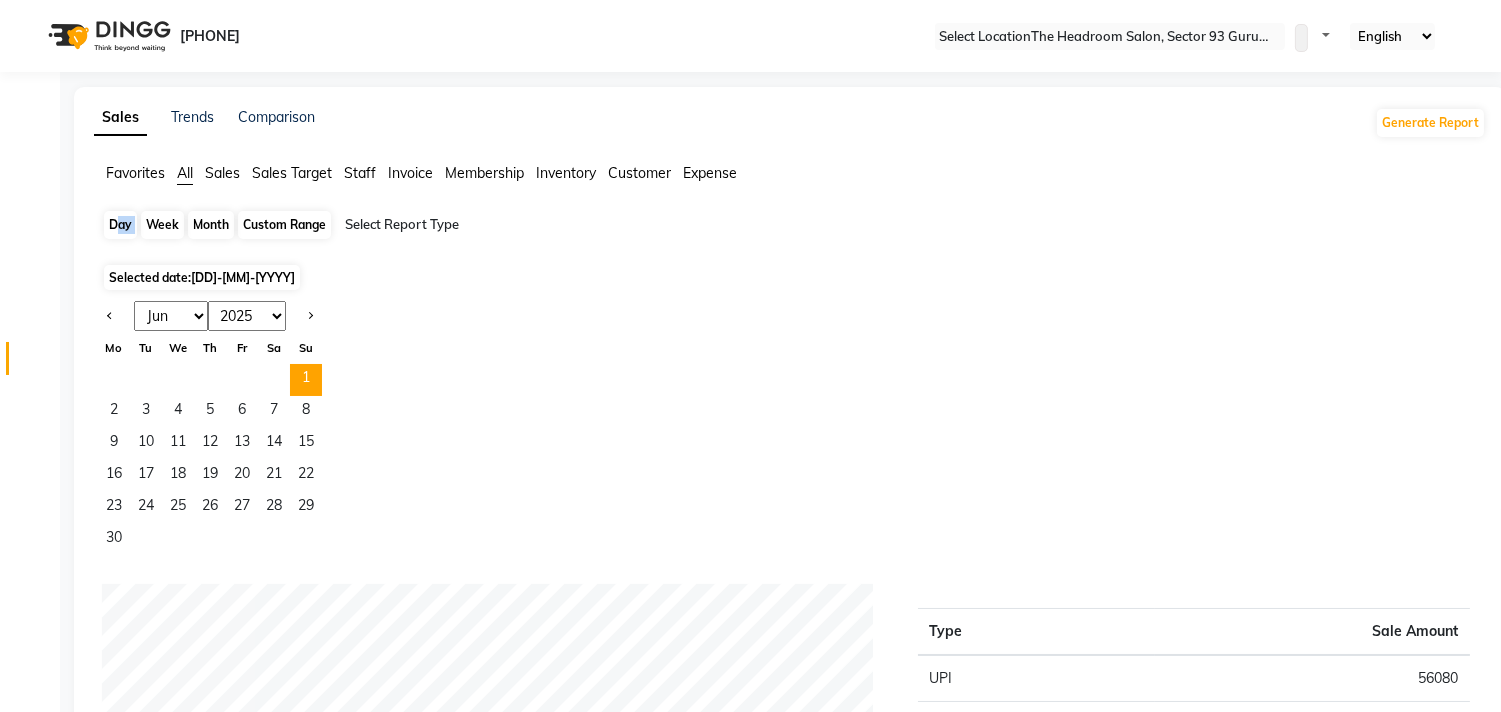 click on "Day" at bounding box center [120, 225] 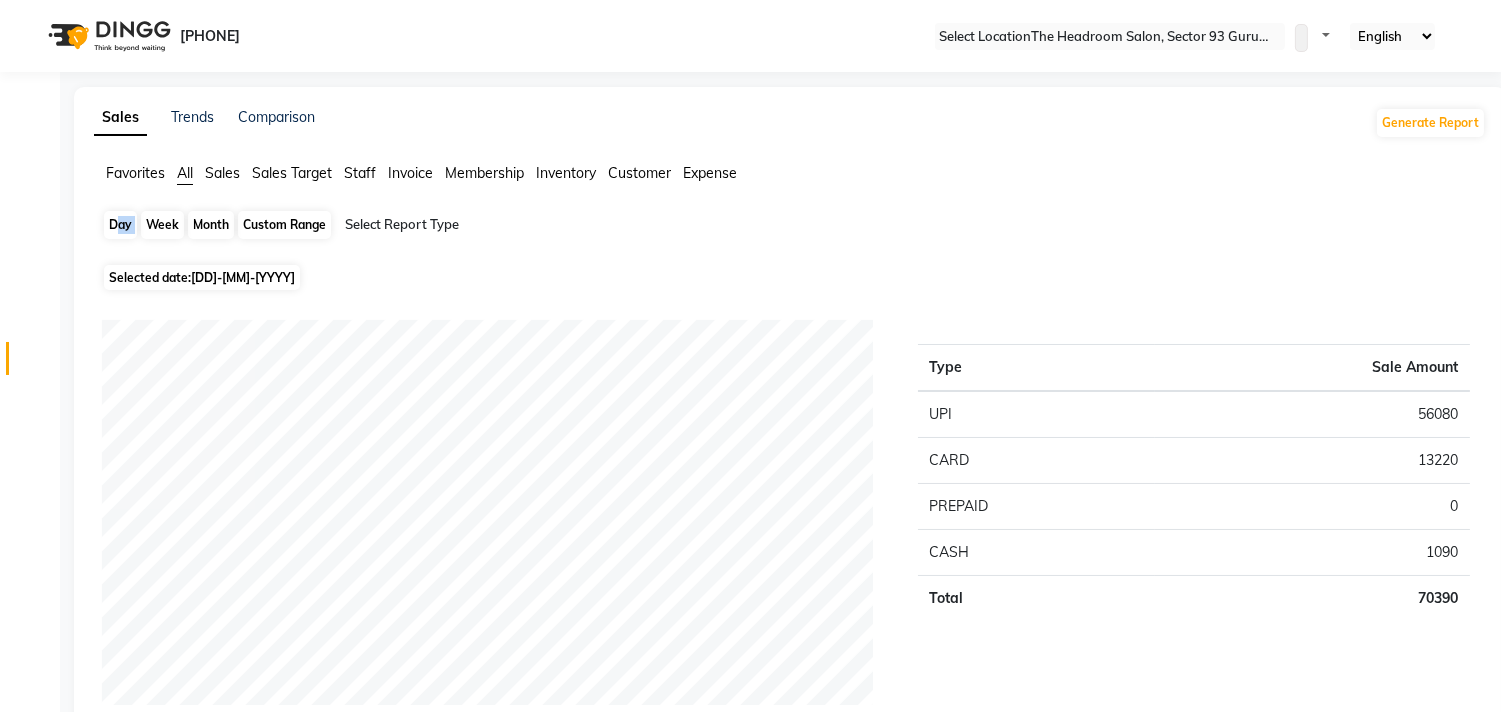 click on "Day" at bounding box center [120, 225] 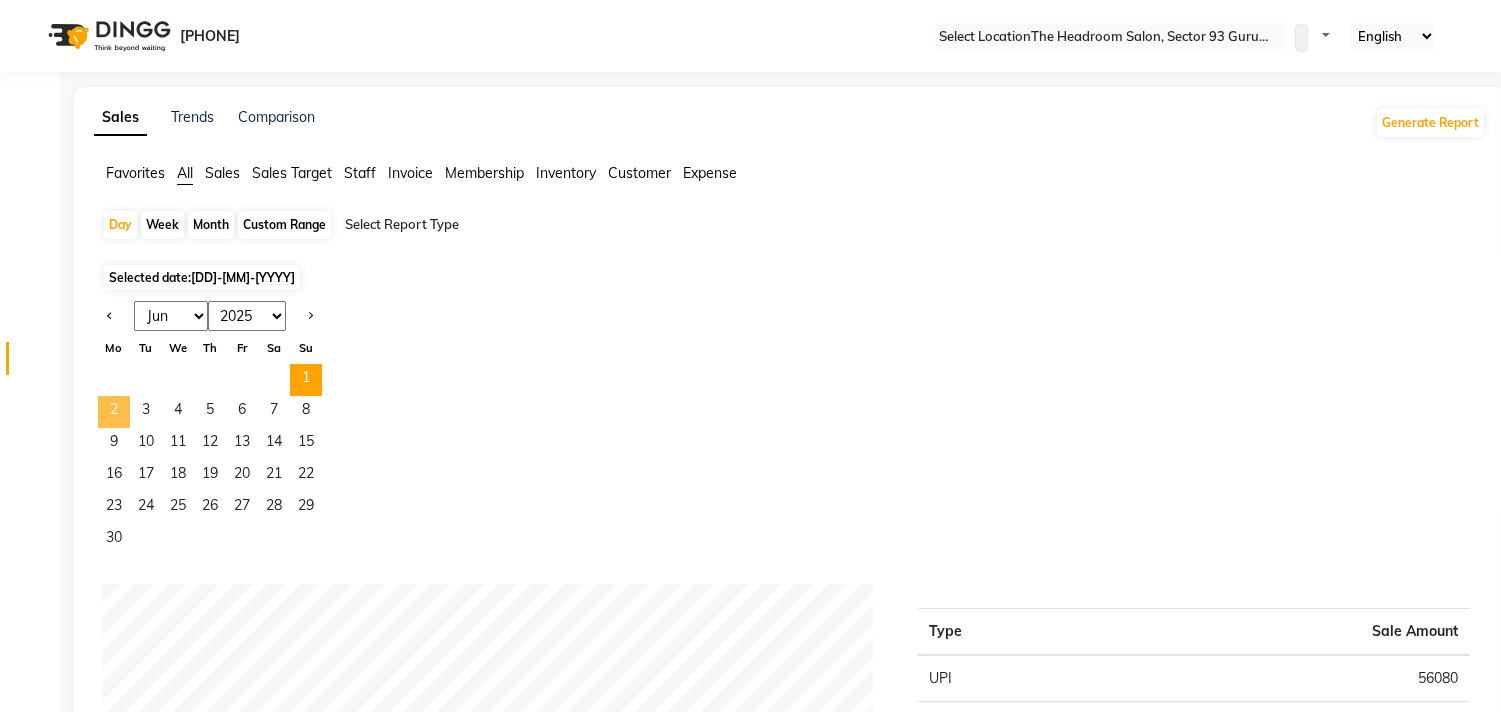 click on "2" at bounding box center [114, 412] 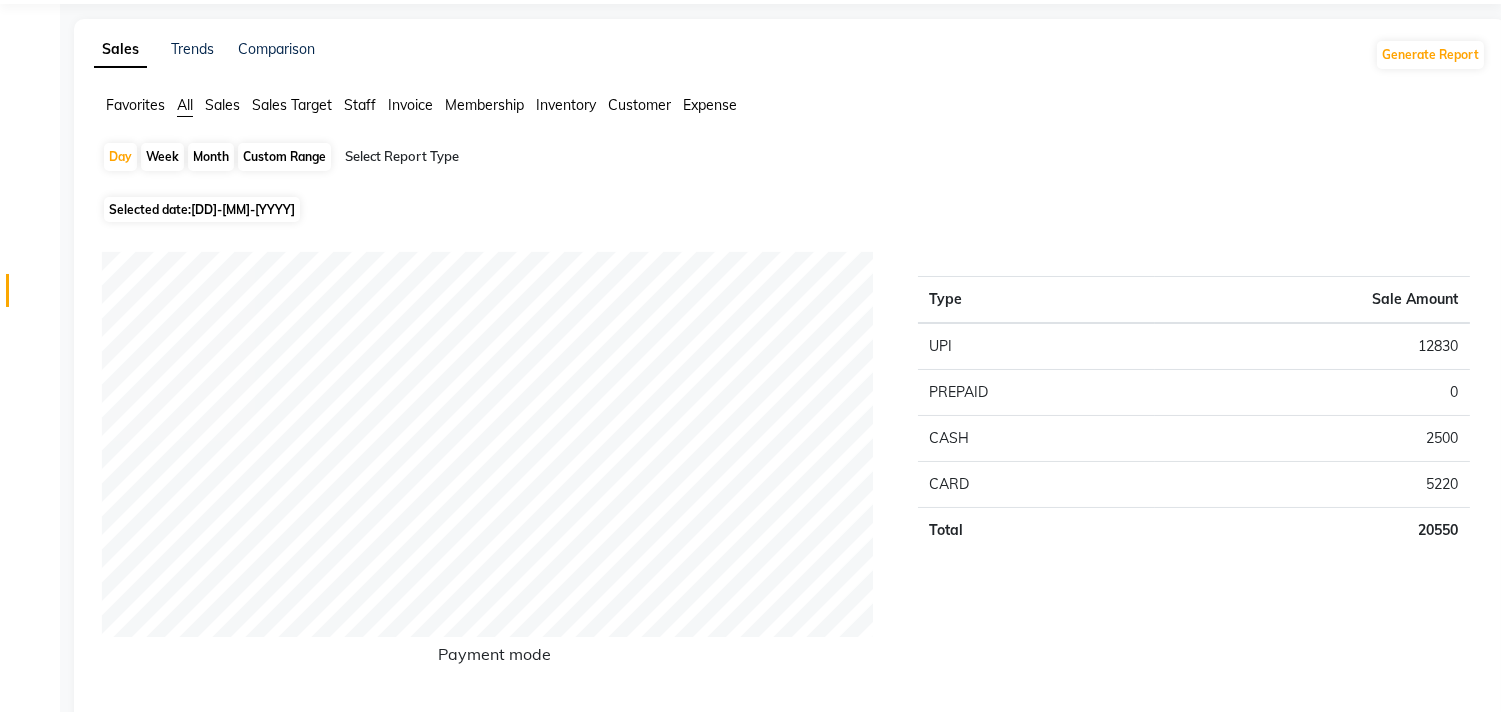 scroll, scrollTop: 42, scrollLeft: 0, axis: vertical 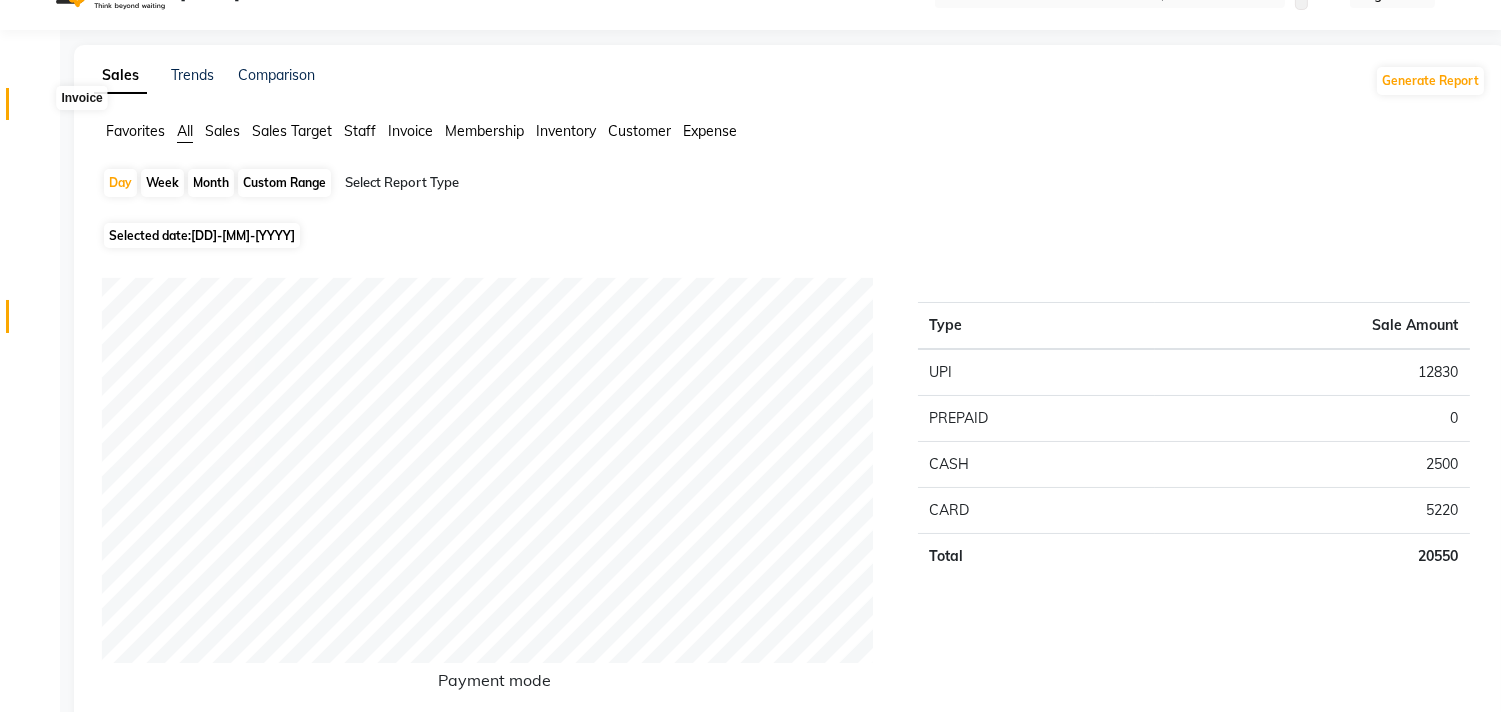 click at bounding box center [38, 109] 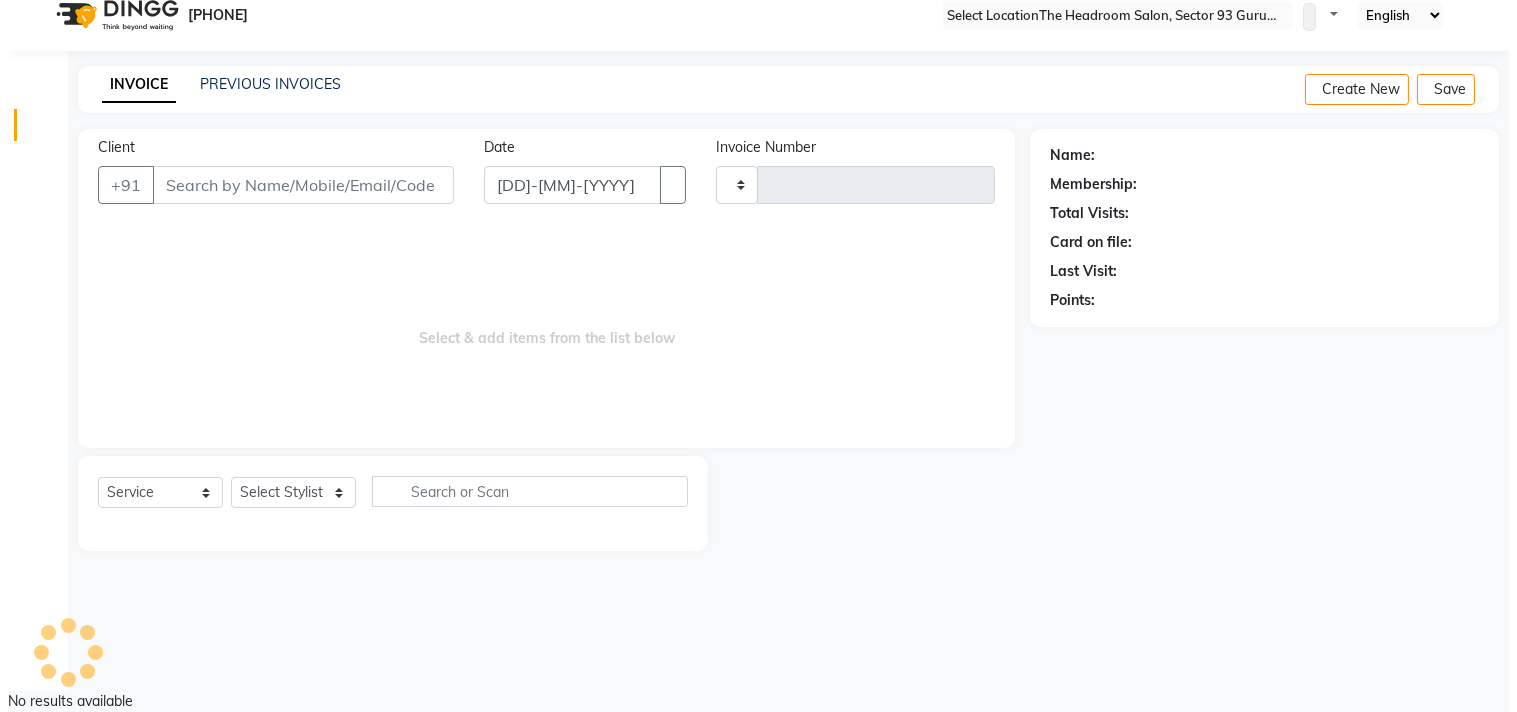 scroll, scrollTop: 0, scrollLeft: 0, axis: both 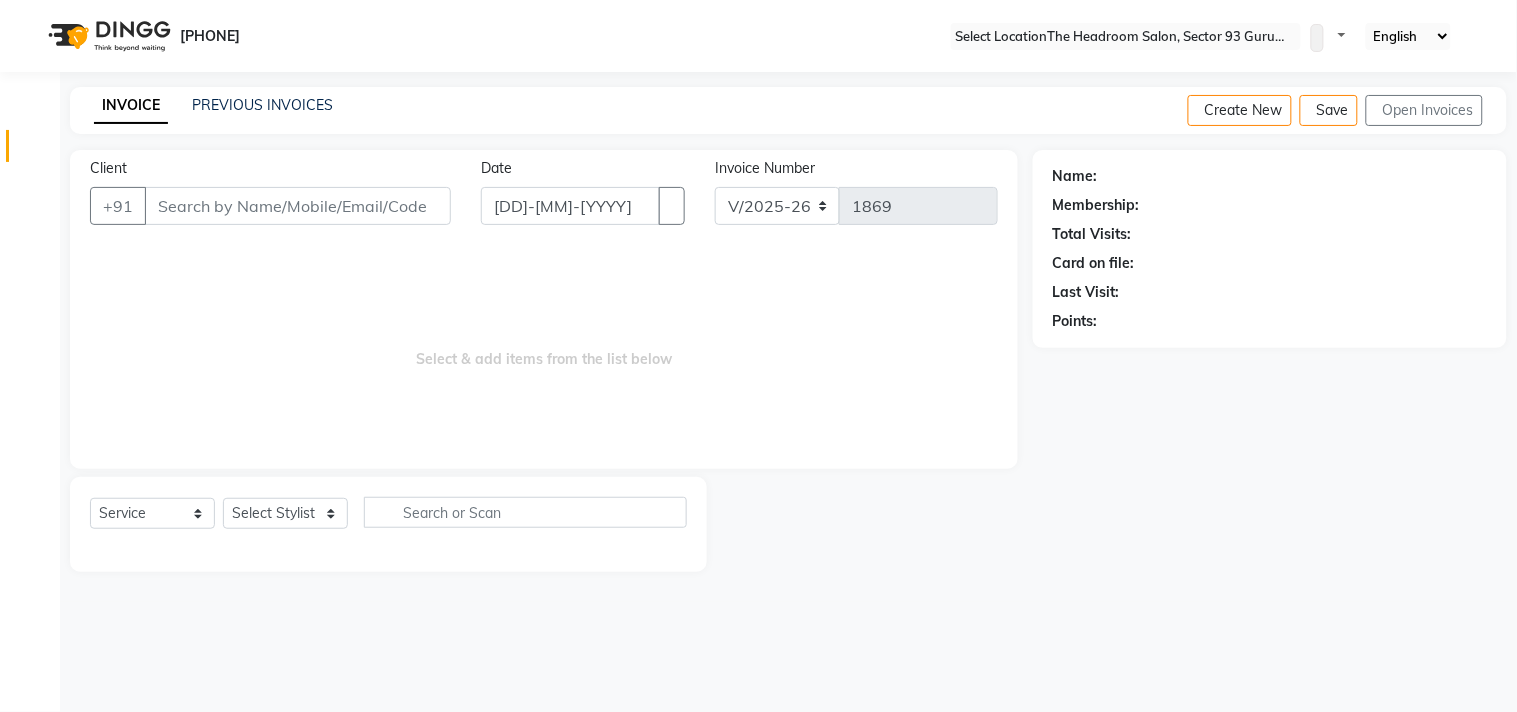 click on "Select & add items from the list below" at bounding box center [544, 349] 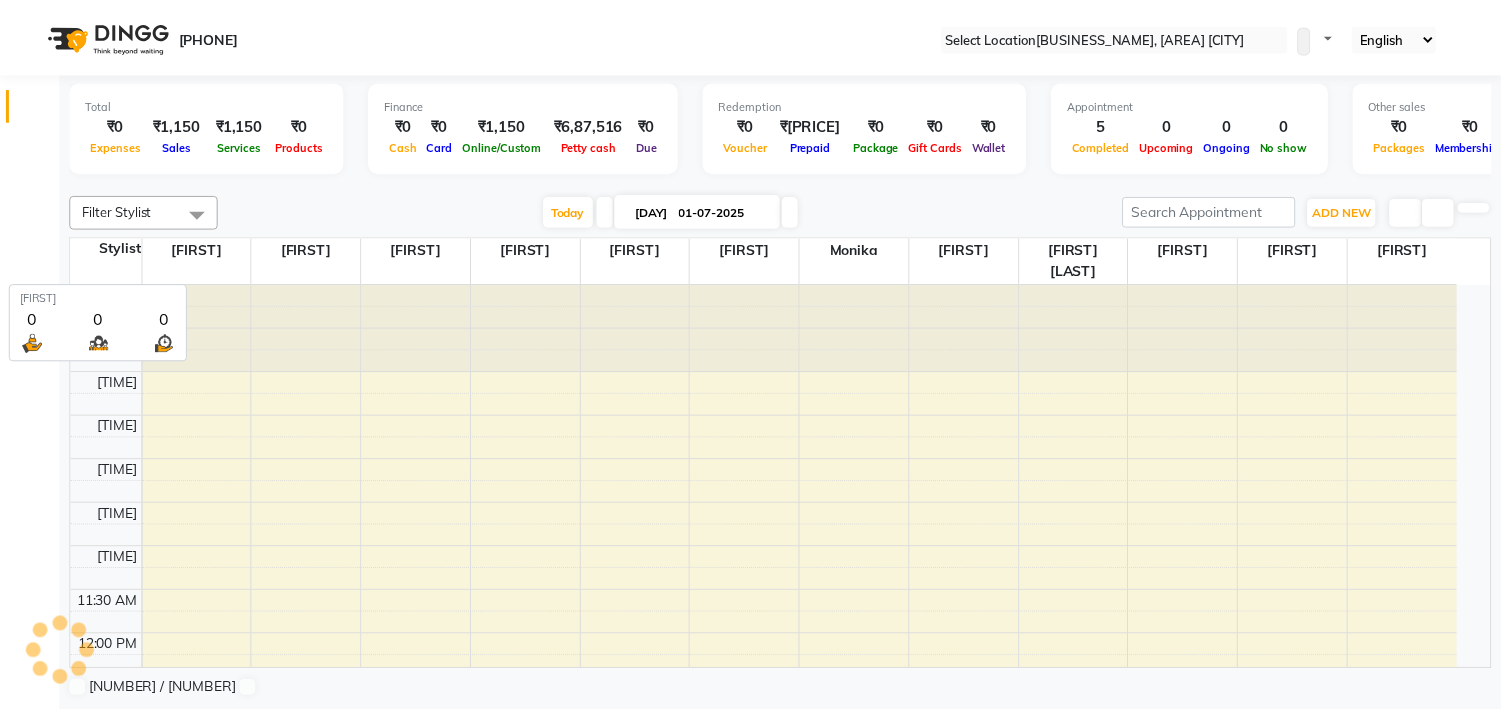 scroll, scrollTop: 0, scrollLeft: 0, axis: both 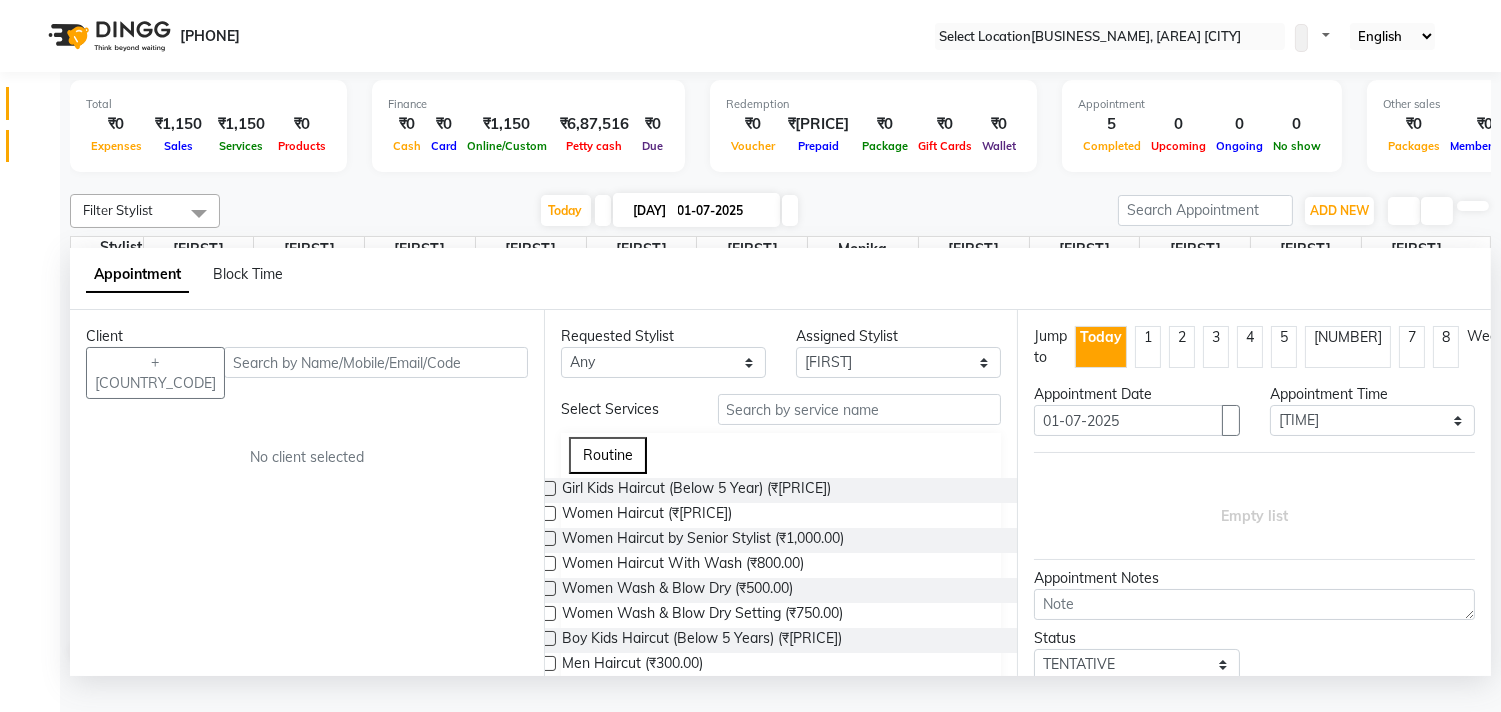 click at bounding box center (38, 151) 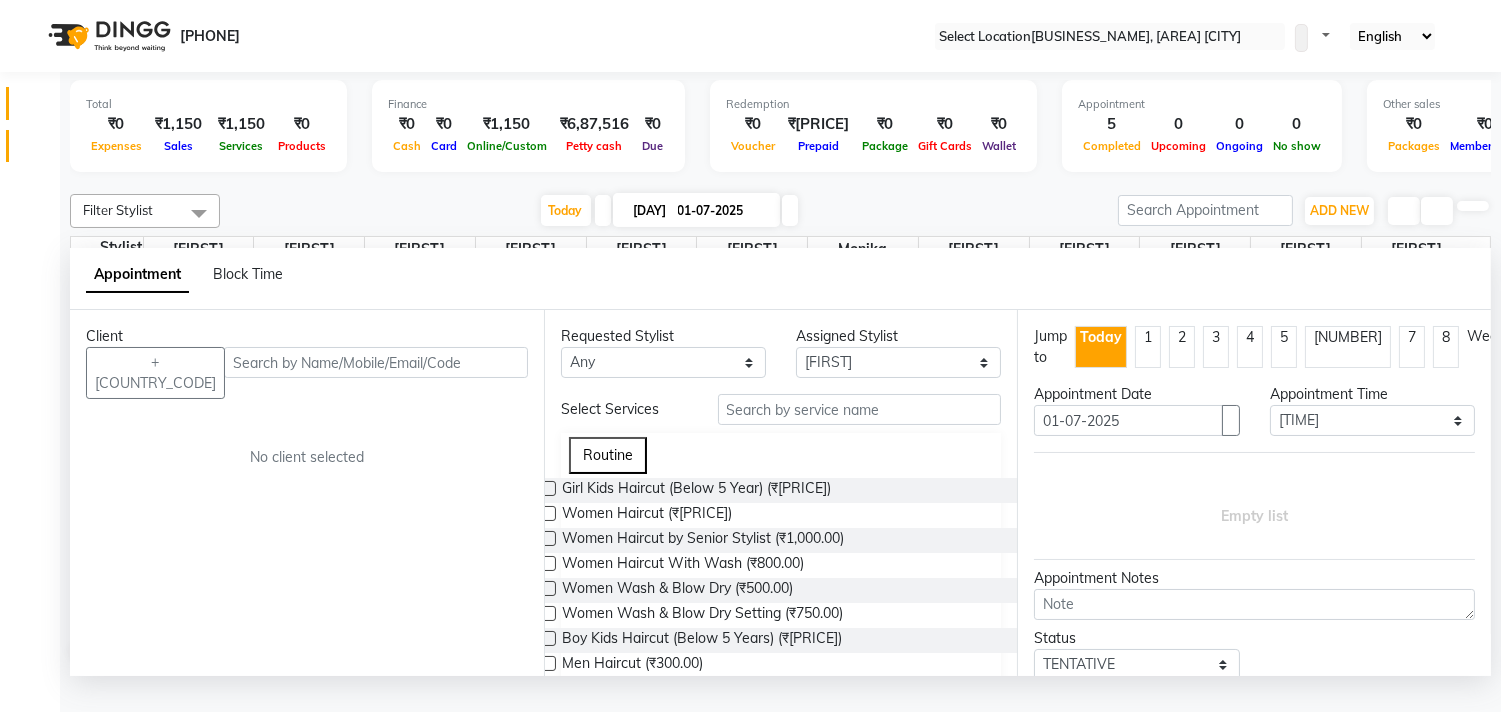 click at bounding box center [38, 151] 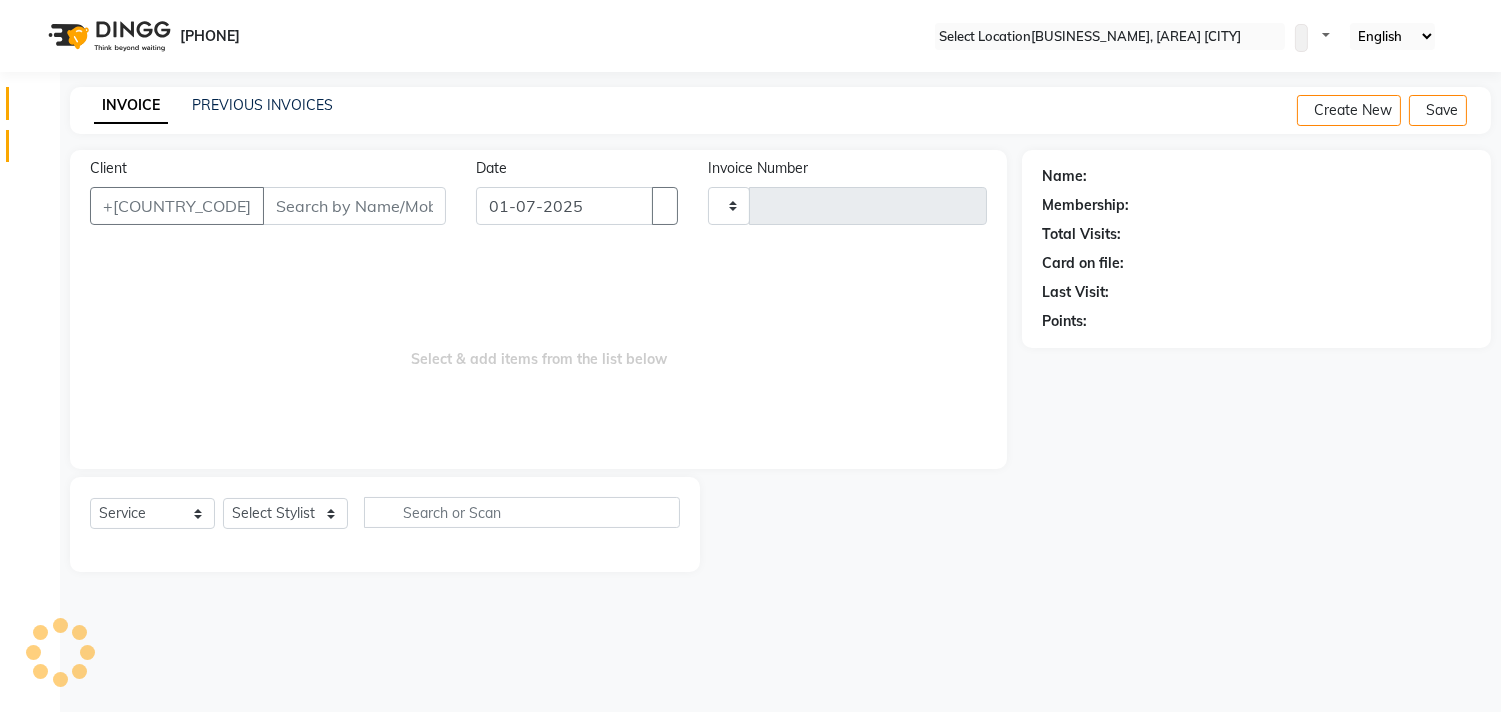 click at bounding box center (37, 108) 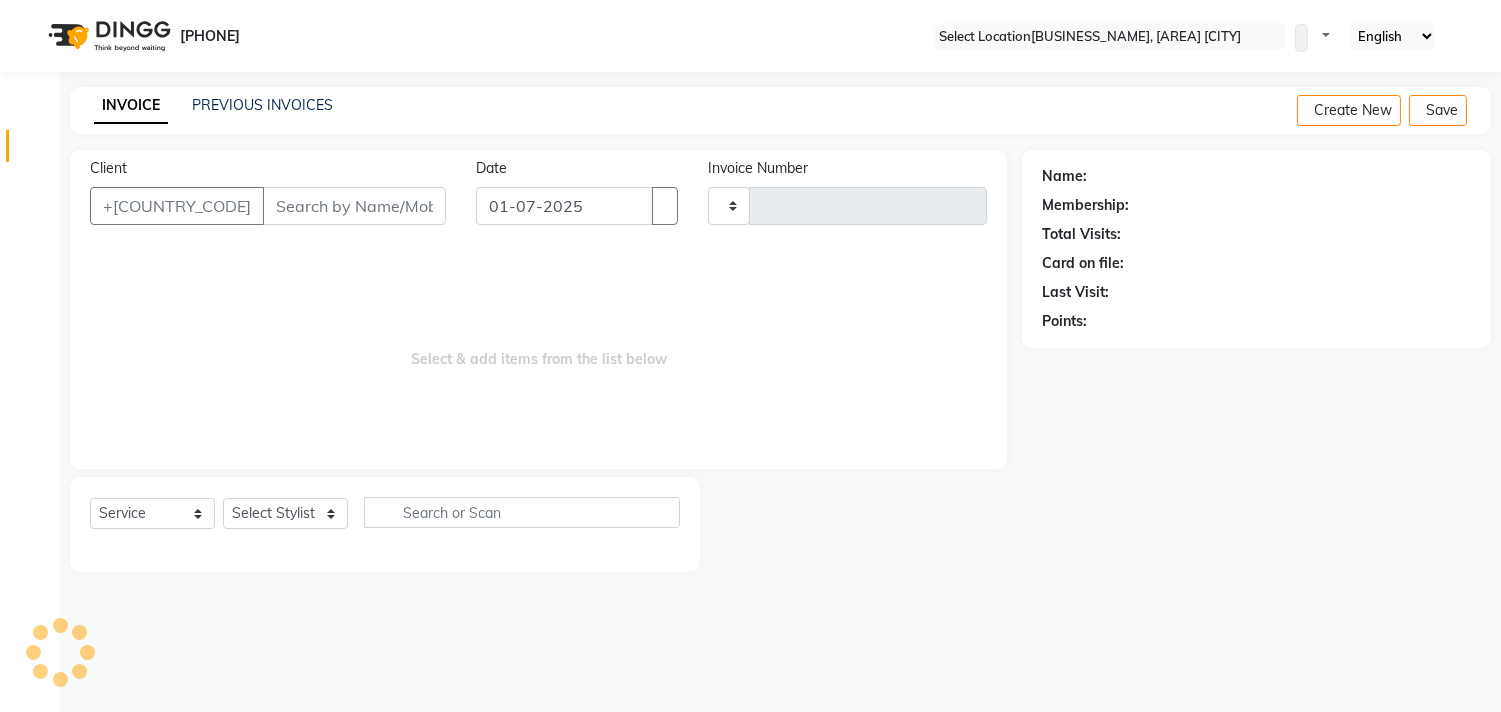 click at bounding box center (38, 151) 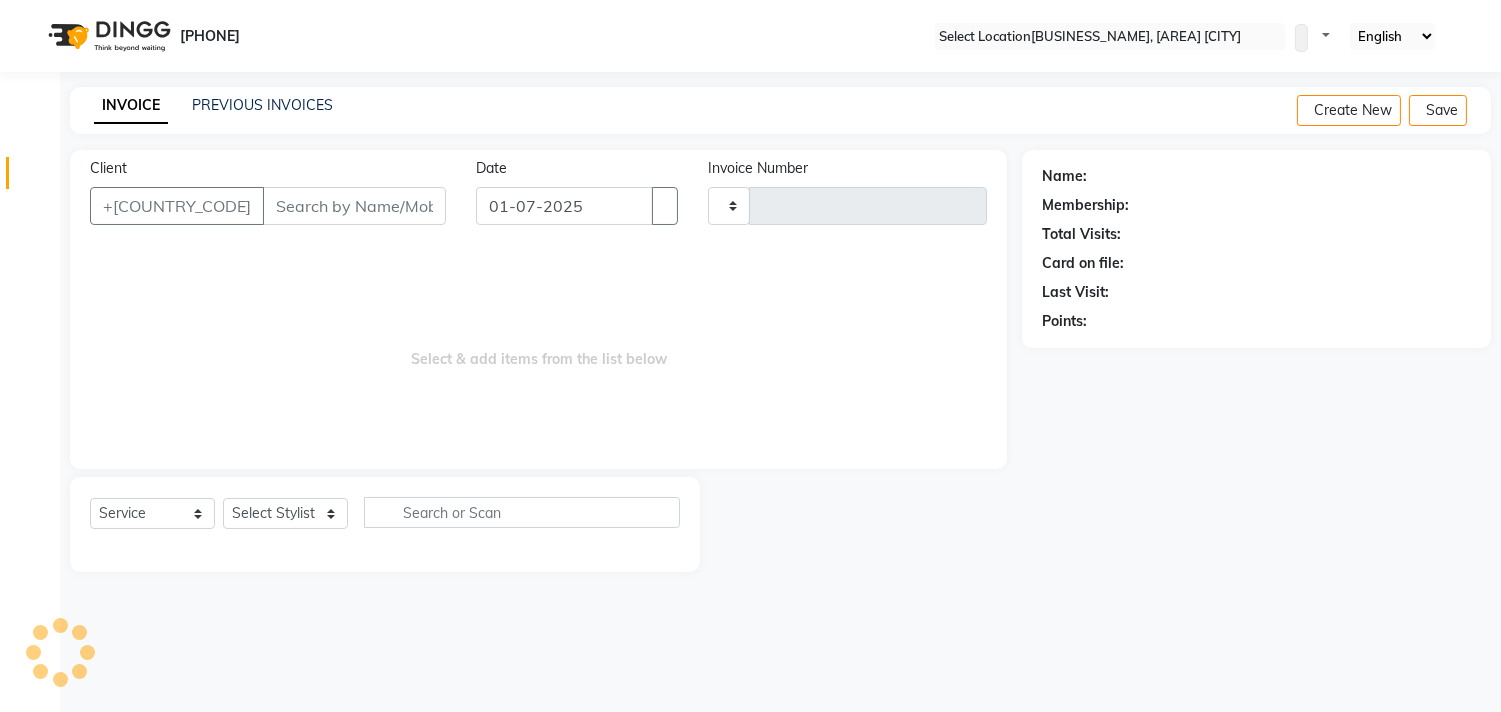 click at bounding box center [38, 178] 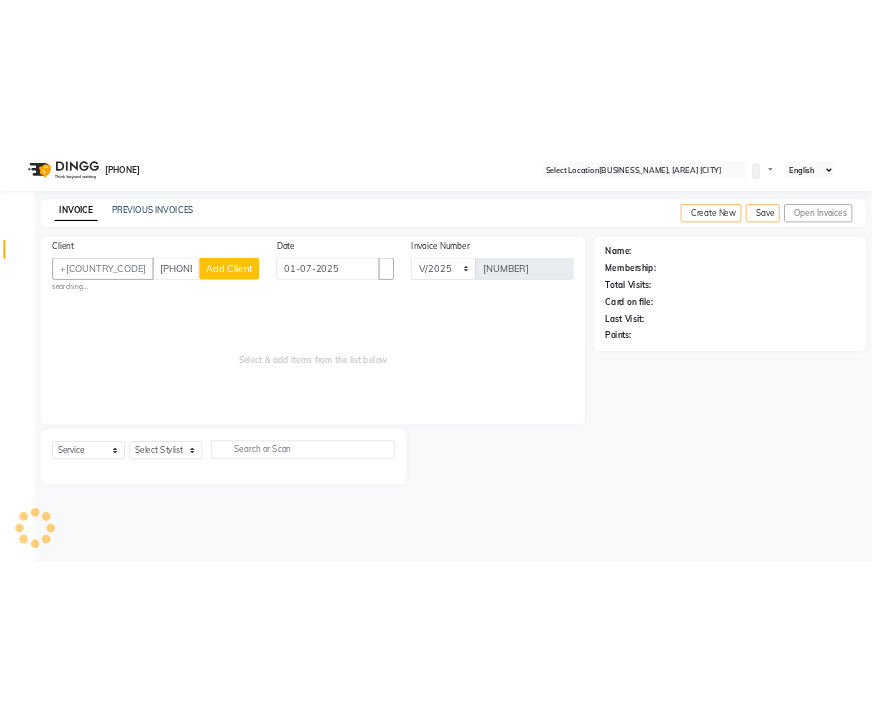 scroll, scrollTop: 0, scrollLeft: 0, axis: both 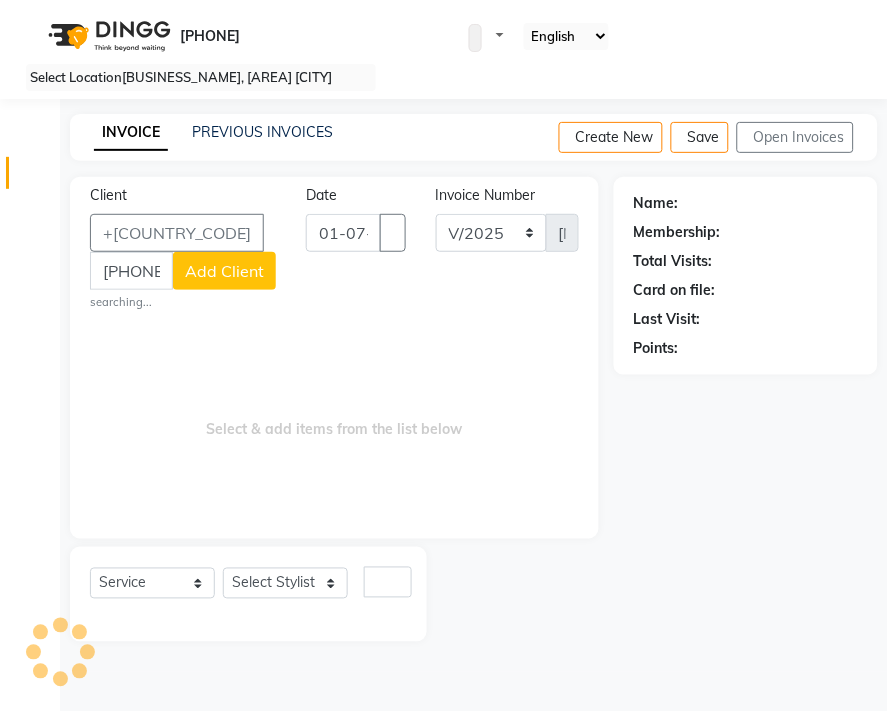 type on "9711786925" 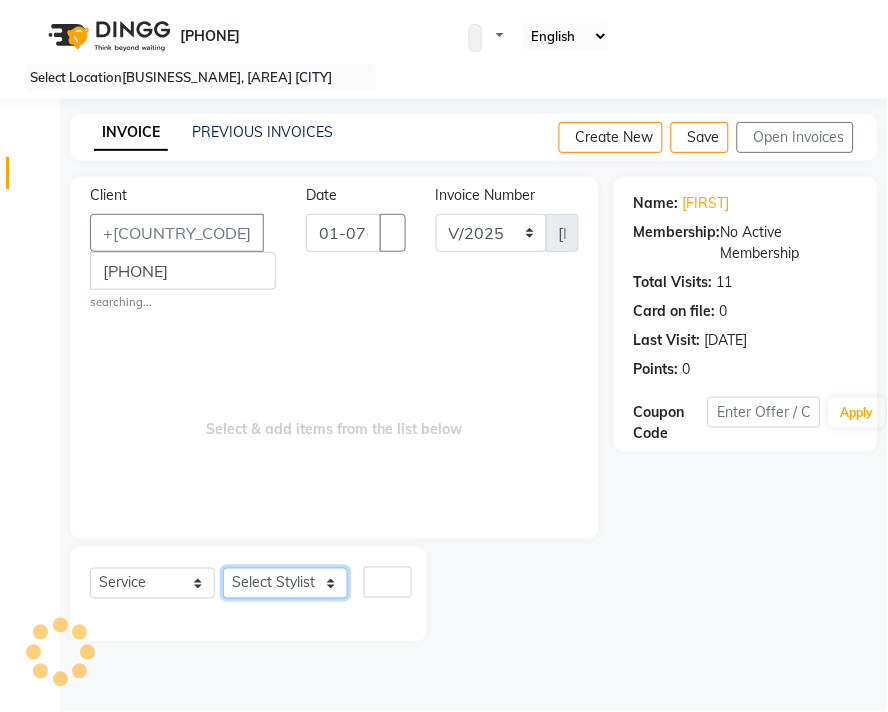 click on "Select Stylist" at bounding box center [285, 583] 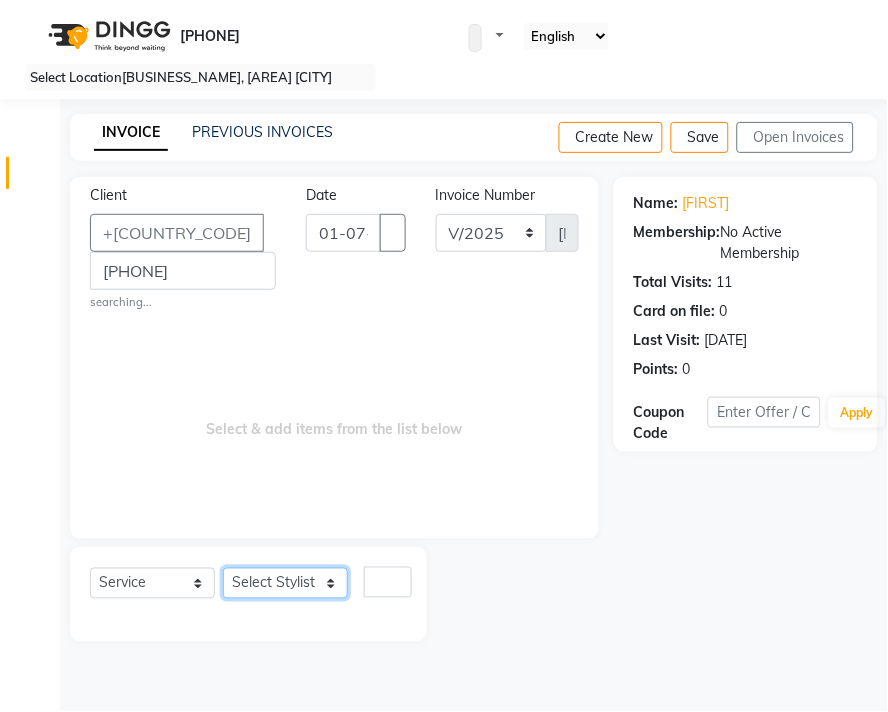 select on "58235" 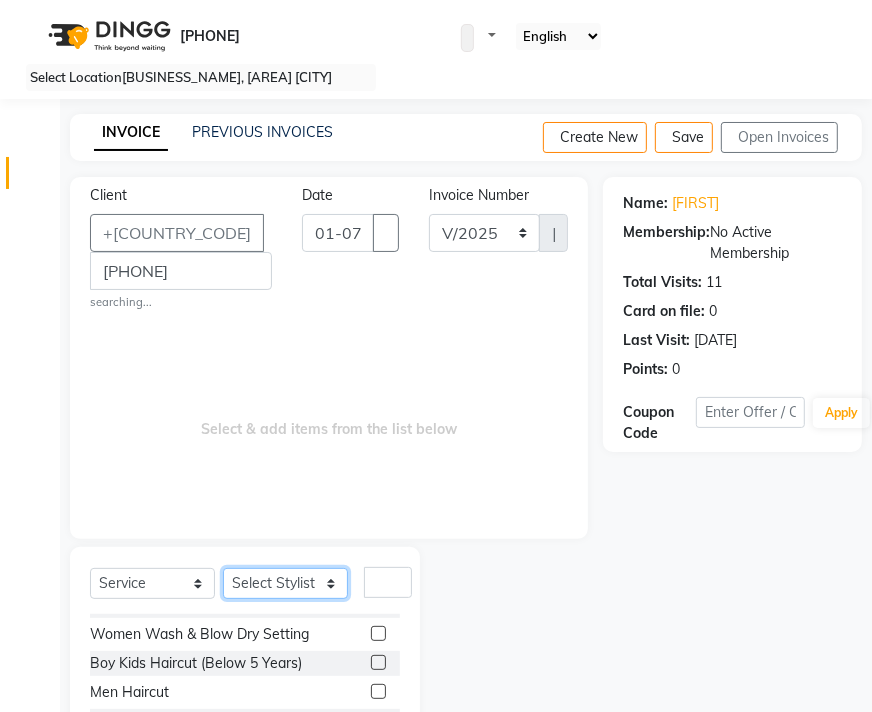 scroll, scrollTop: 174, scrollLeft: 0, axis: vertical 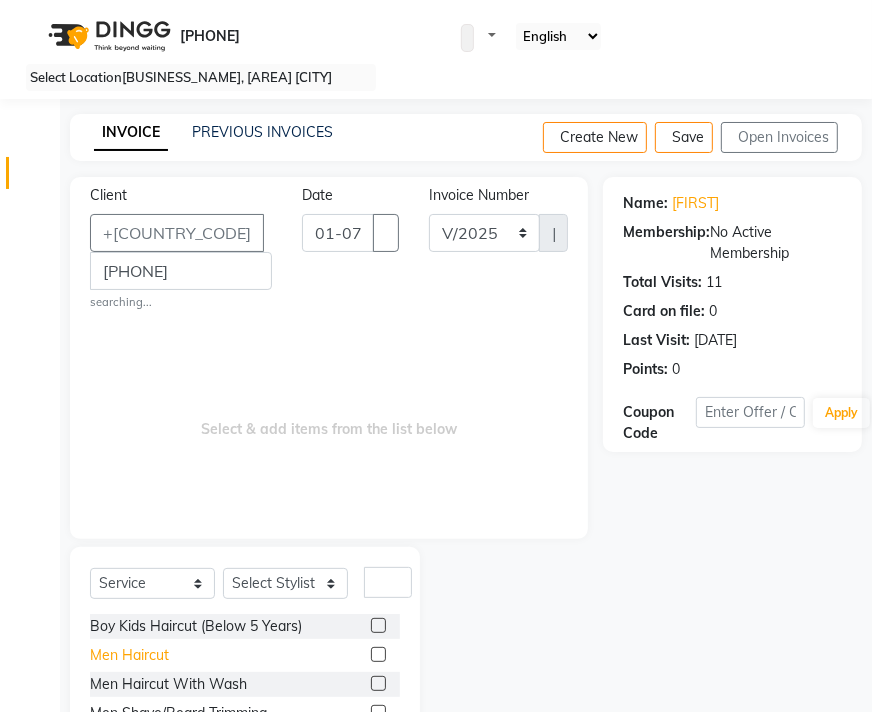 click on "Men Haircut" at bounding box center [190, 452] 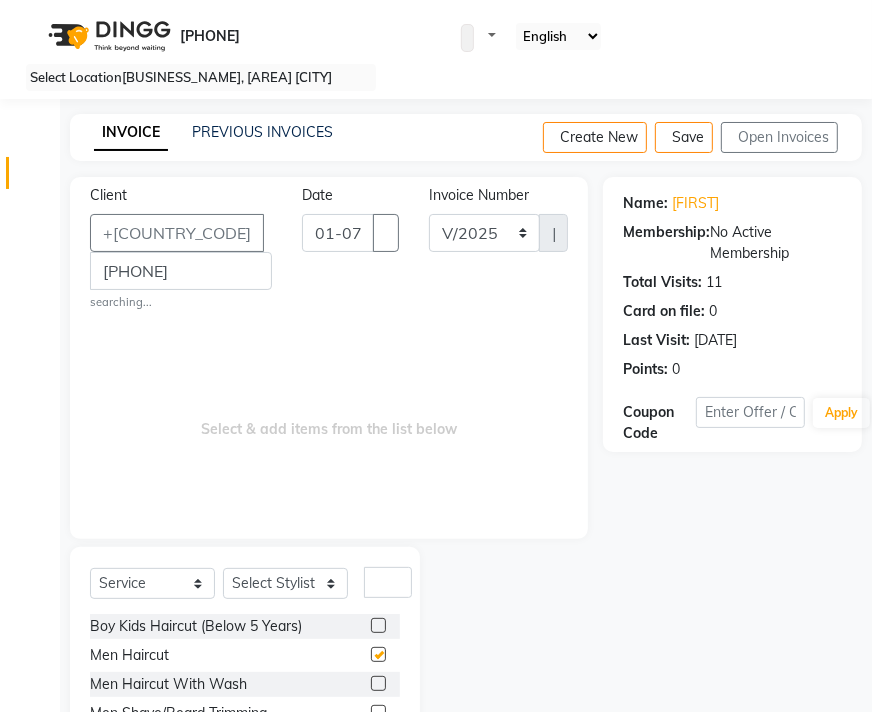 click on "Men Haircut" at bounding box center (190, 452) 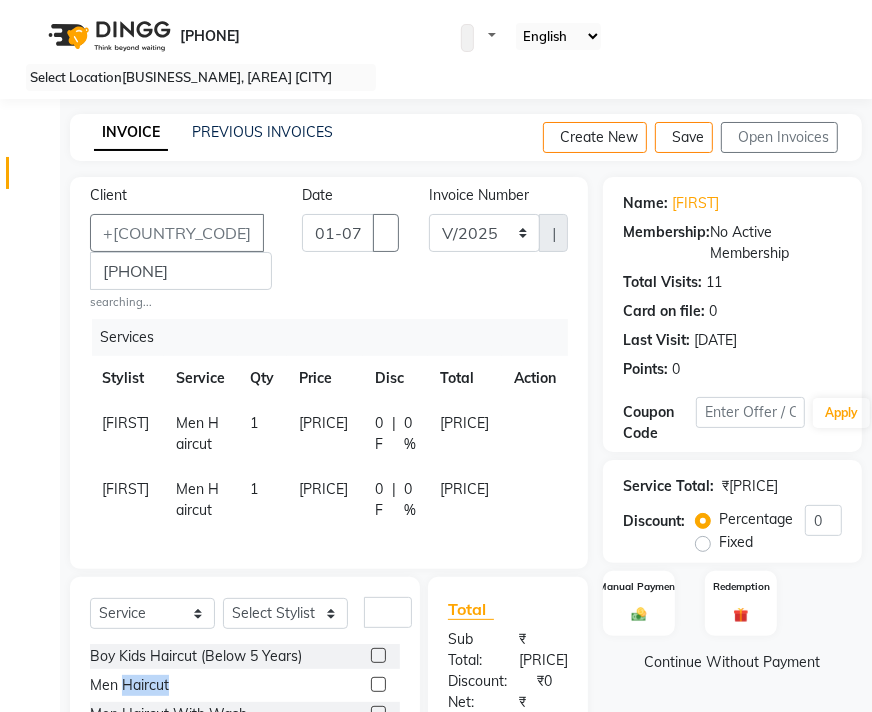click at bounding box center (522, 413) 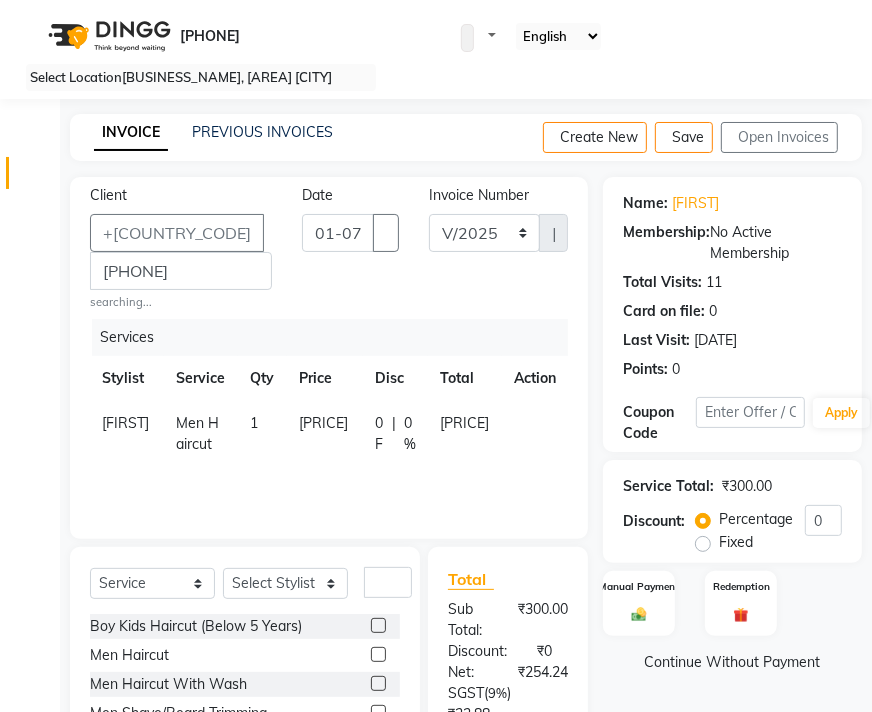 drag, startPoint x: 641, startPoint y: 632, endPoint x: 804, endPoint y: 580, distance: 171.09354 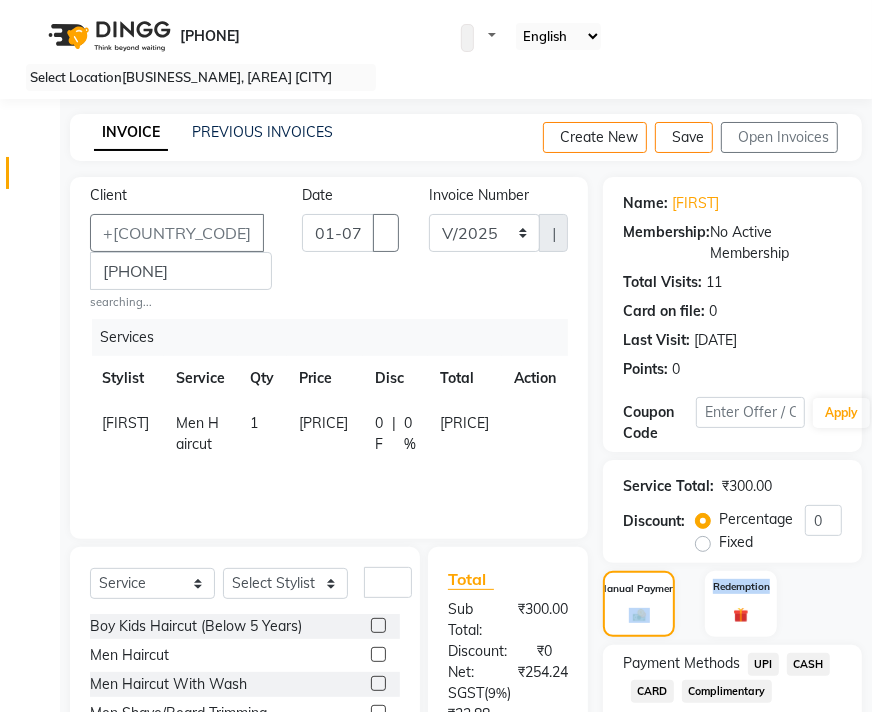 scroll, scrollTop: 282, scrollLeft: 0, axis: vertical 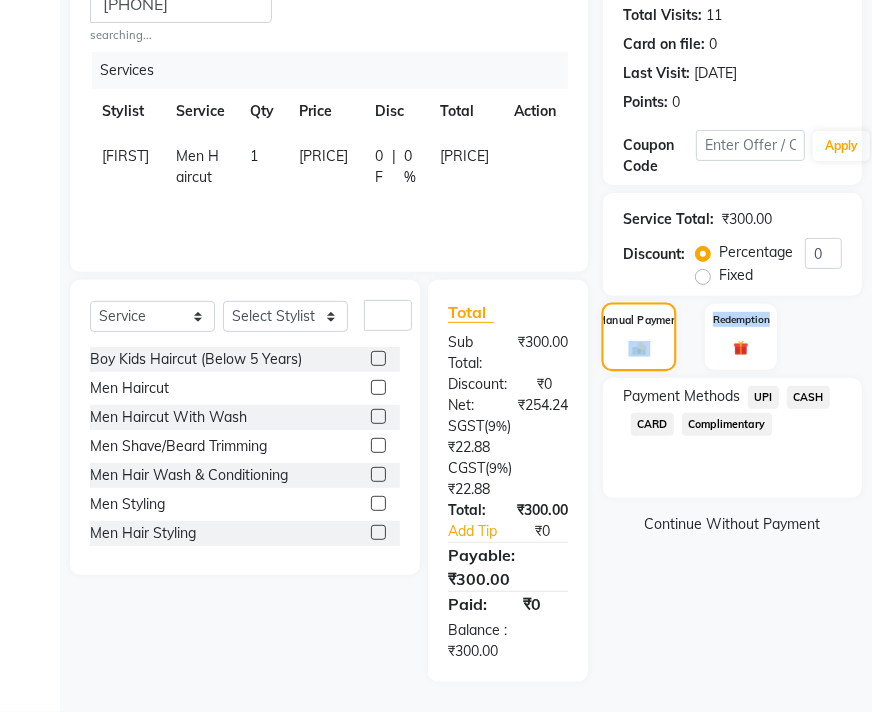 click at bounding box center (639, 349) 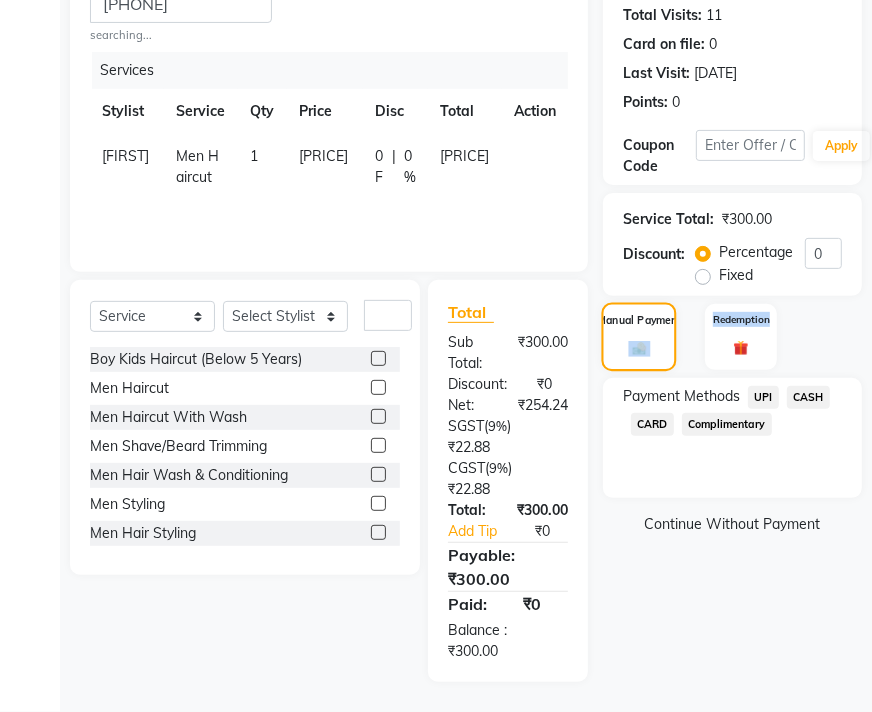 click at bounding box center (639, 349) 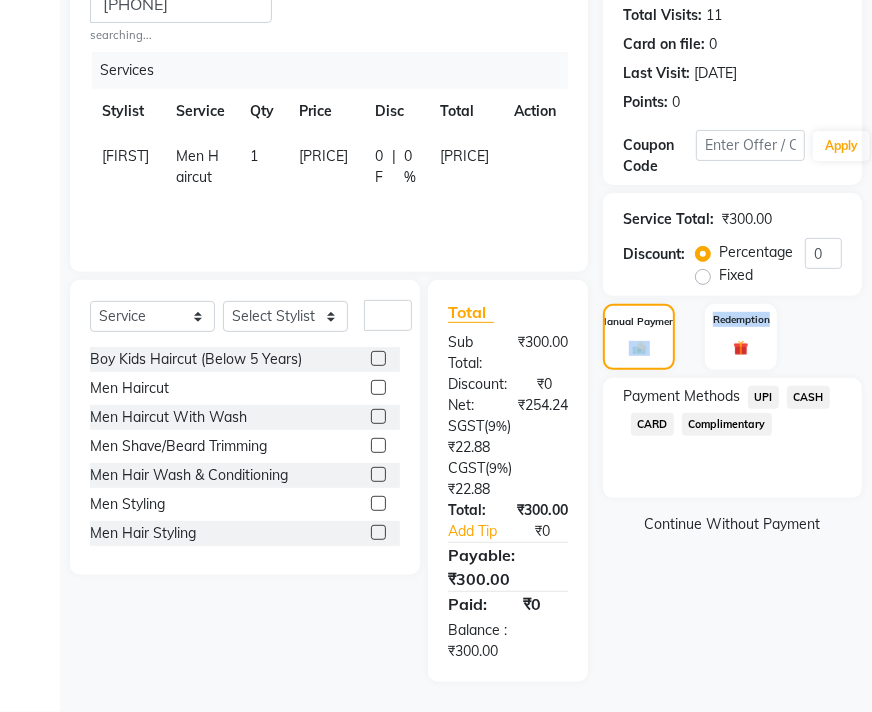 click on "UPI" at bounding box center (763, 397) 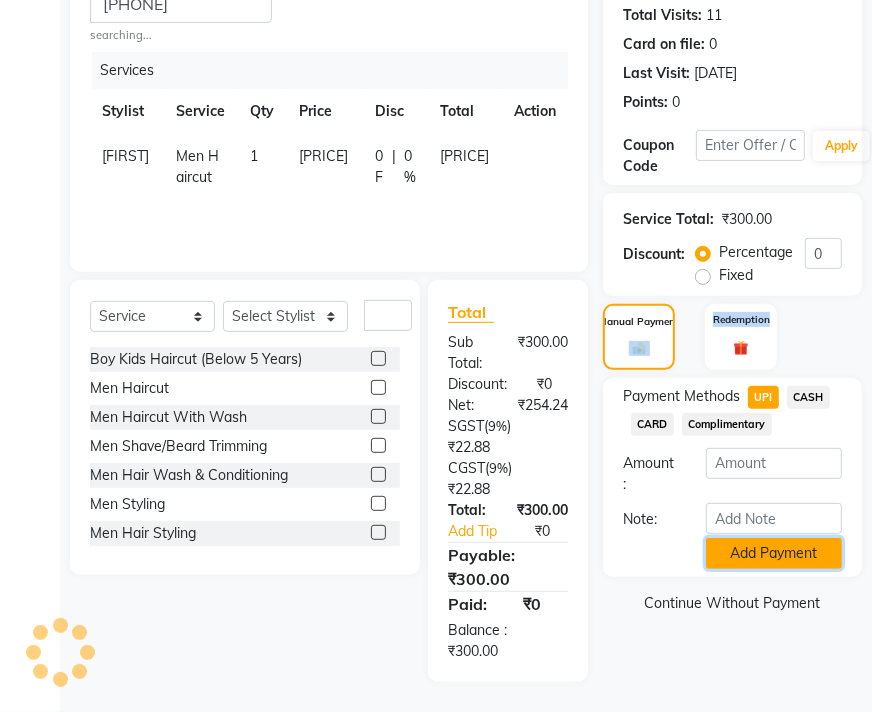 click on "Add Payment" at bounding box center [774, 553] 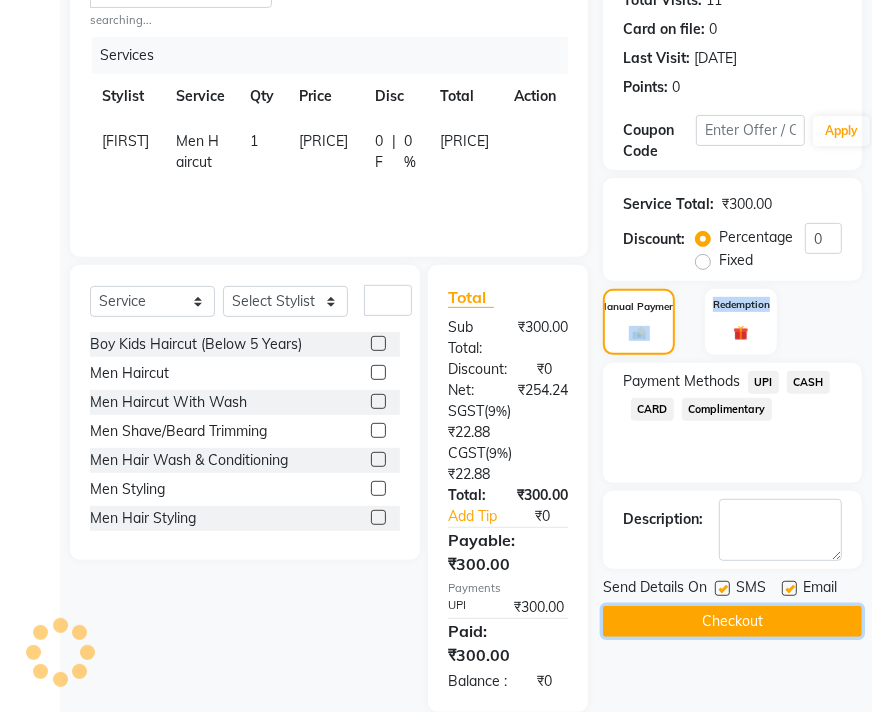 click on "Checkout" at bounding box center (732, 621) 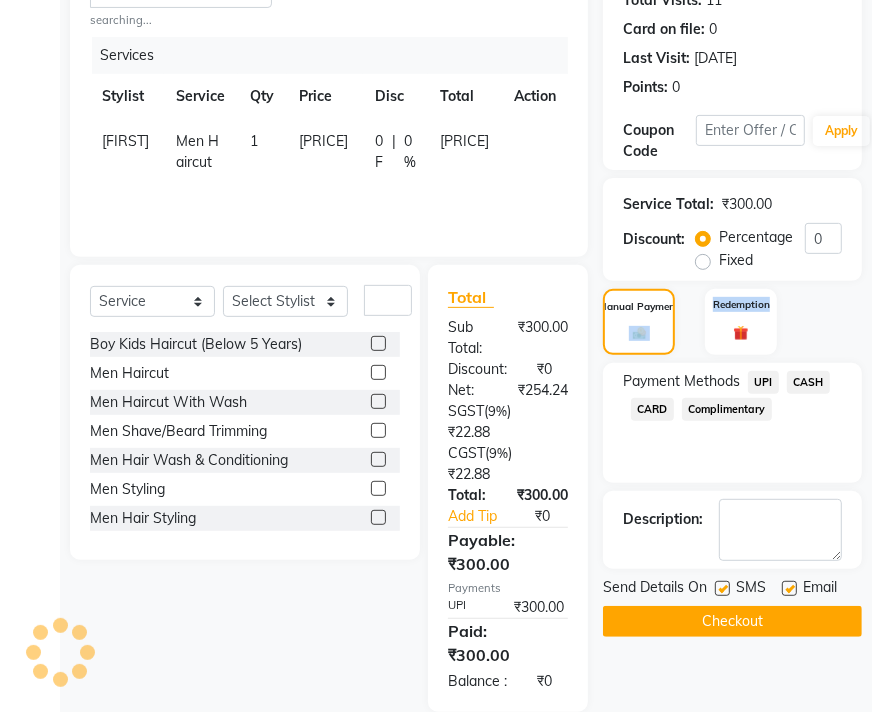 click on "Checkout" at bounding box center [732, 621] 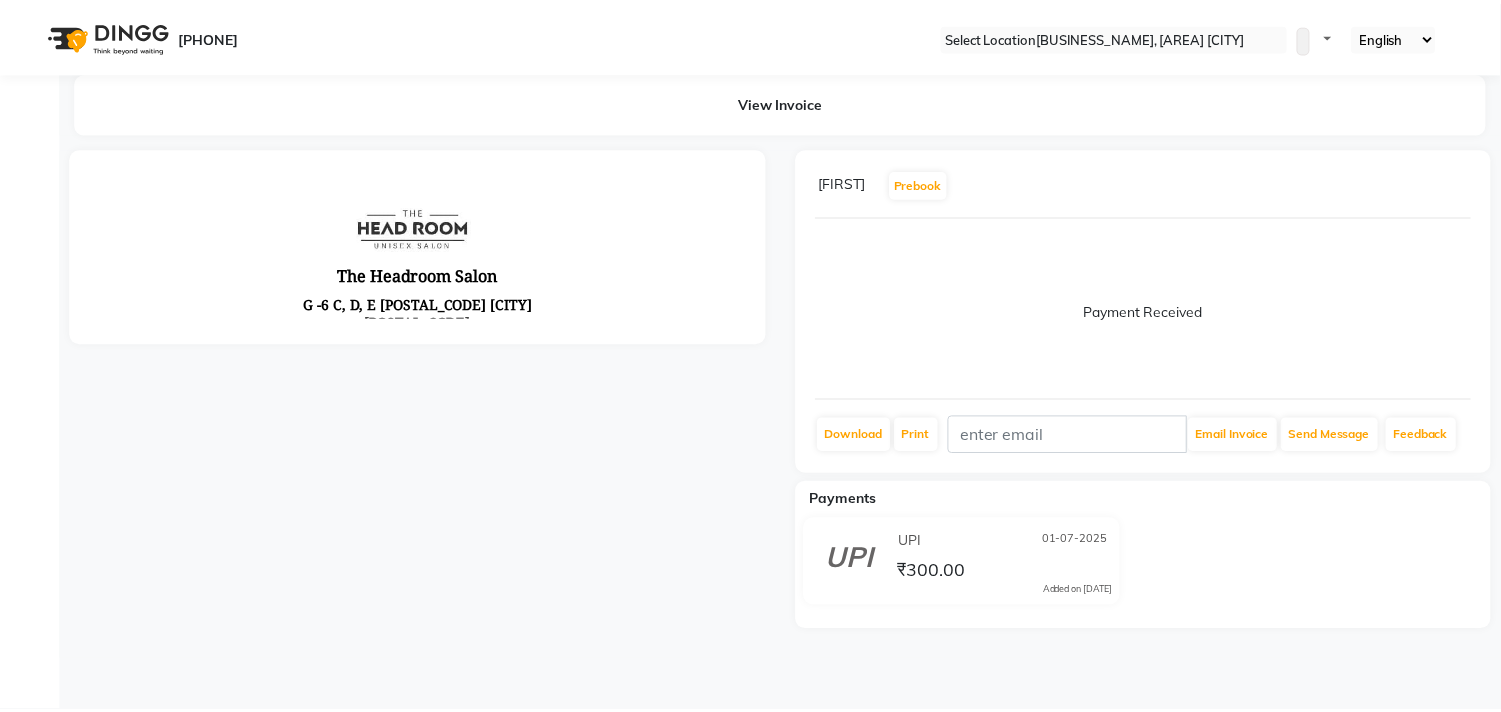 scroll, scrollTop: 0, scrollLeft: 0, axis: both 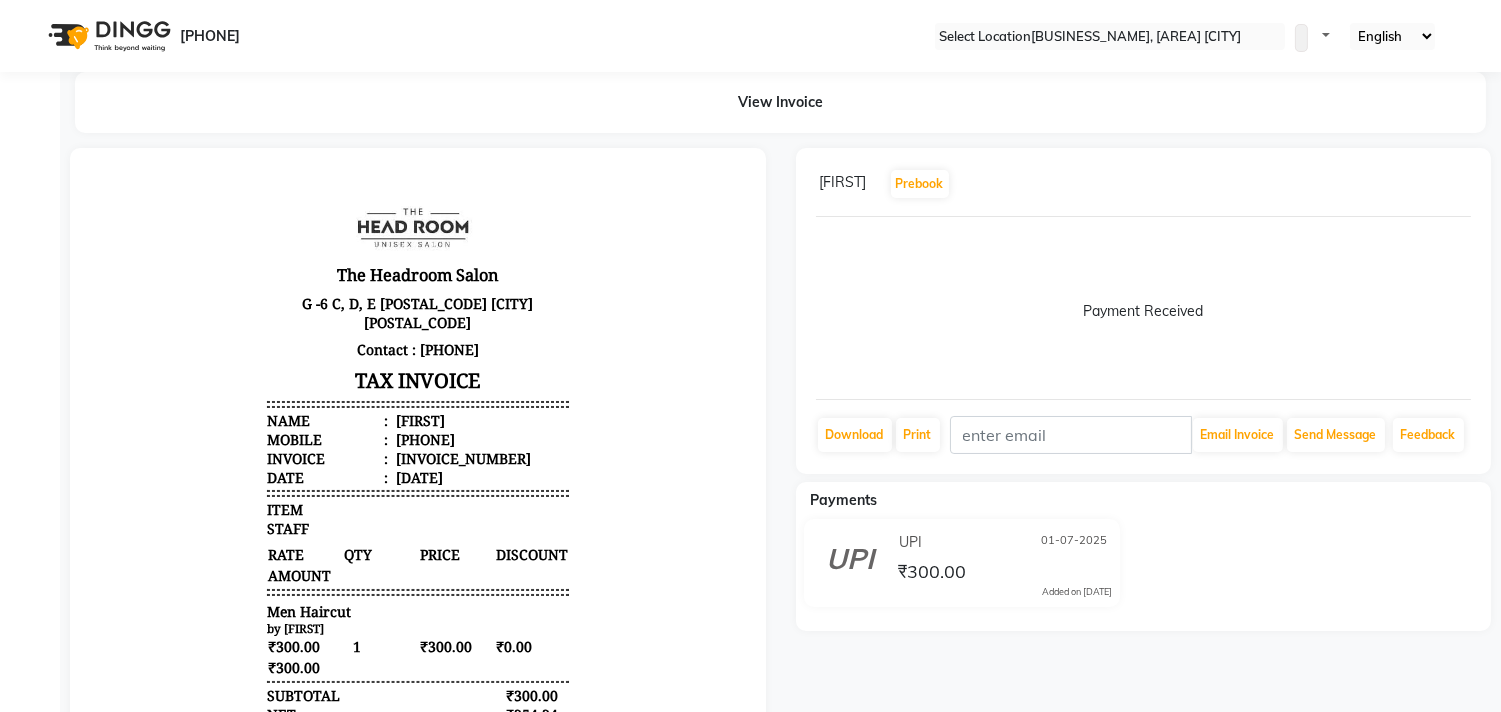 click on "Success" at bounding box center [750, 952] 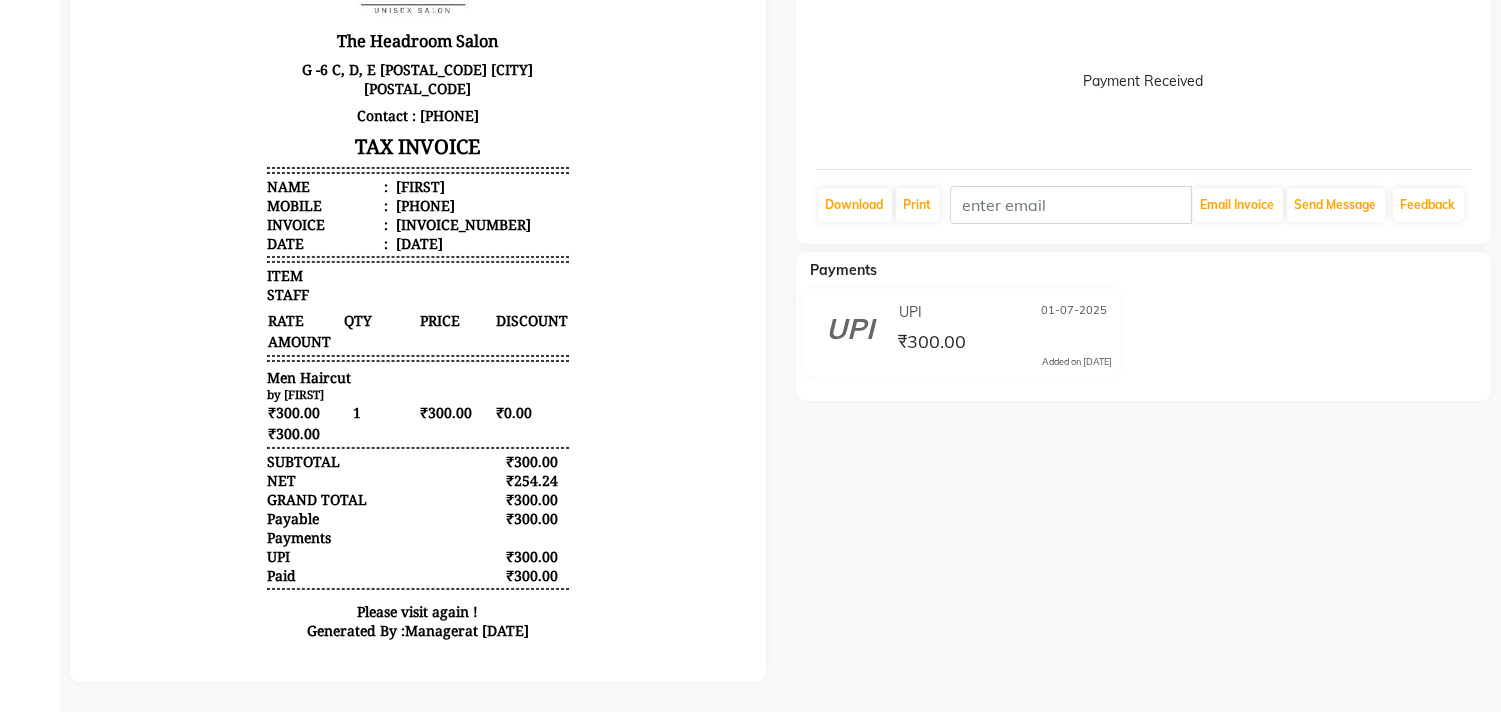 scroll, scrollTop: 16, scrollLeft: 0, axis: vertical 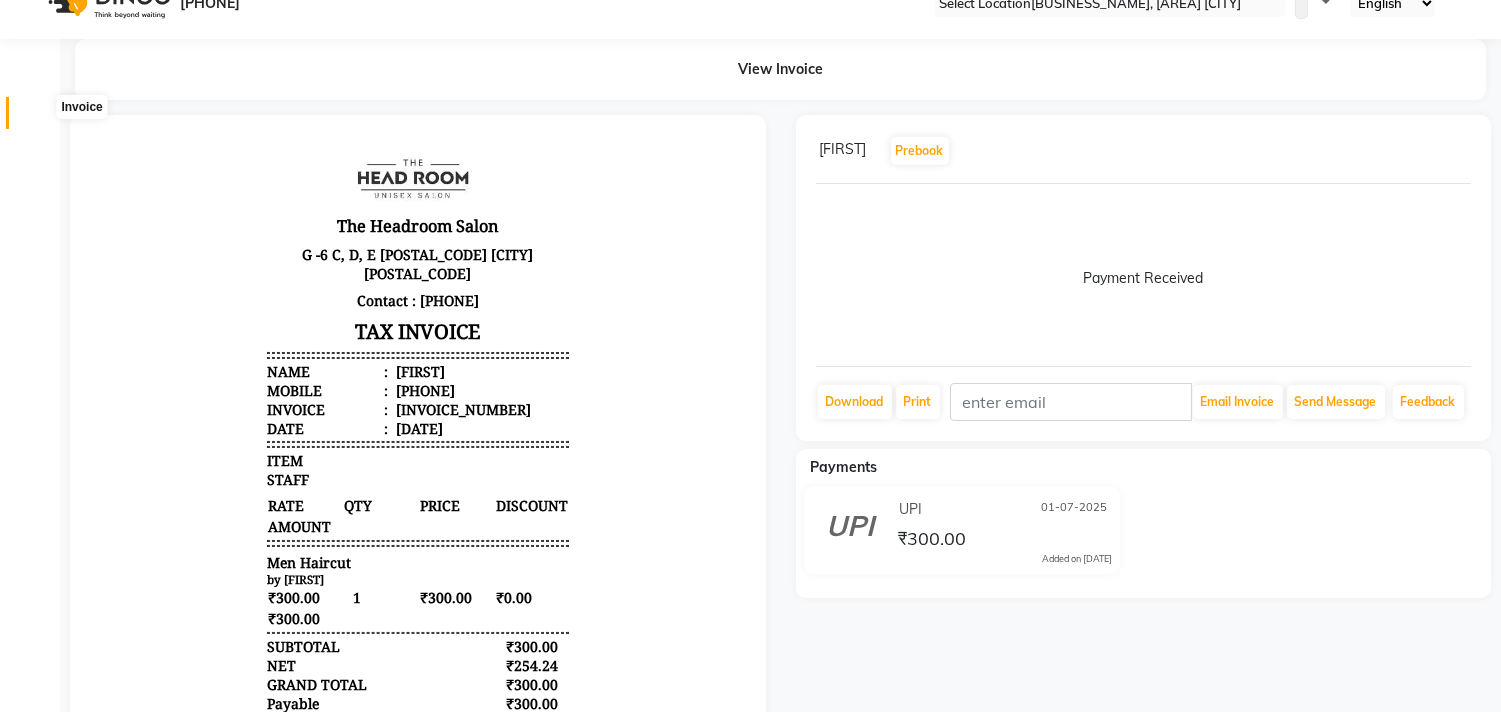 click at bounding box center (38, 118) 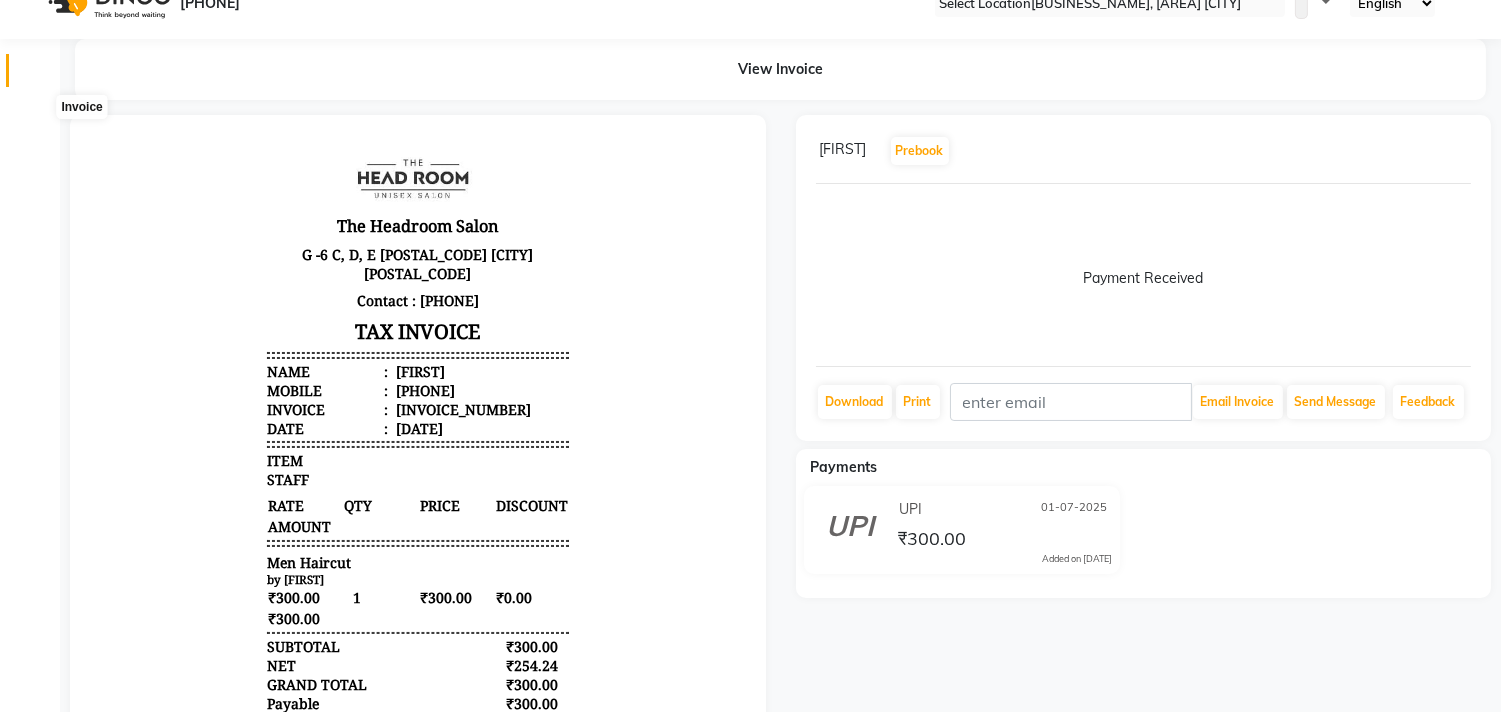 drag, startPoint x: 41, startPoint y: 106, endPoint x: 31, endPoint y: 125, distance: 21.470911 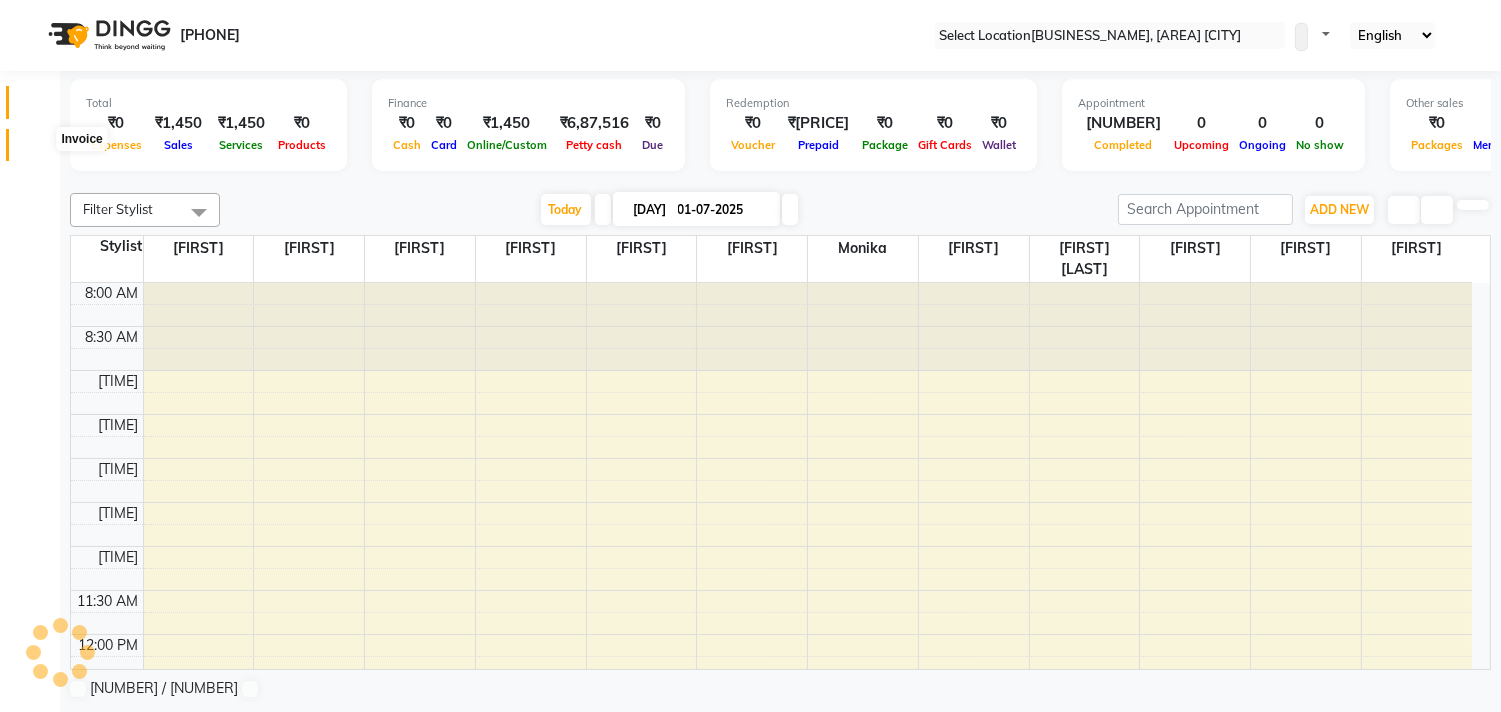 scroll, scrollTop: 0, scrollLeft: 0, axis: both 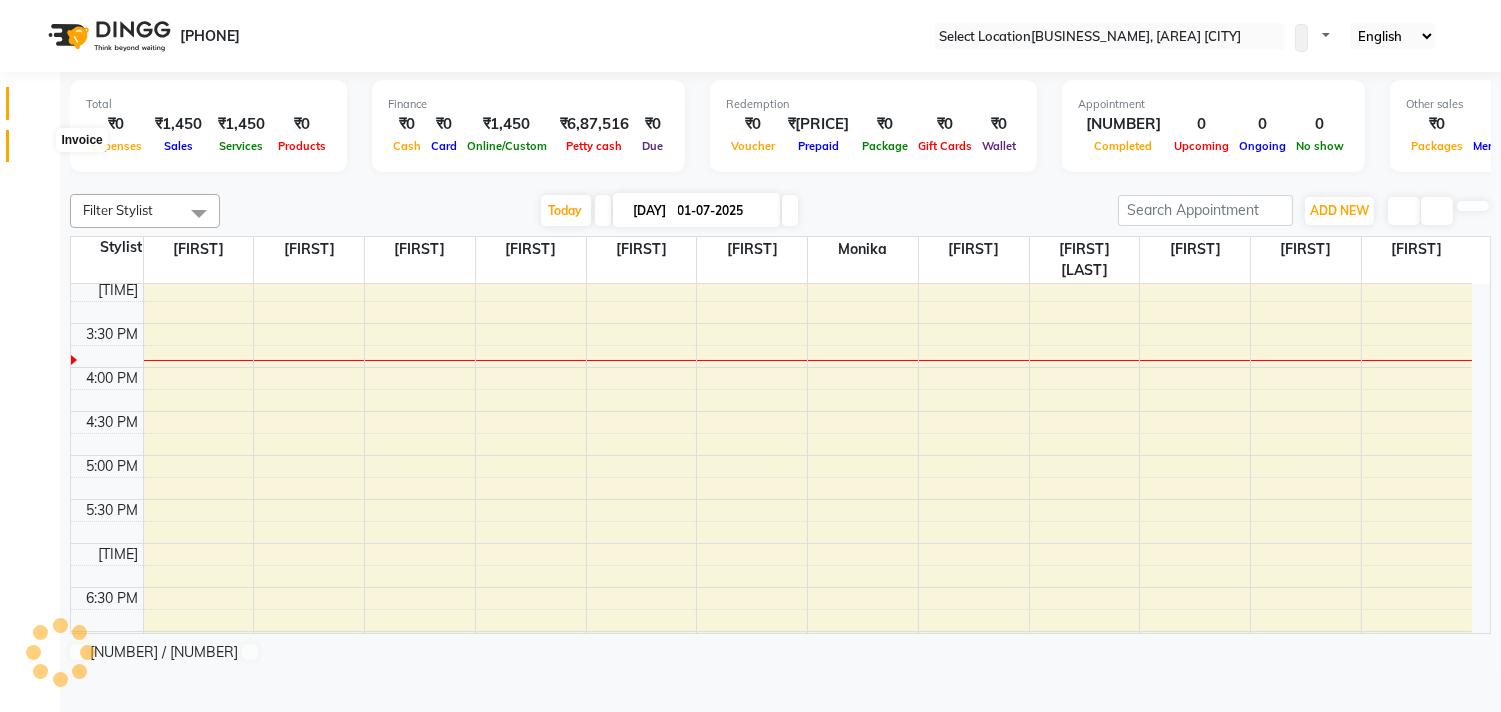 click at bounding box center [38, 151] 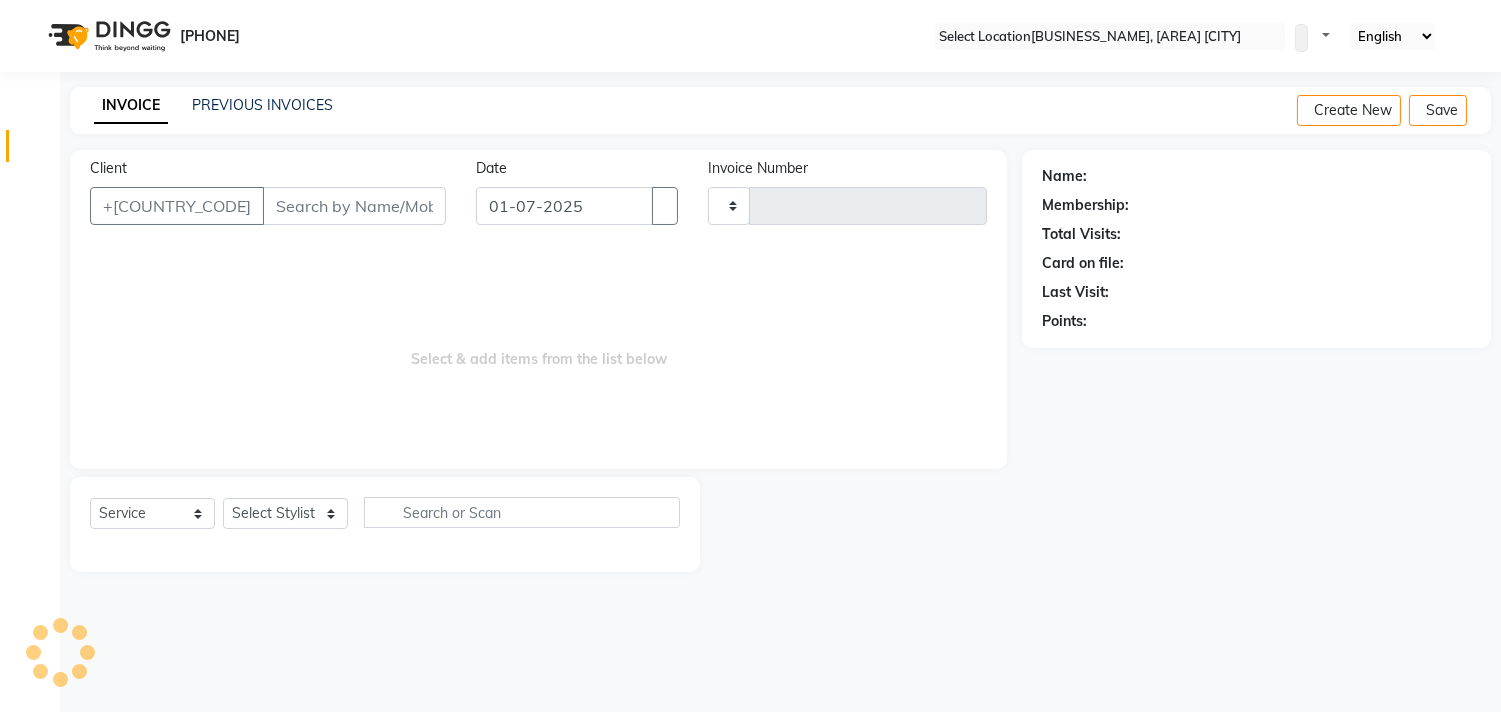 click on "Client" at bounding box center (354, 206) 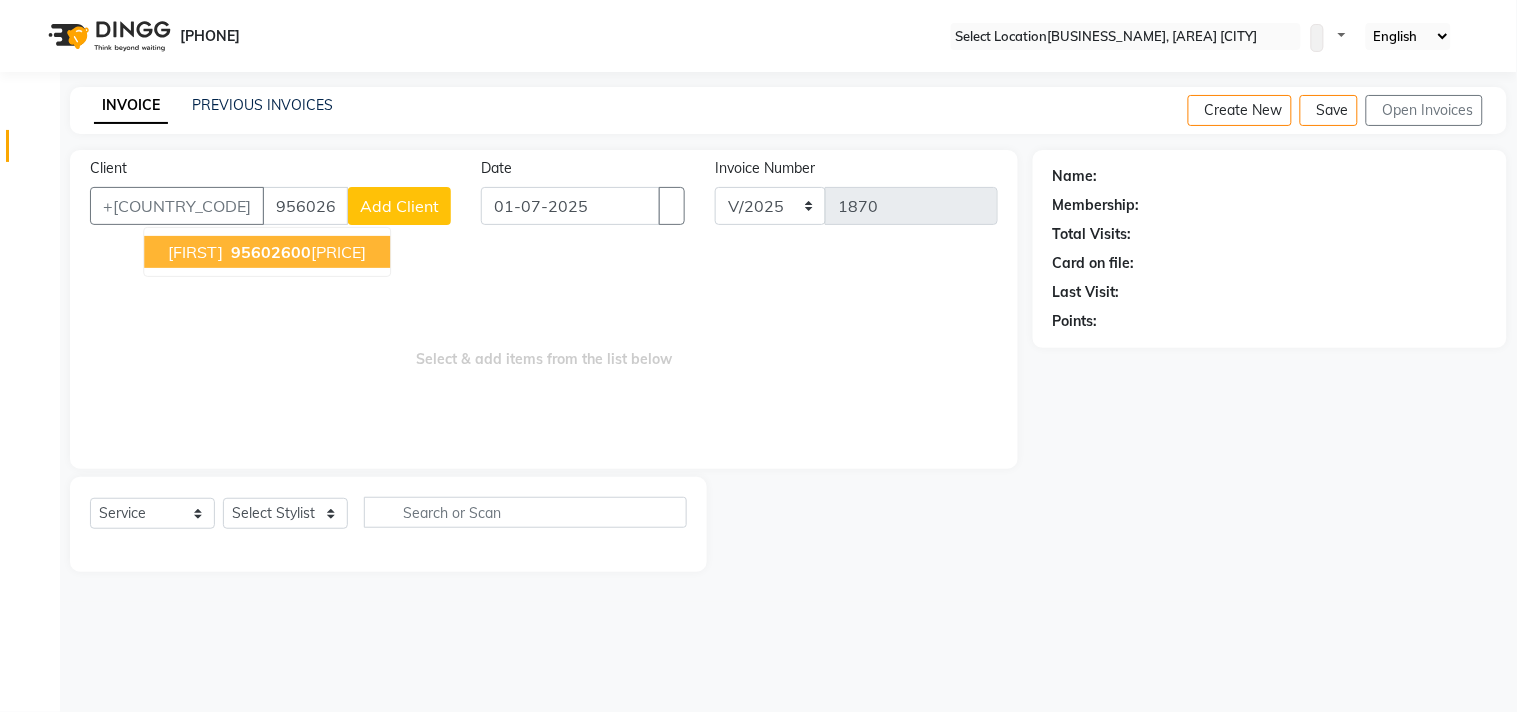 click on "rohit" at bounding box center (195, 252) 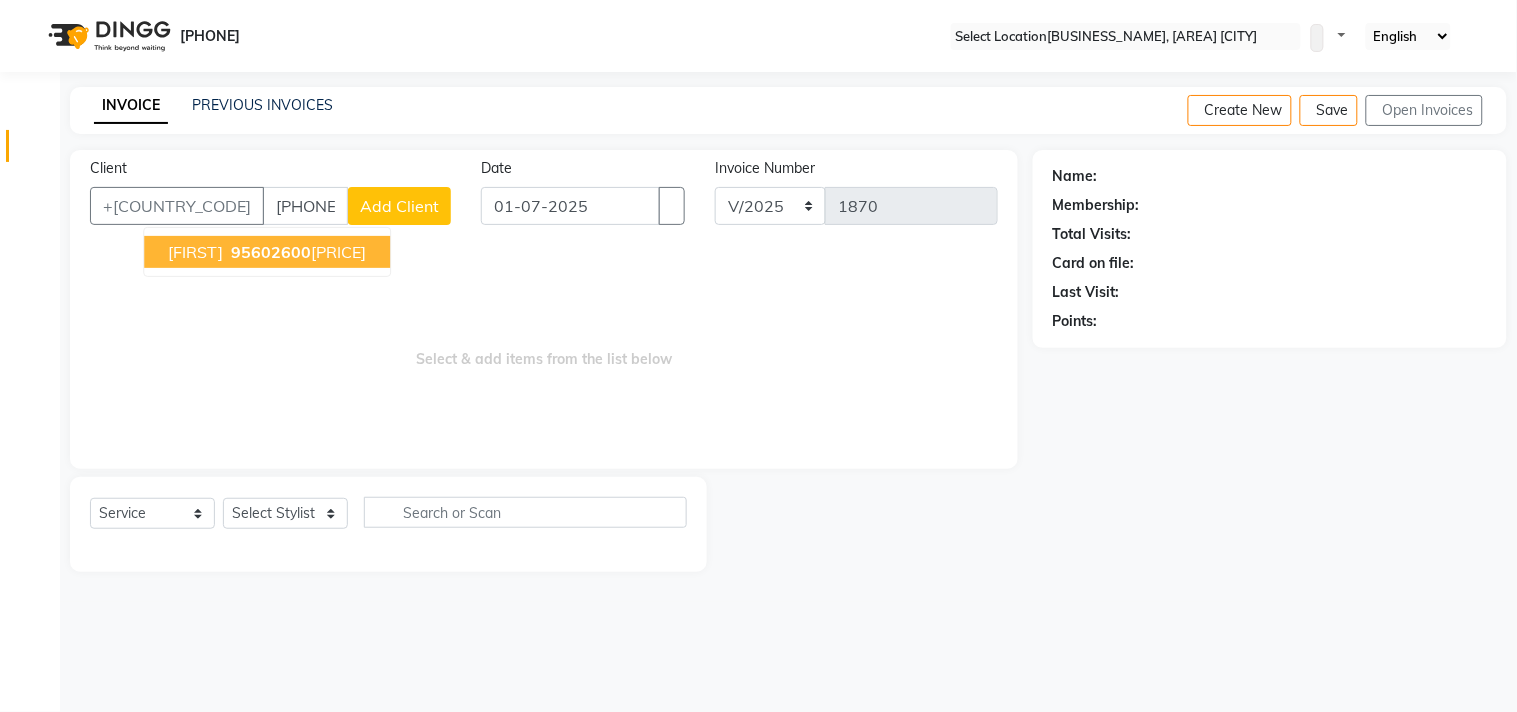 click on "Select & add items from the list below" at bounding box center (544, 349) 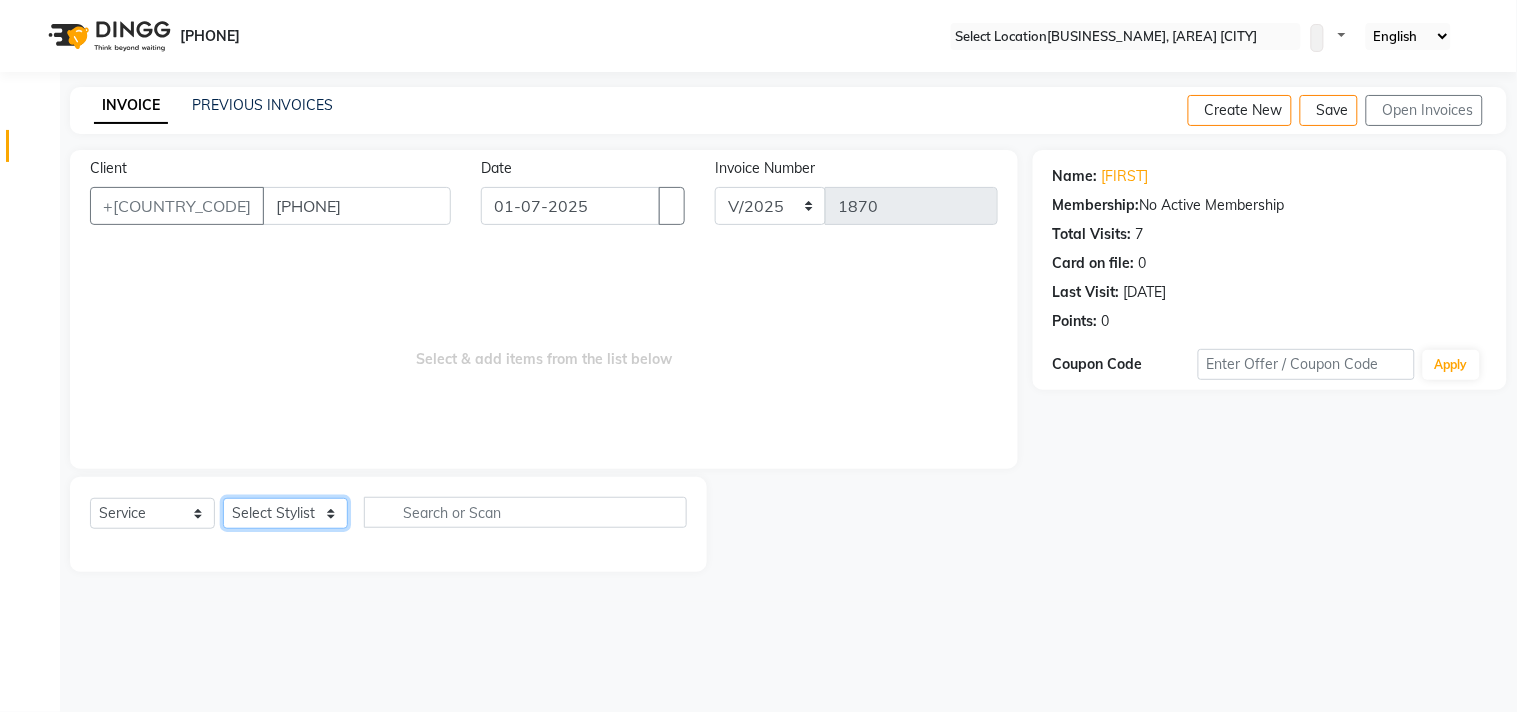 click on "Select Stylist Aditya Amir Anubha Deepali Faizan Firoz Manager Monika Nakul Shokeen Neetu Pooja Rahul Siraj" at bounding box center [285, 513] 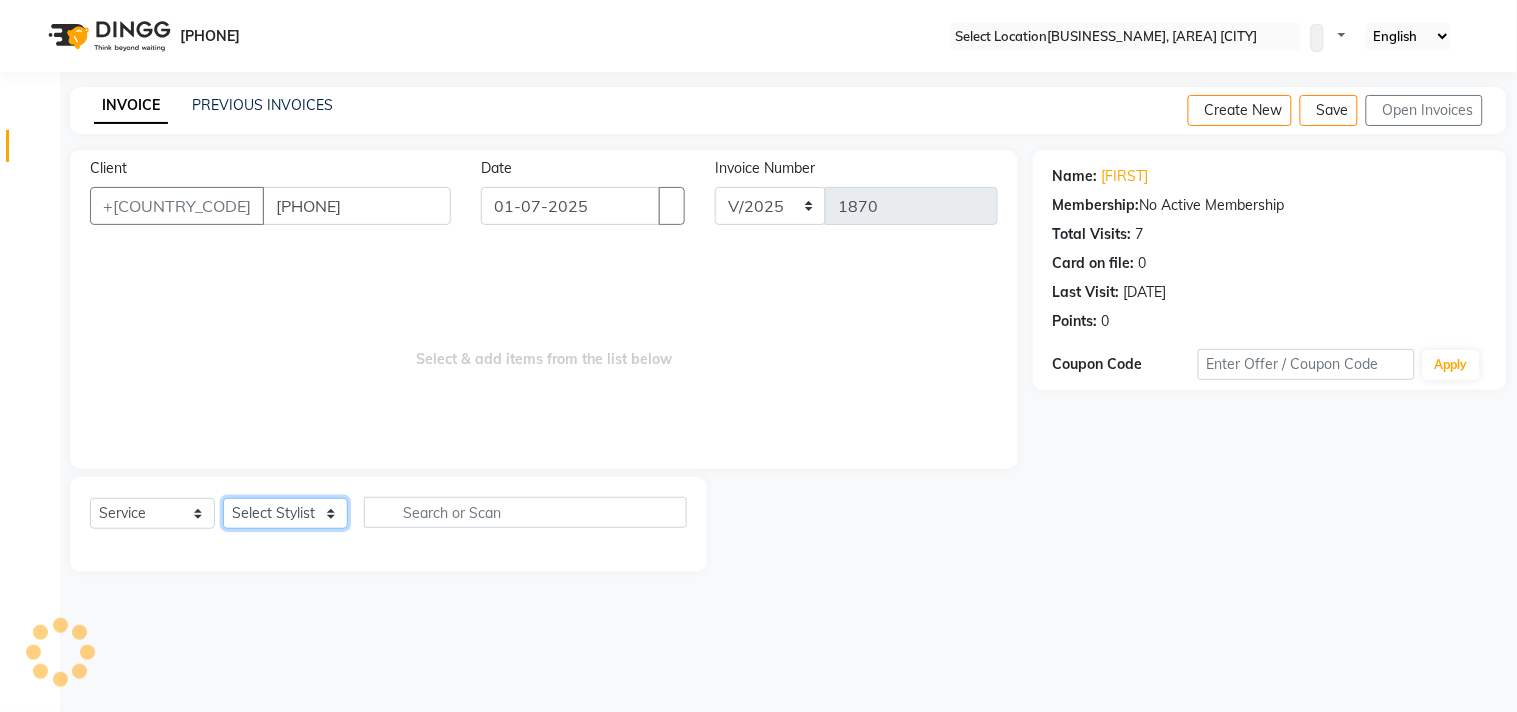 select on "58237" 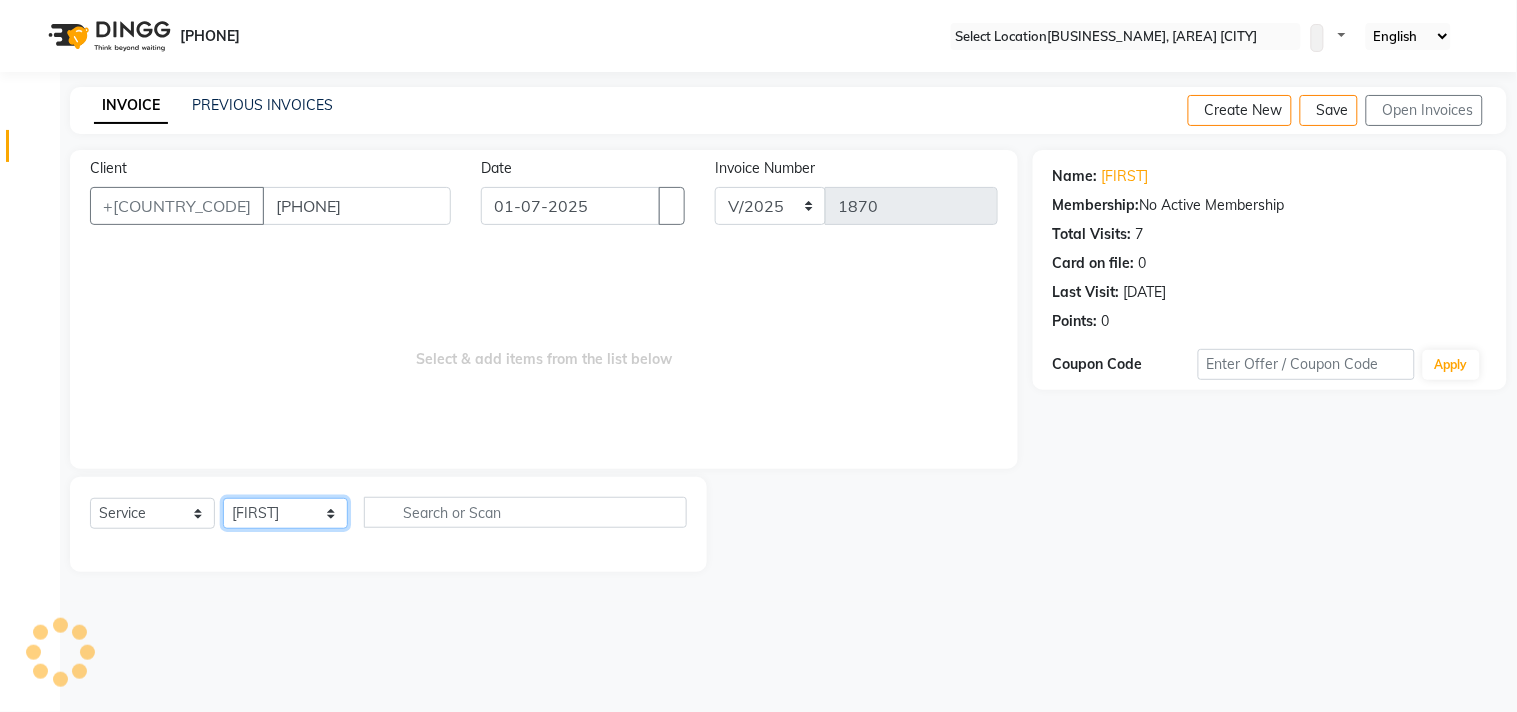click on "Select Stylist Aditya Amir Anubha Deepali Faizan Firoz Manager Monika Nakul Shokeen Neetu Pooja Rahul Siraj" at bounding box center (285, 513) 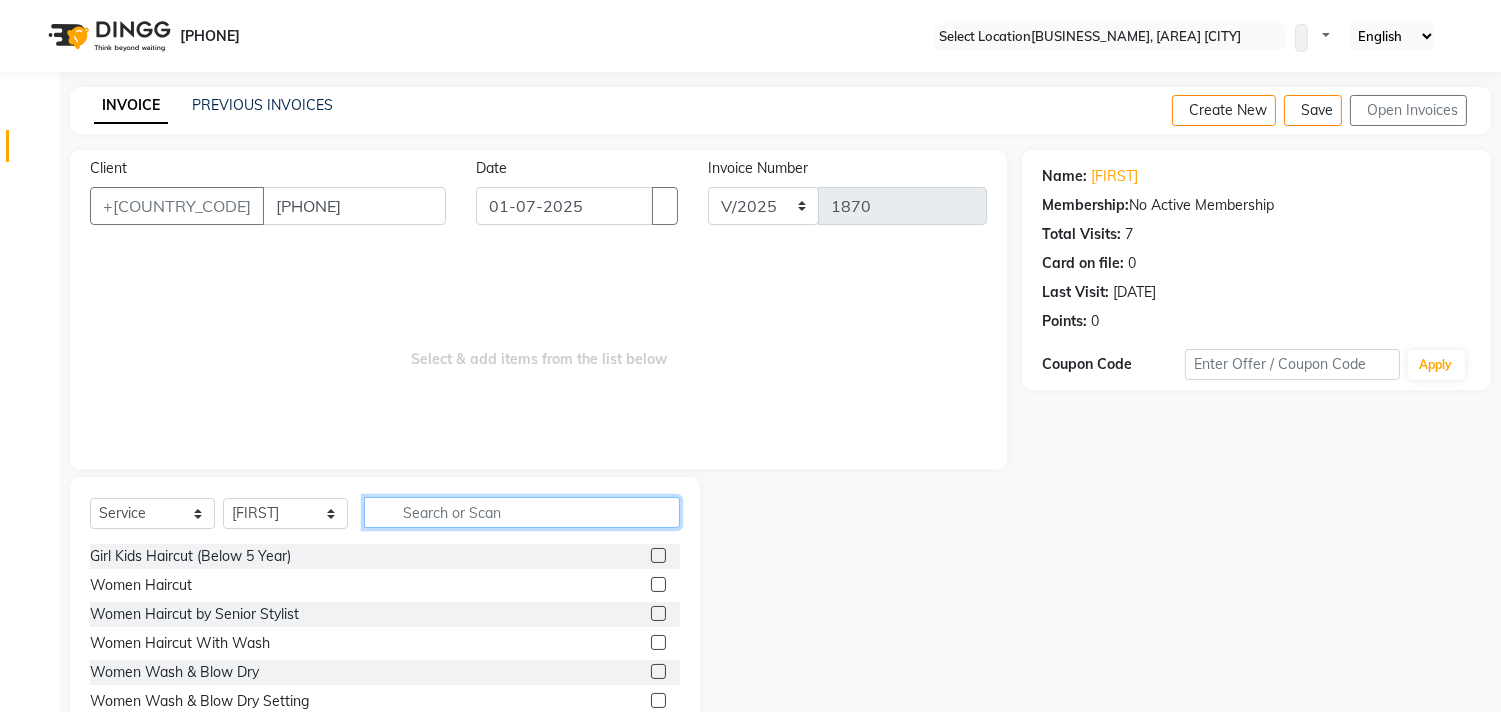 click at bounding box center [522, 512] 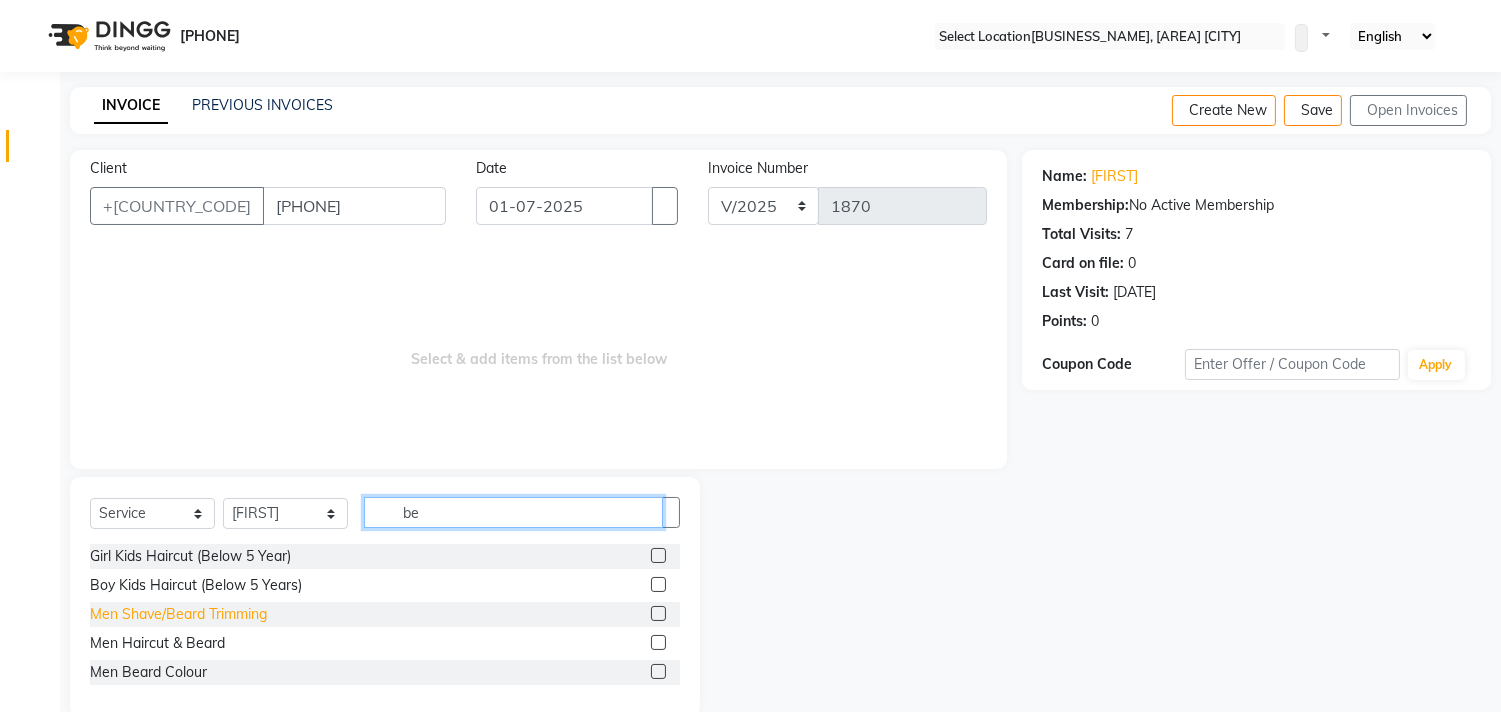 type on "be" 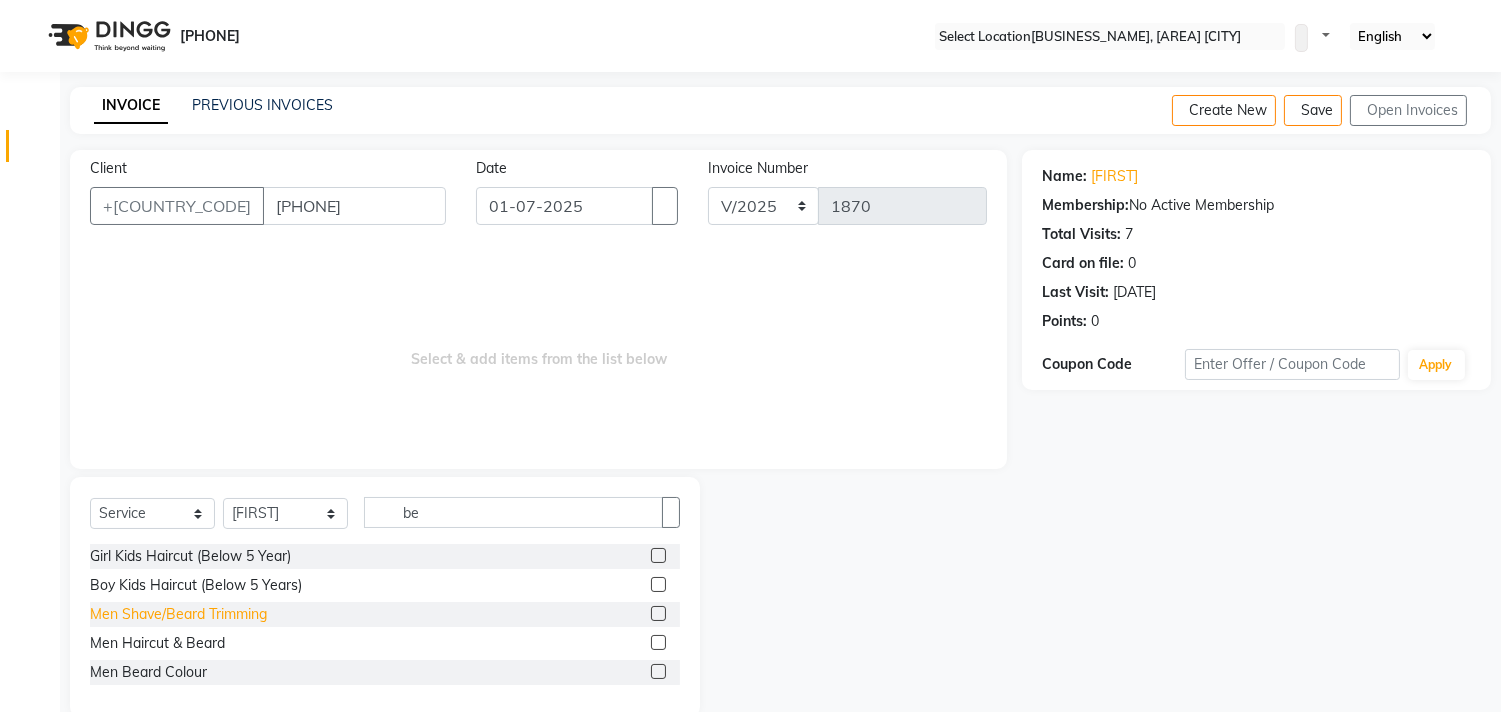 click on "Men Shave/Beard Trimming" at bounding box center [190, 556] 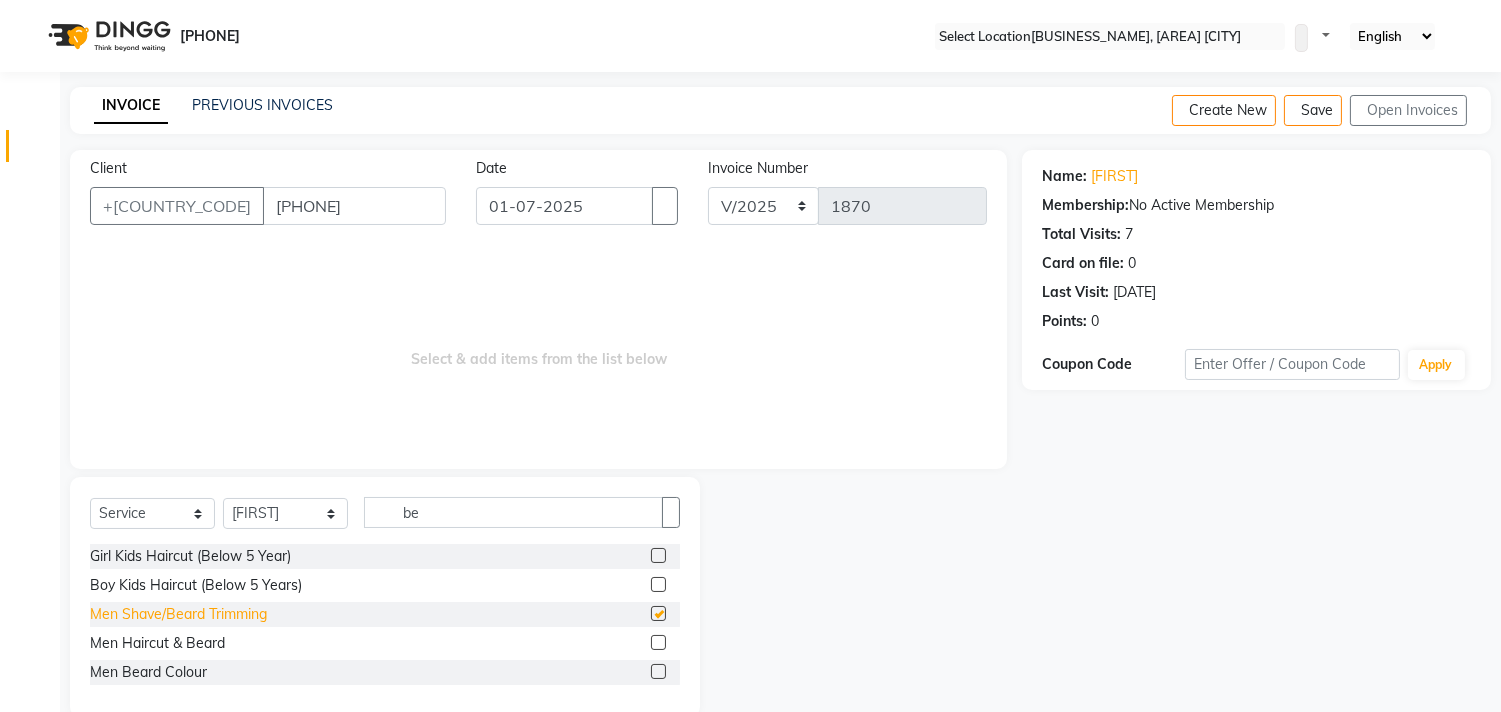 click on "Men Shave/Beard Trimming" at bounding box center [190, 556] 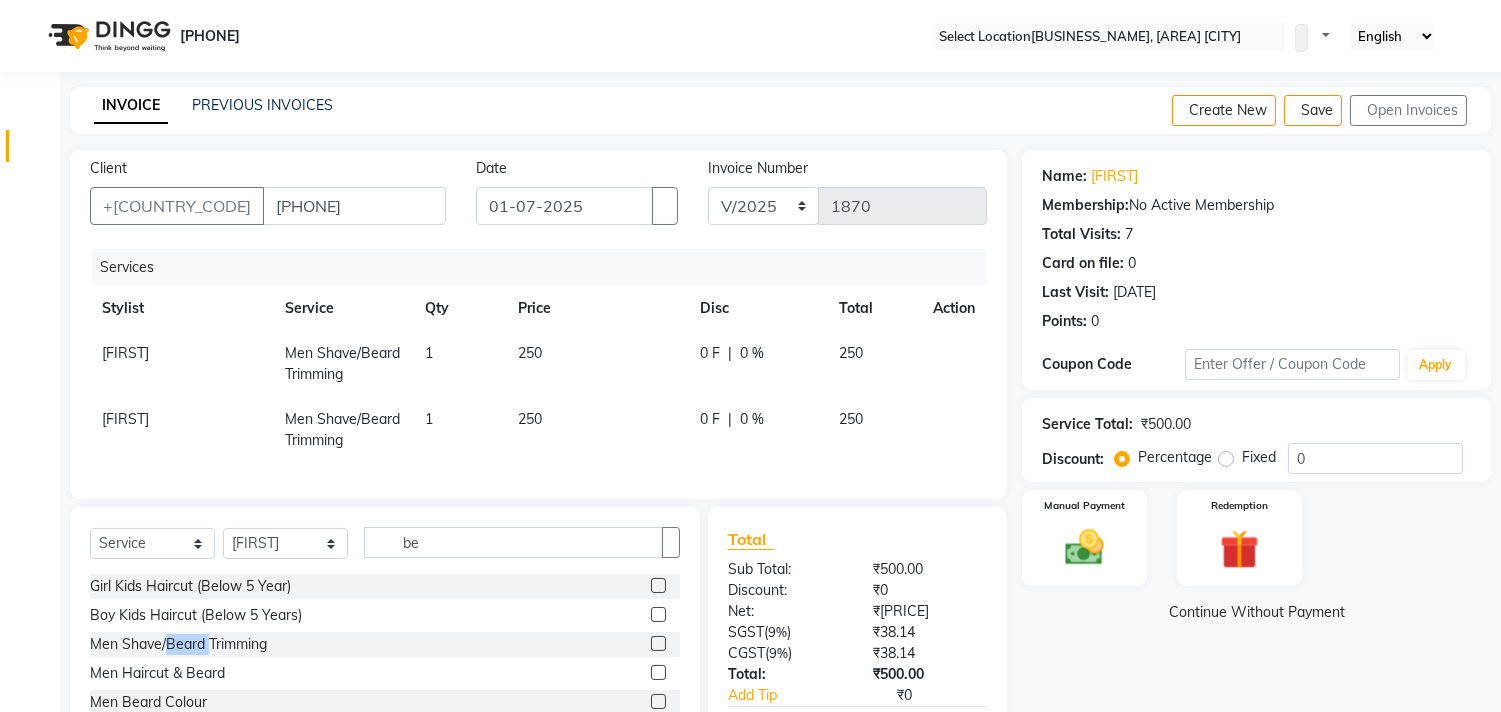 click at bounding box center [941, 343] 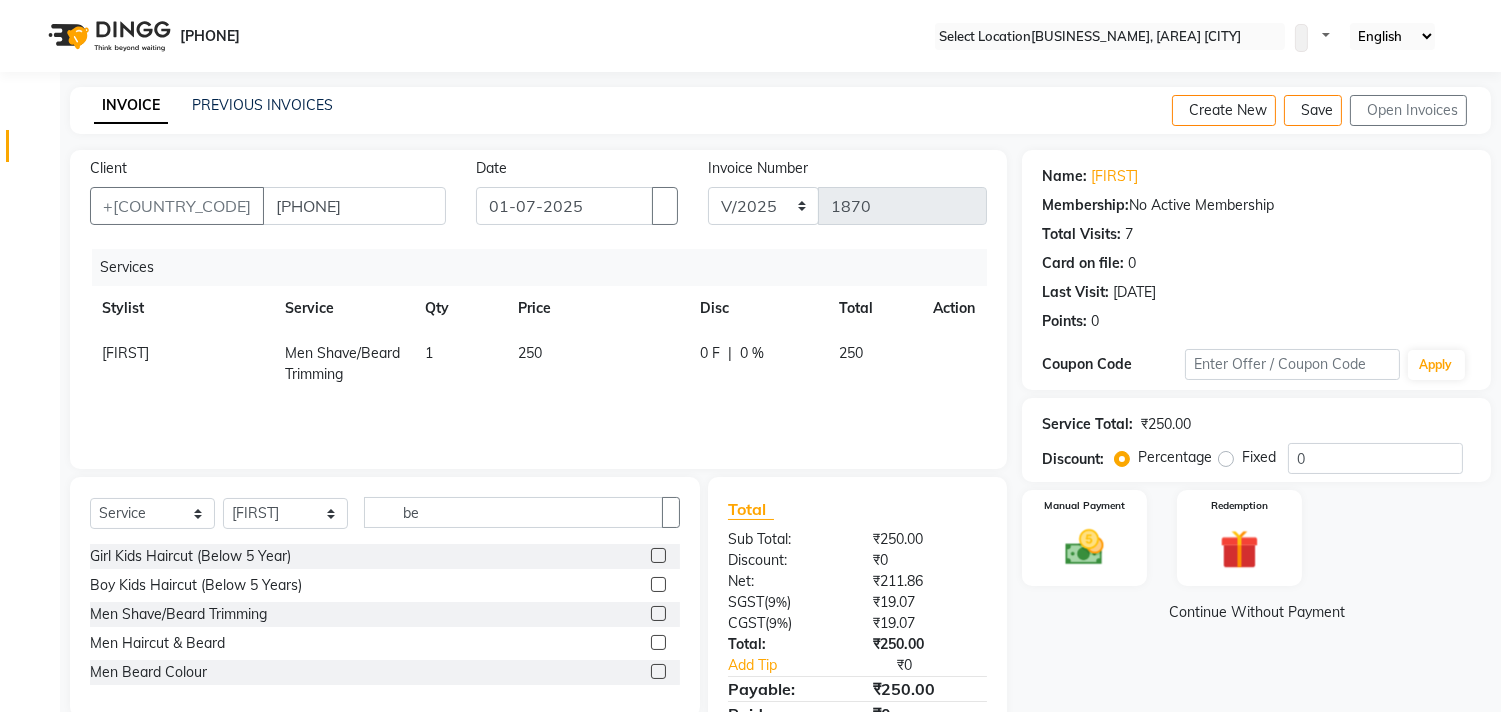 click at bounding box center [941, 343] 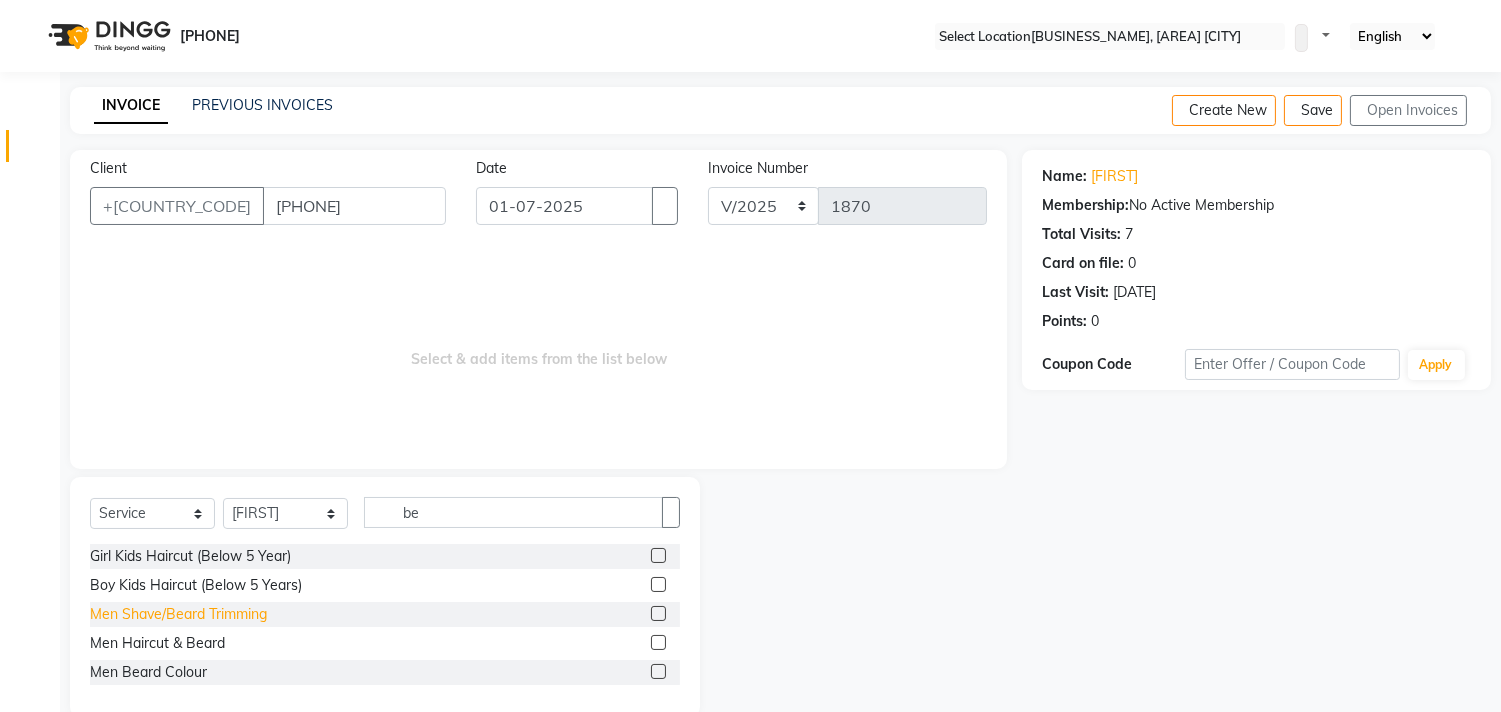 click on "Men Shave/Beard Trimming" at bounding box center [190, 556] 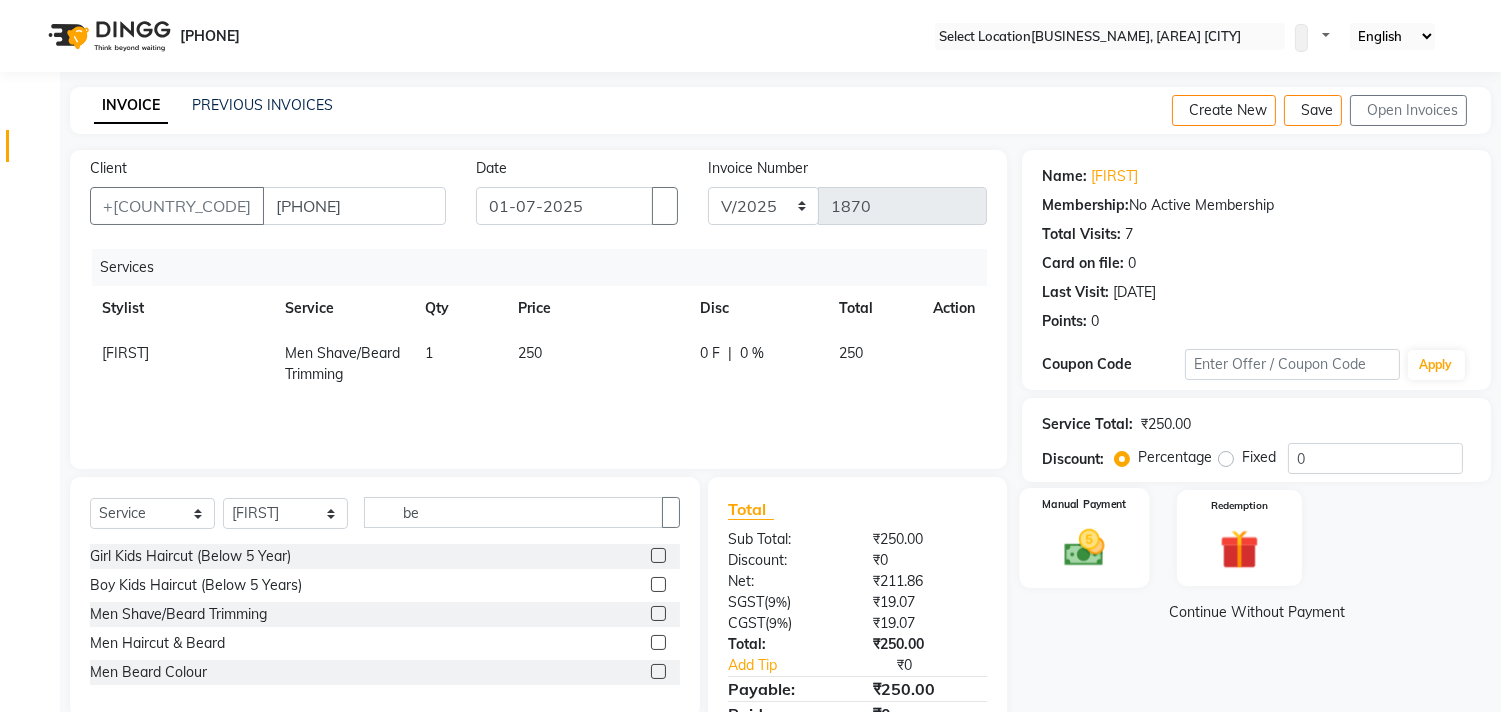 click on "Manual Payment" at bounding box center [1085, 537] 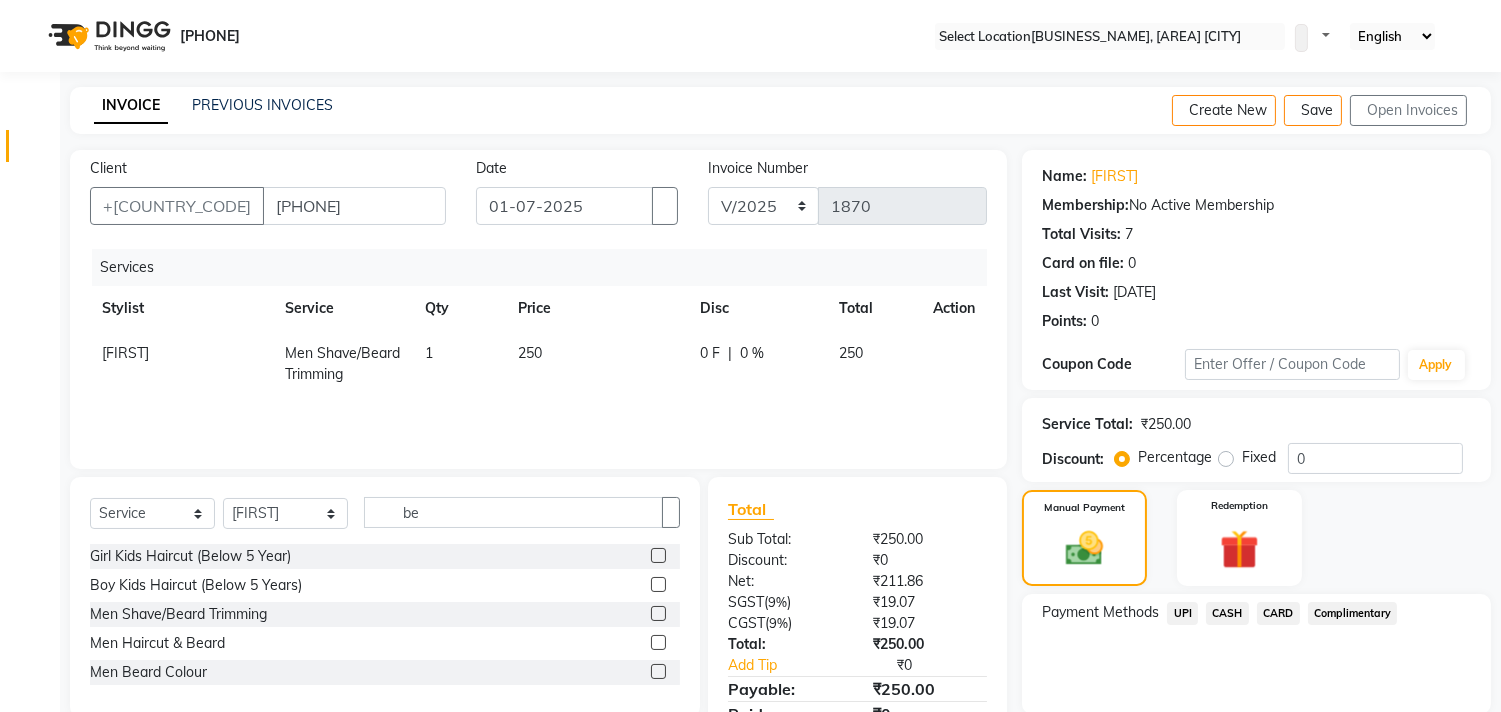 click on "UPI" at bounding box center (1182, 613) 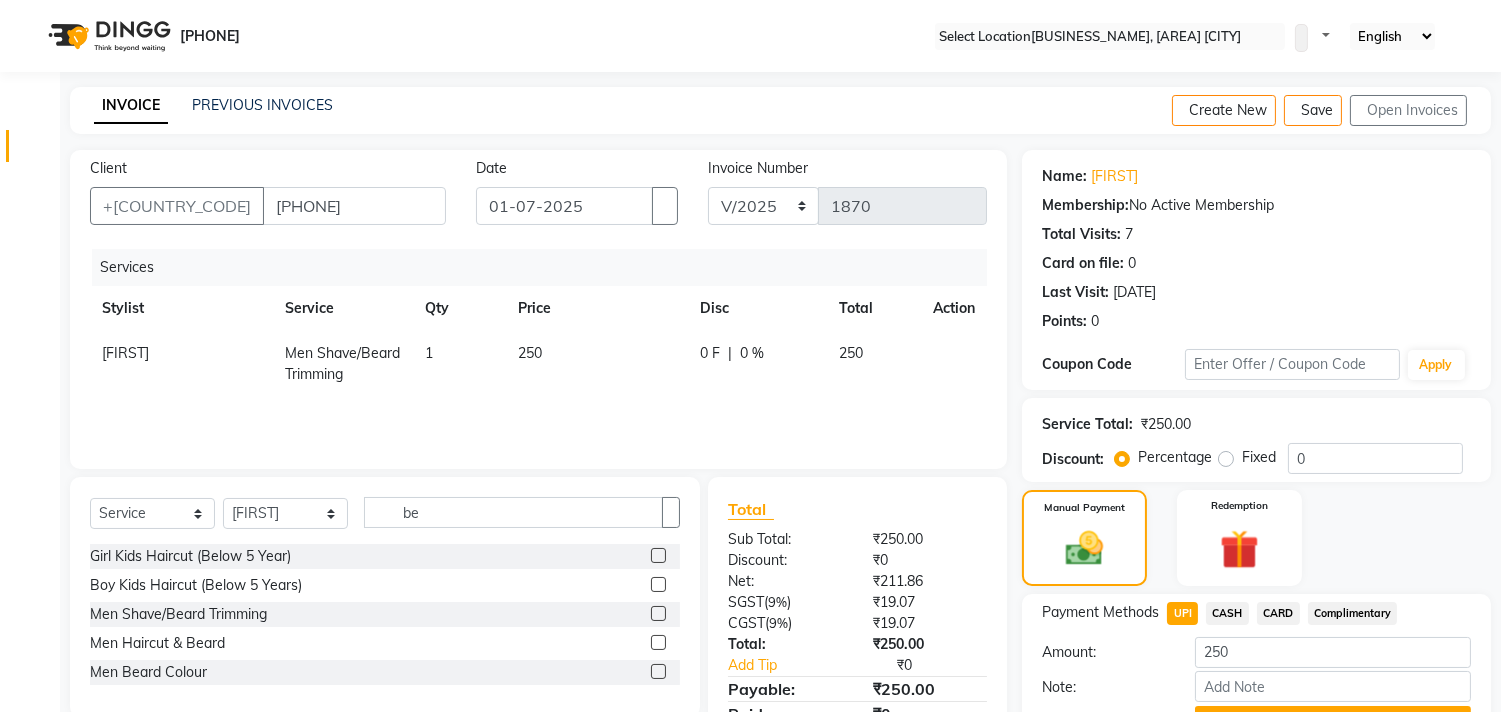 scroll, scrollTop: 104, scrollLeft: 0, axis: vertical 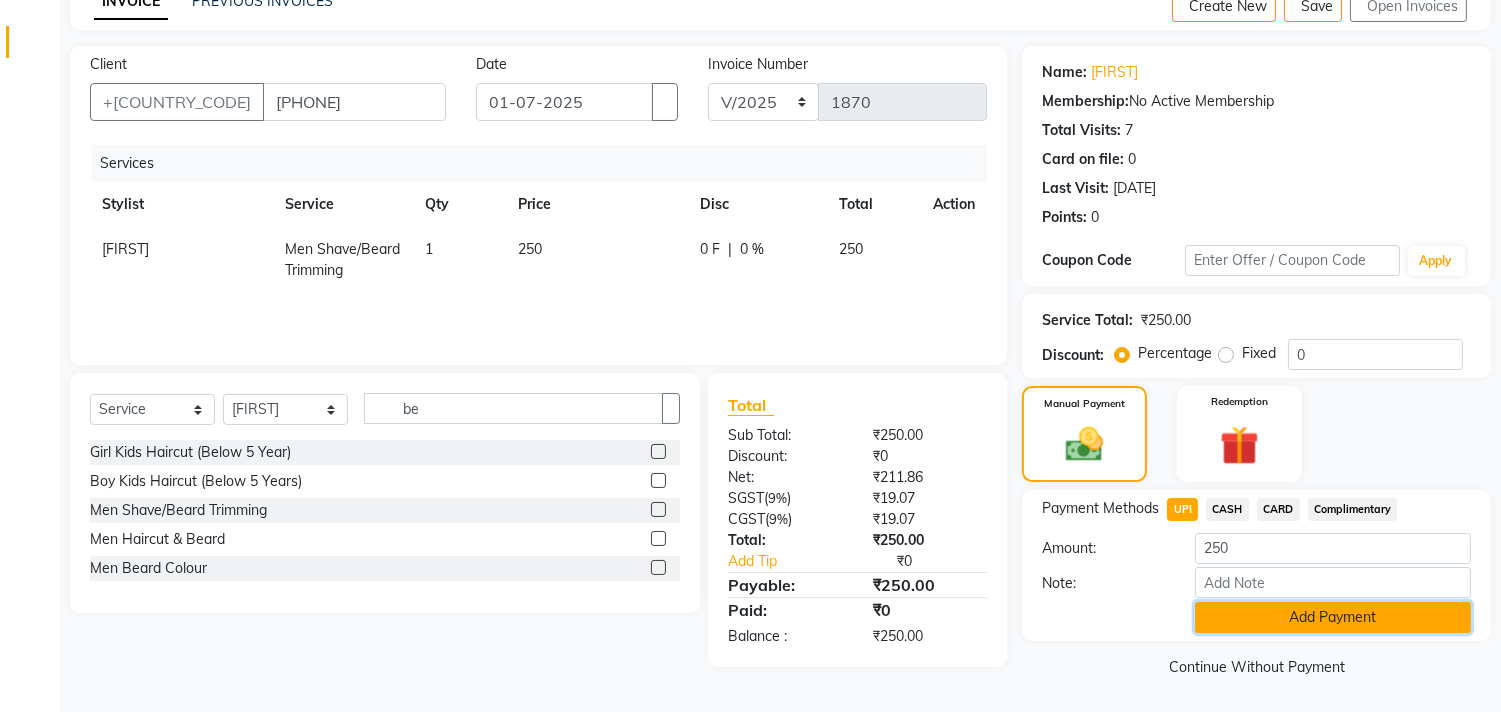 click on "Add Payment" at bounding box center [1333, 617] 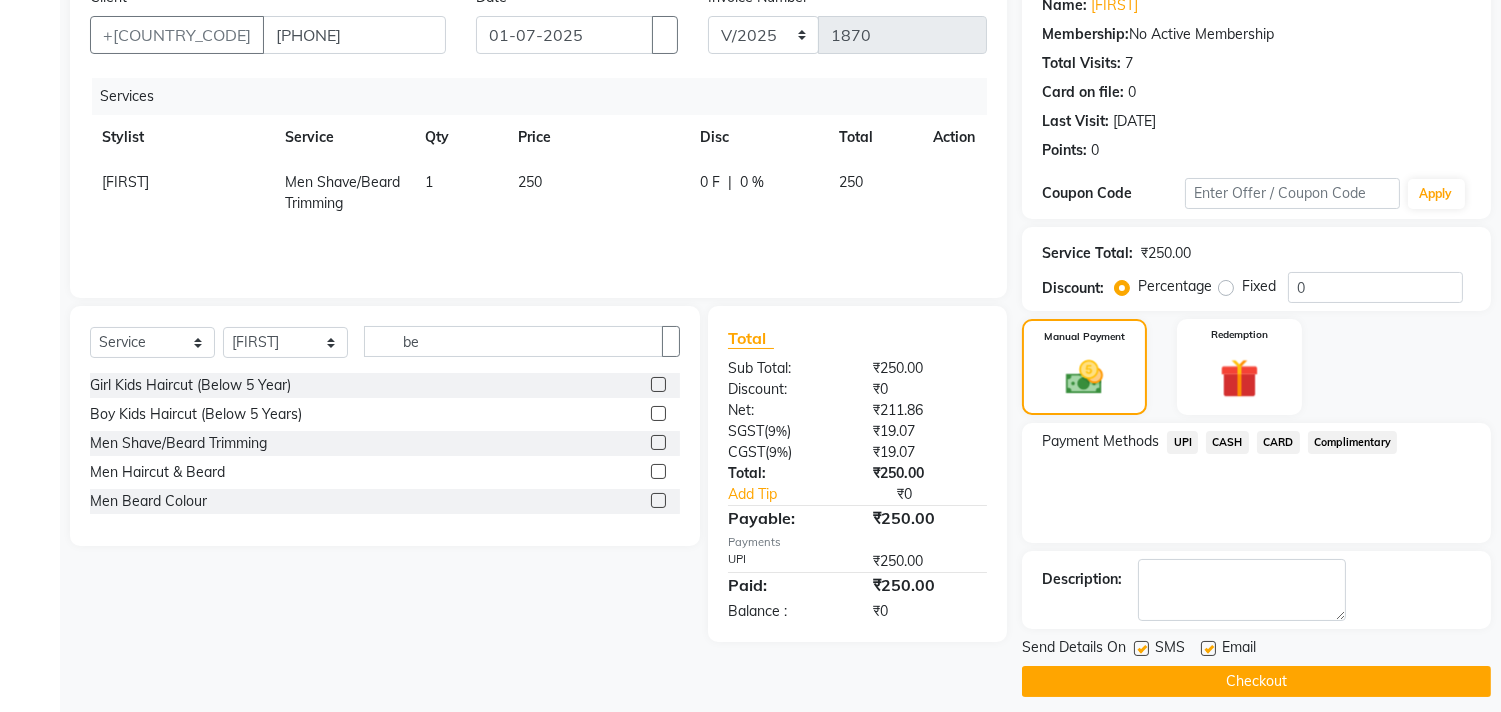 scroll, scrollTop: 187, scrollLeft: 0, axis: vertical 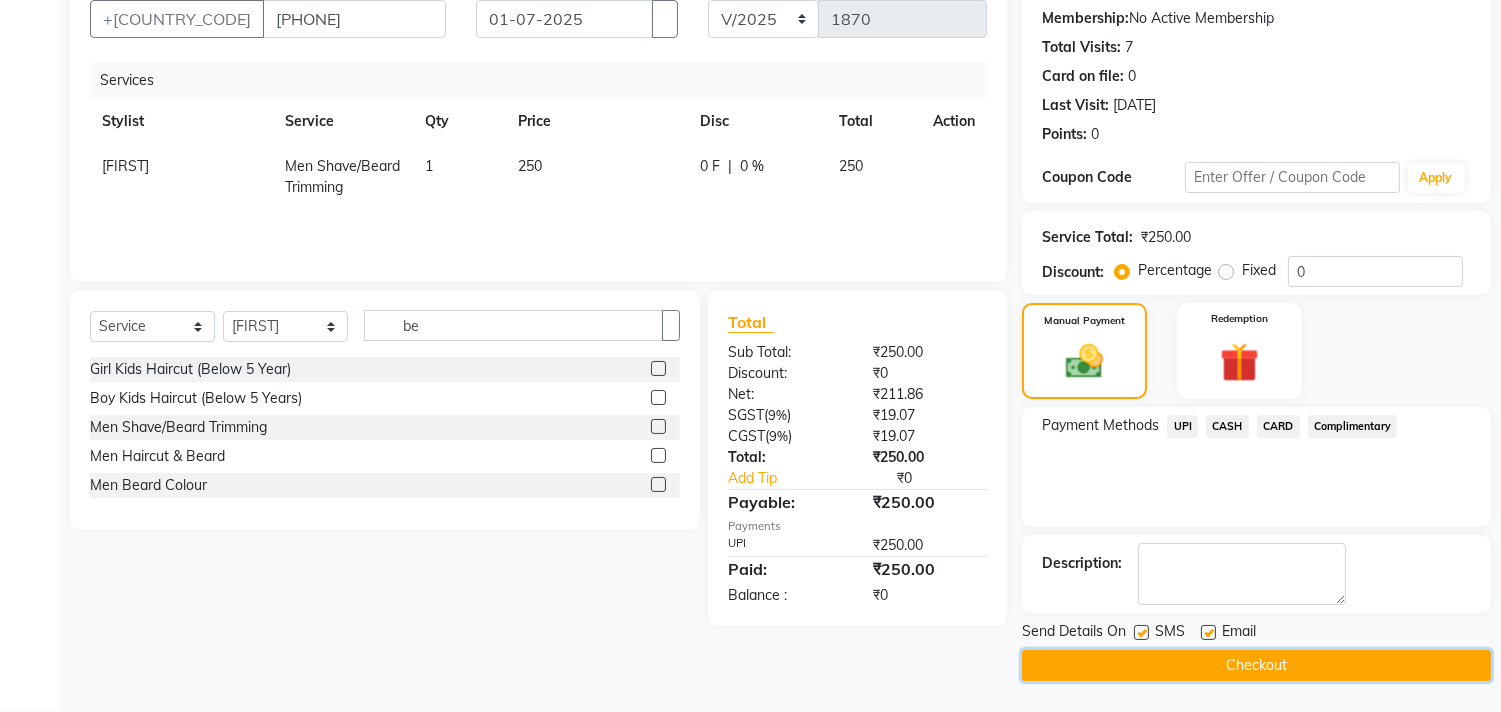 click on "Checkout" at bounding box center [1256, 665] 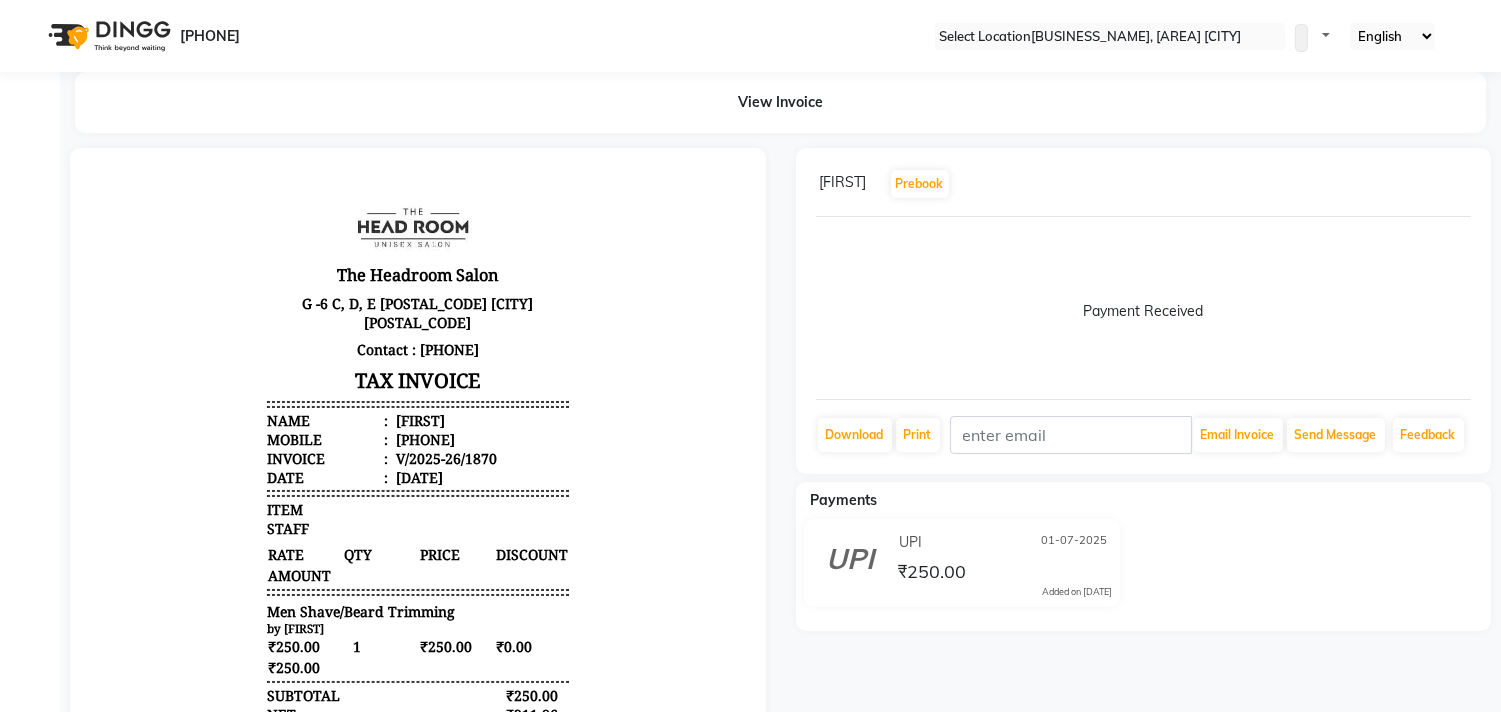 scroll, scrollTop: 0, scrollLeft: 0, axis: both 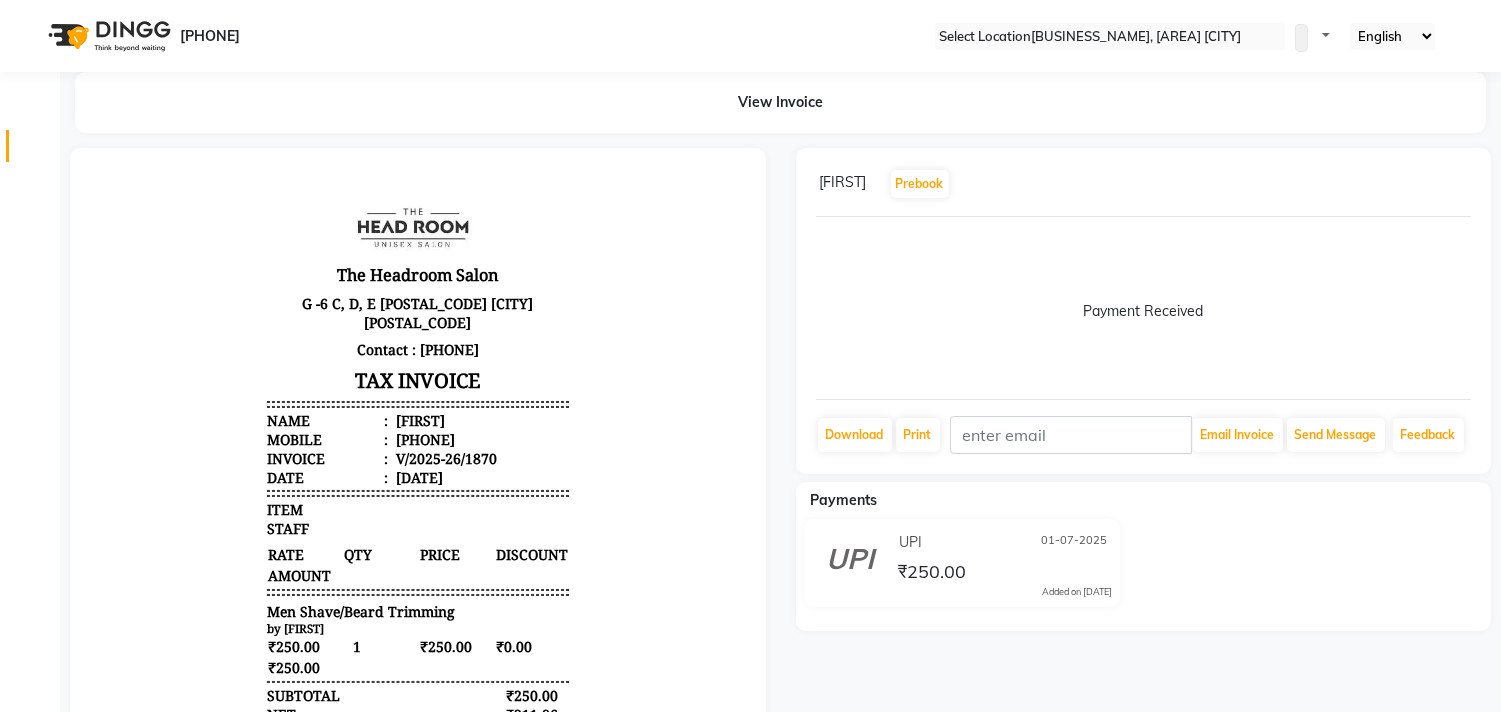 click on "Invoice" at bounding box center (30, 146) 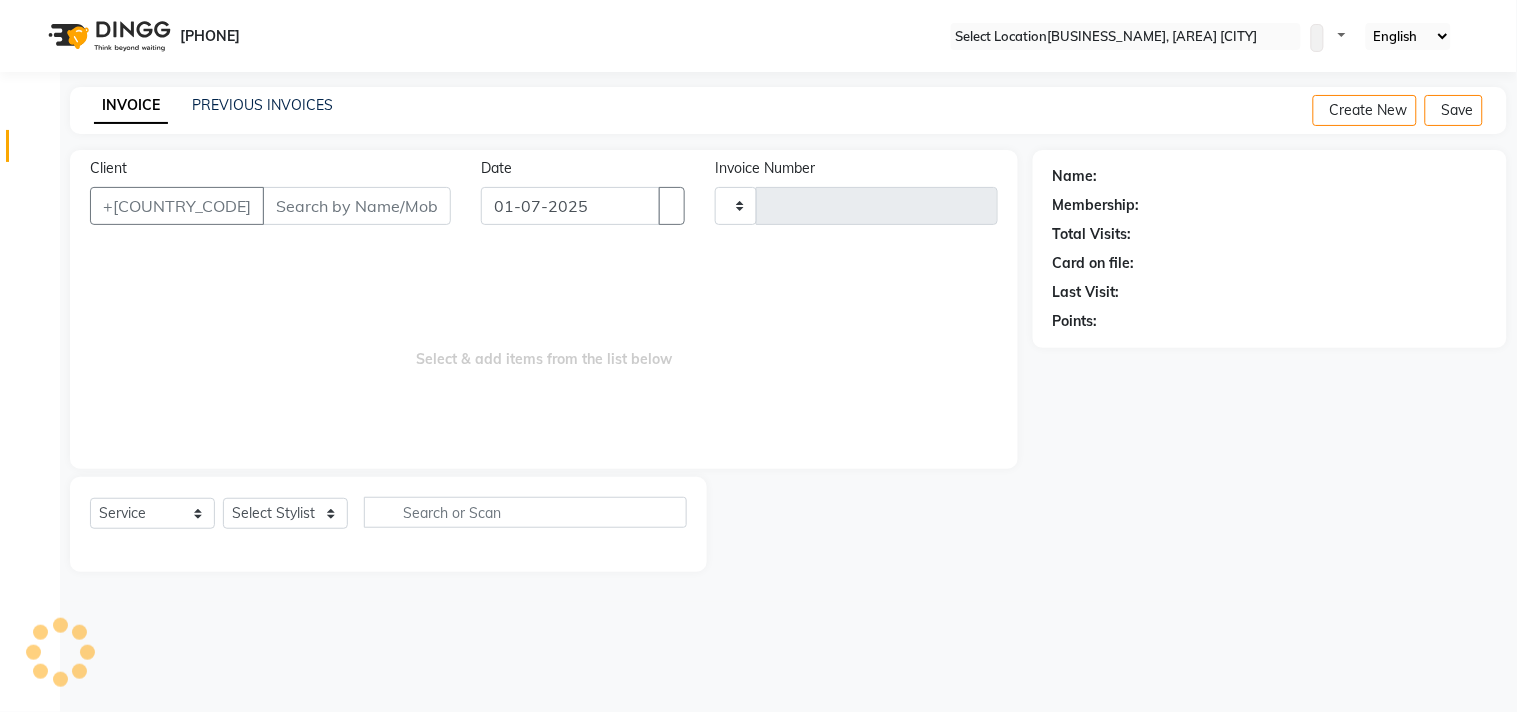 click on "Client" at bounding box center [357, 206] 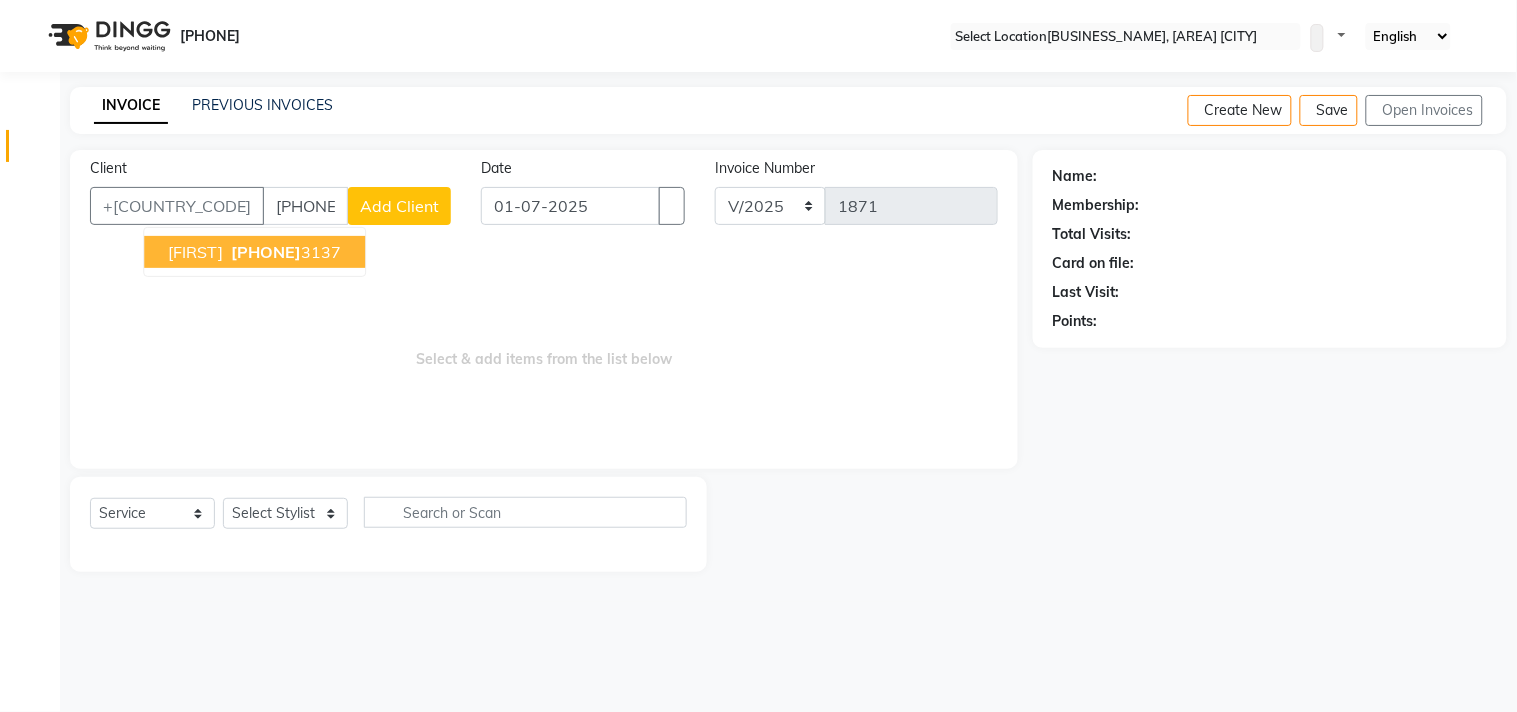 click on "paras   844787 3137" at bounding box center (254, 252) 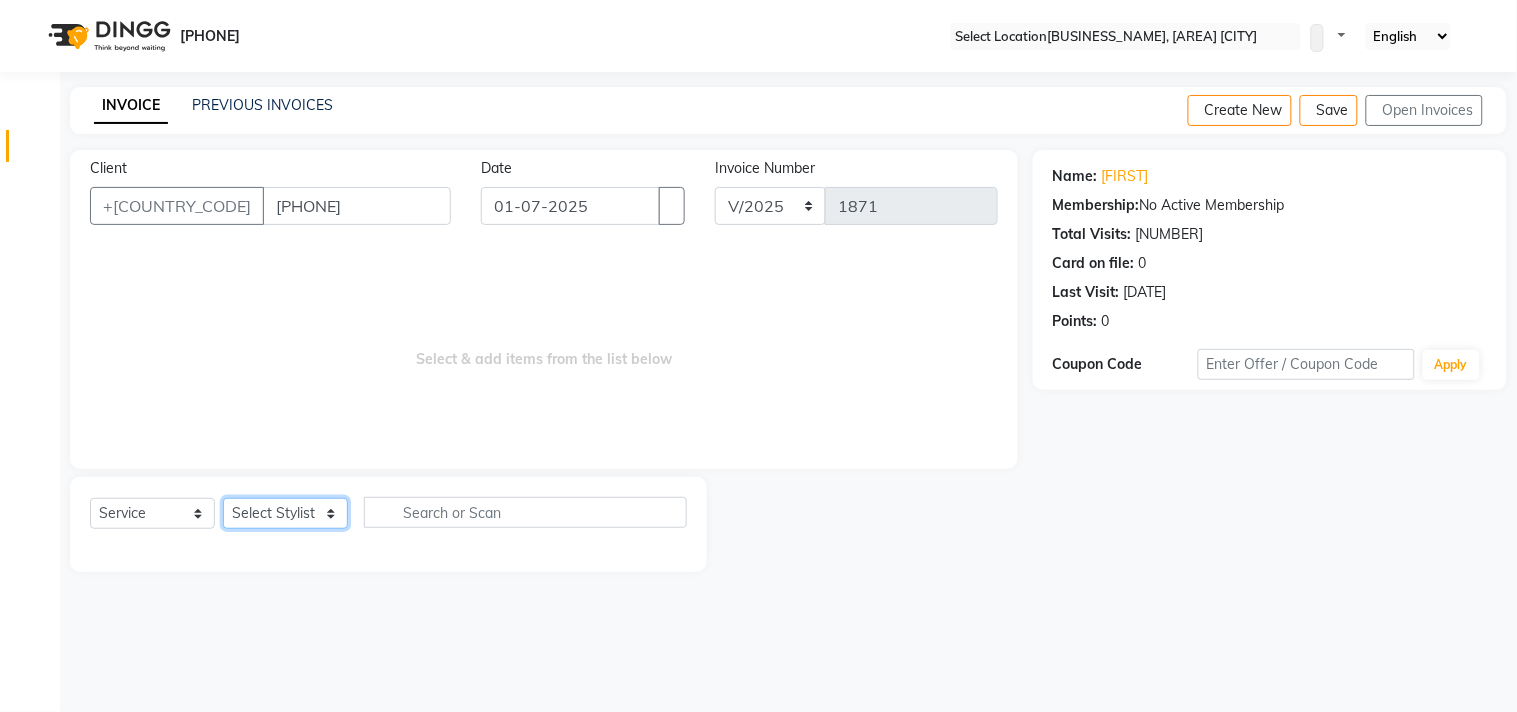 click on "Select Stylist Aditya Amir Anubha Deepali Faizan Firoz Manager Monika Nakul Shokeen Neetu Pooja Rahul Siraj" at bounding box center (285, 513) 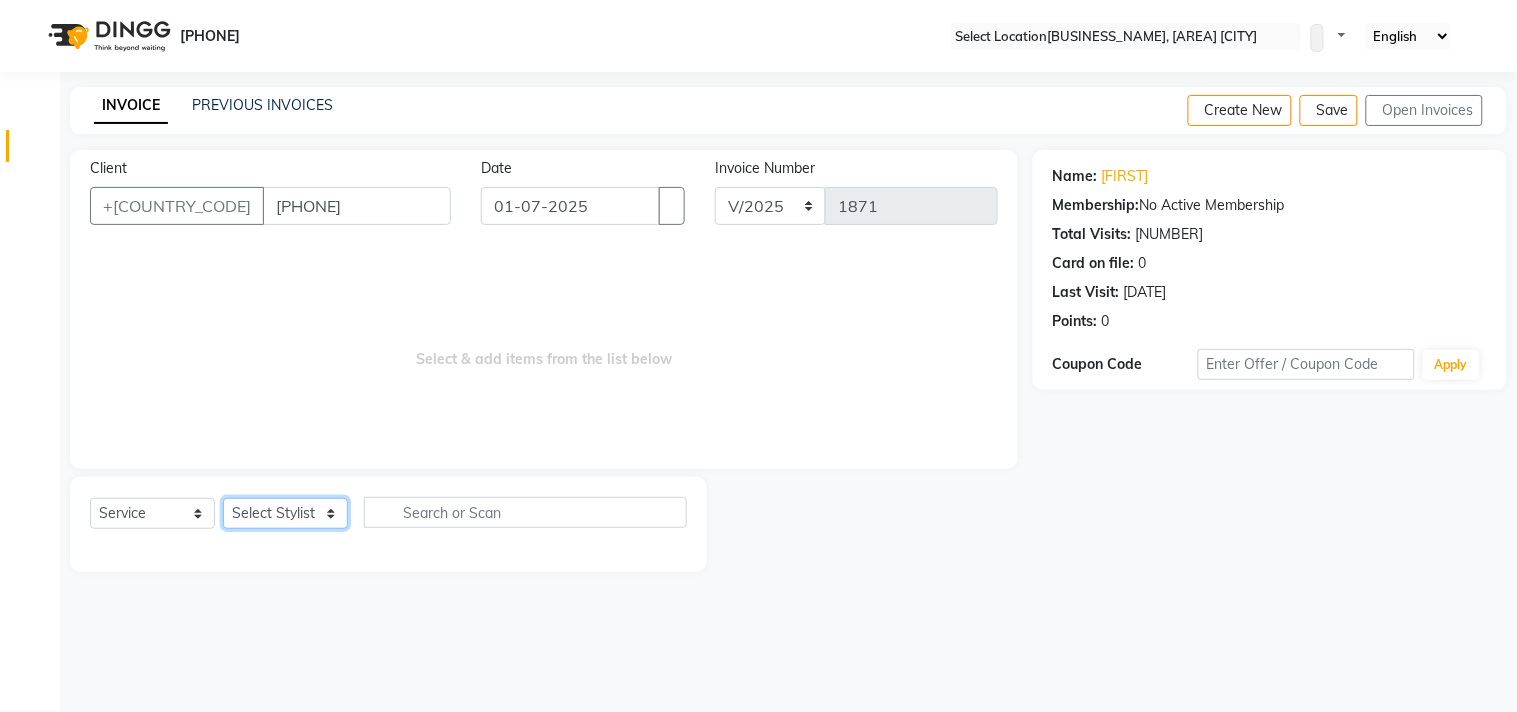 select on "58235" 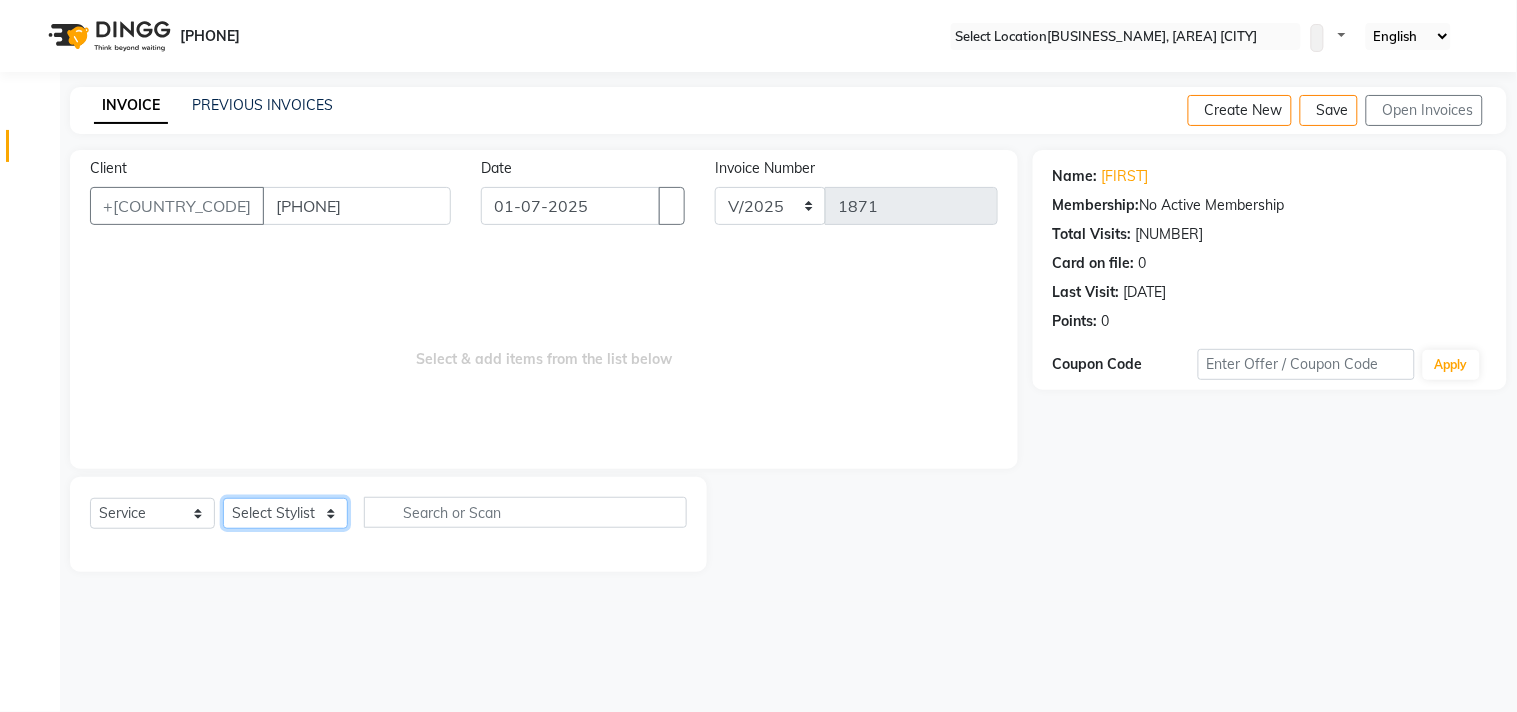 click on "Select Stylist Aditya Amir Anubha Deepali Faizan Firoz Manager Monika Nakul Shokeen Neetu Pooja Rahul Siraj" at bounding box center (285, 513) 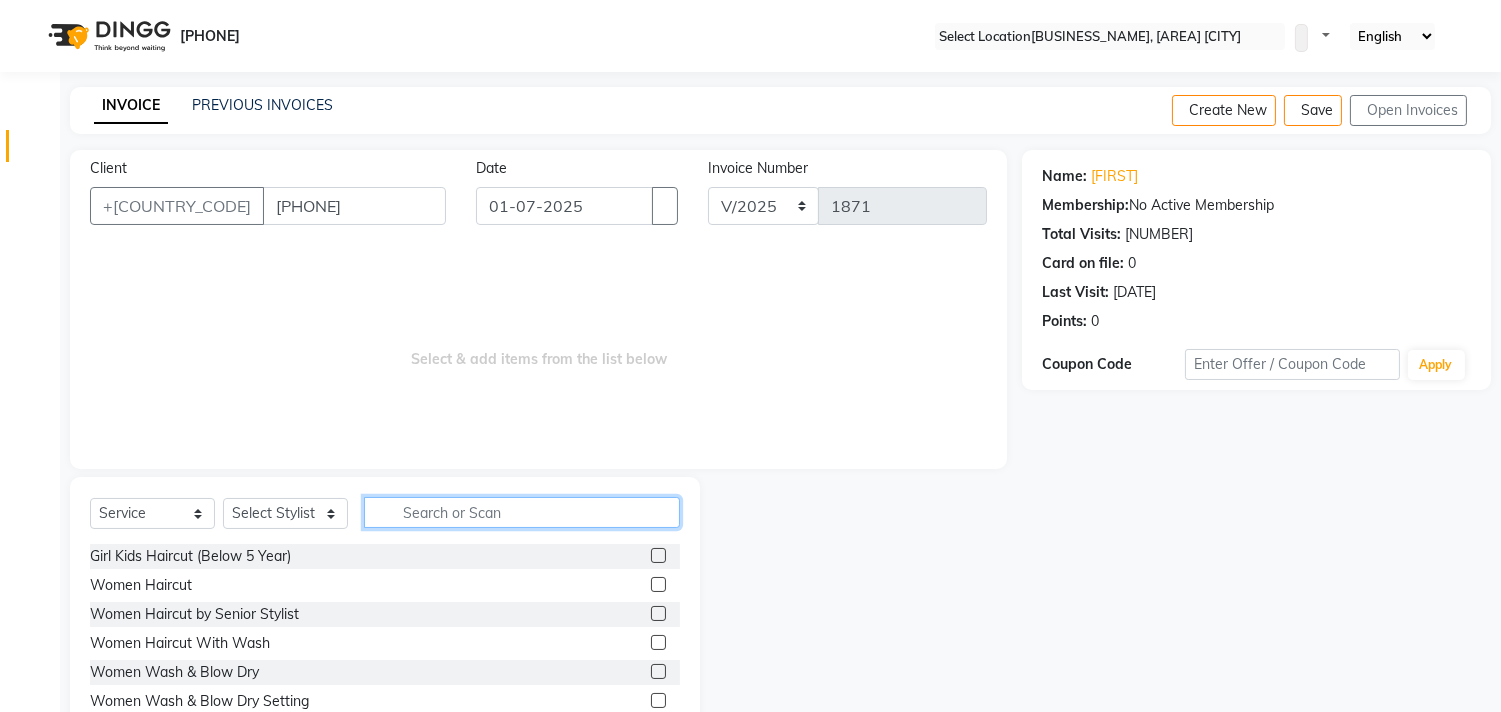 click at bounding box center (522, 512) 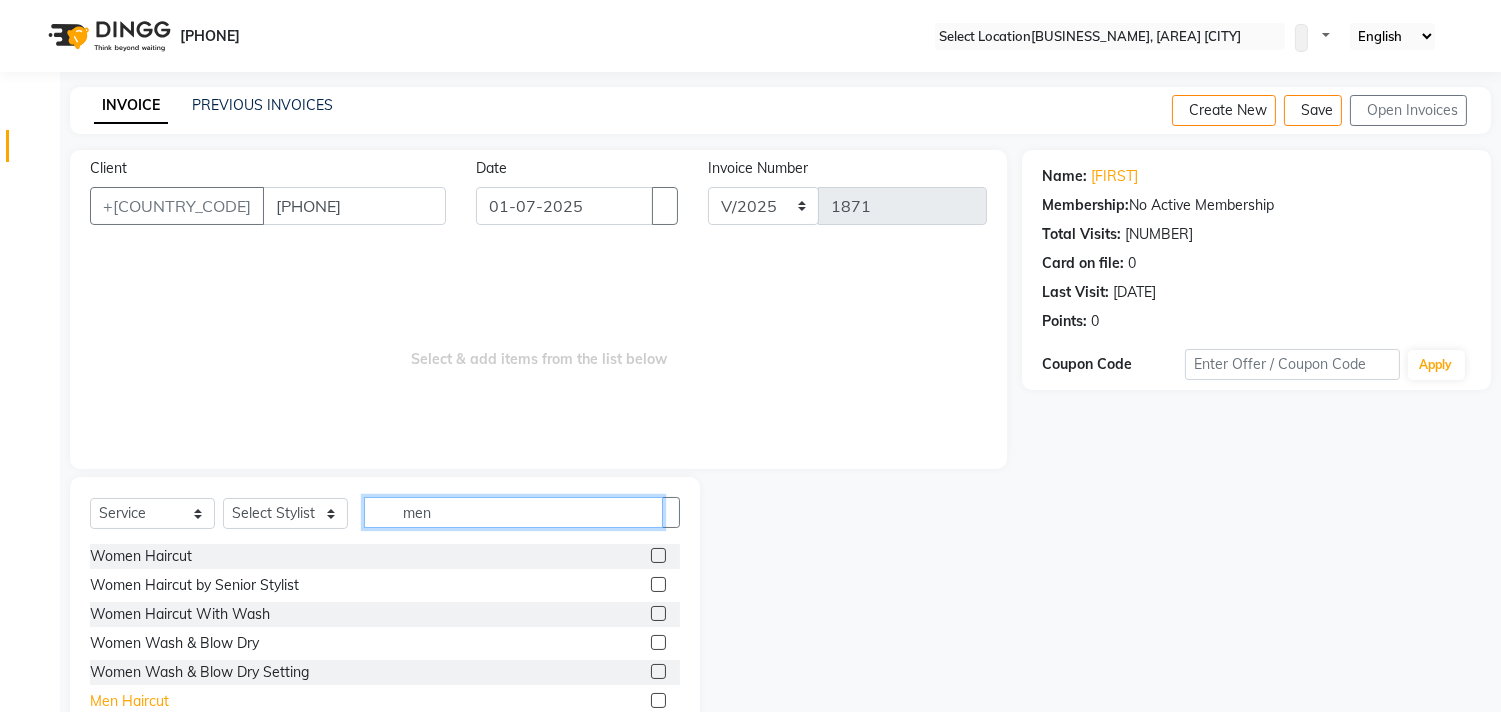 type on "men" 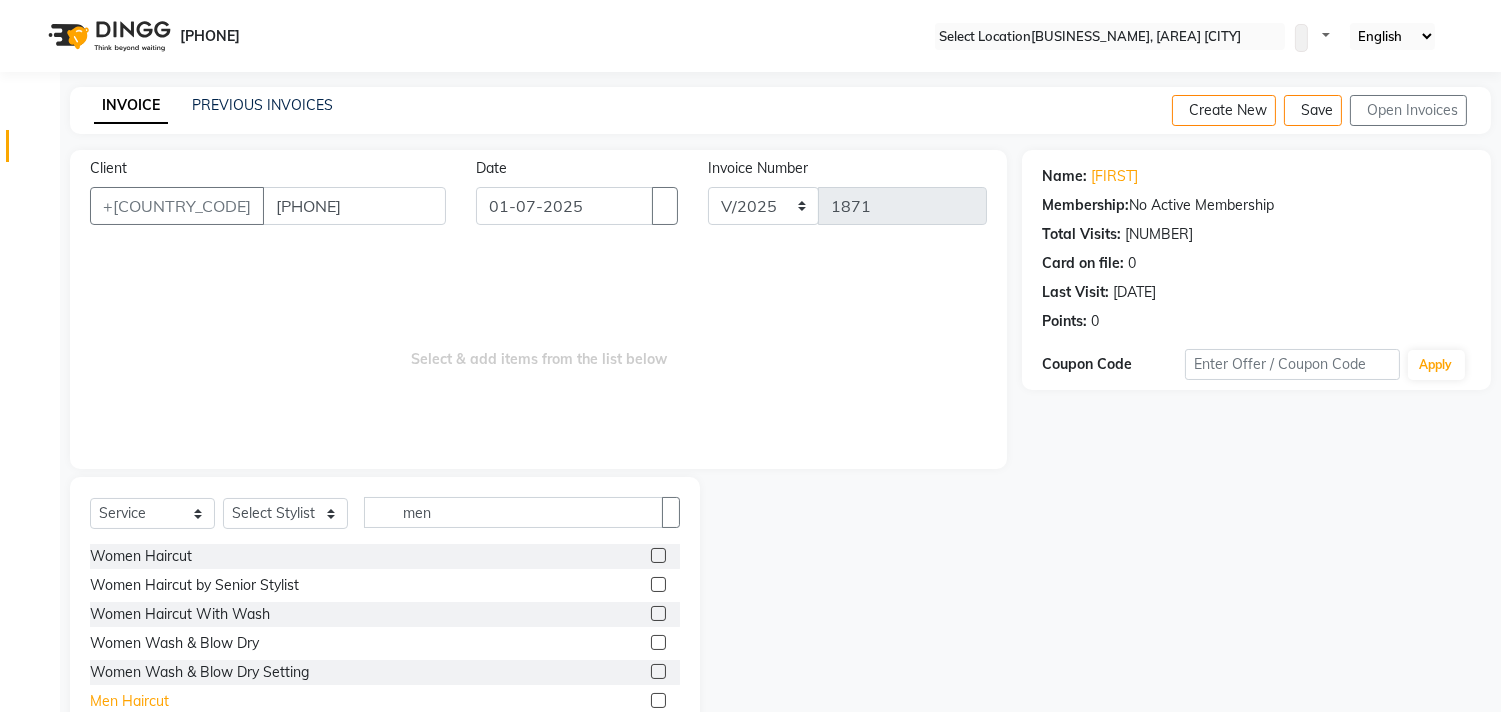 click on "Men Haircut" at bounding box center (141, 556) 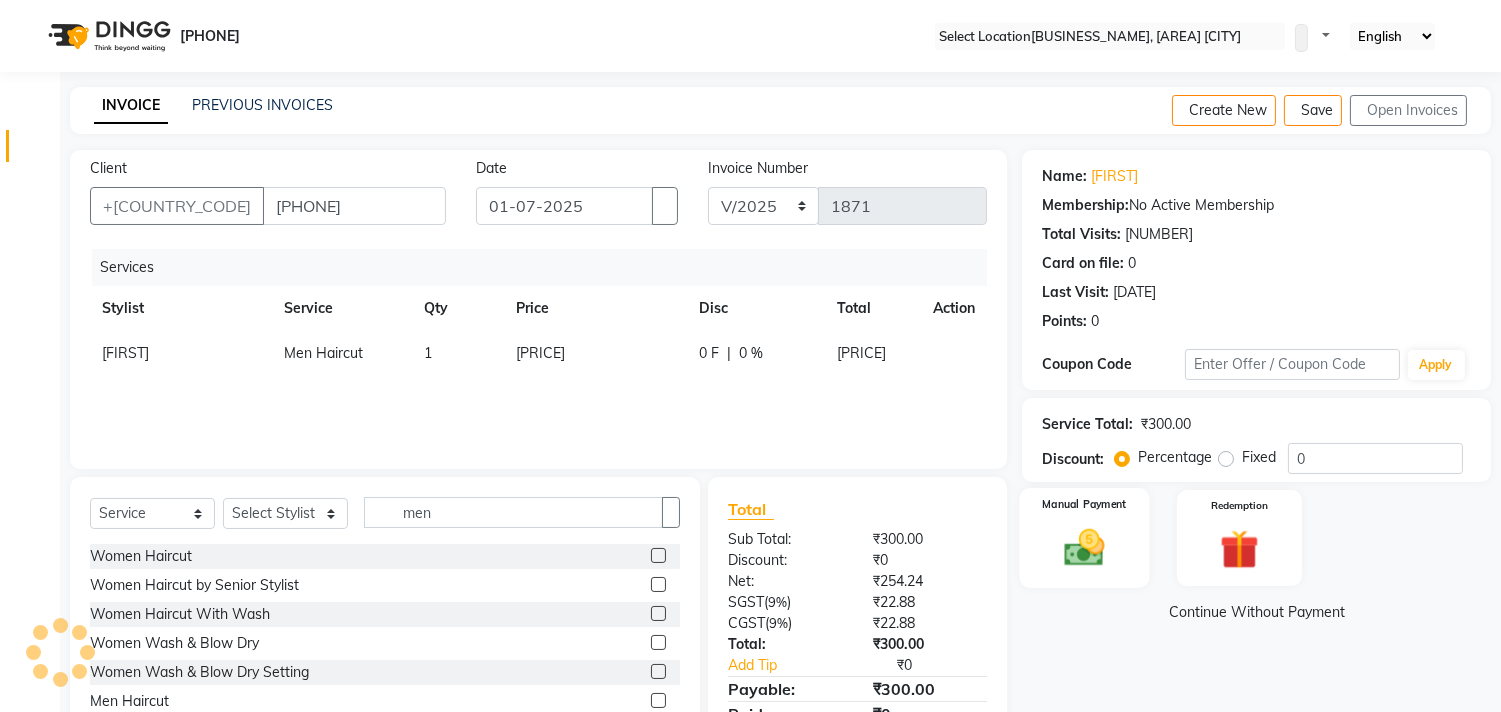 click at bounding box center [1085, 547] 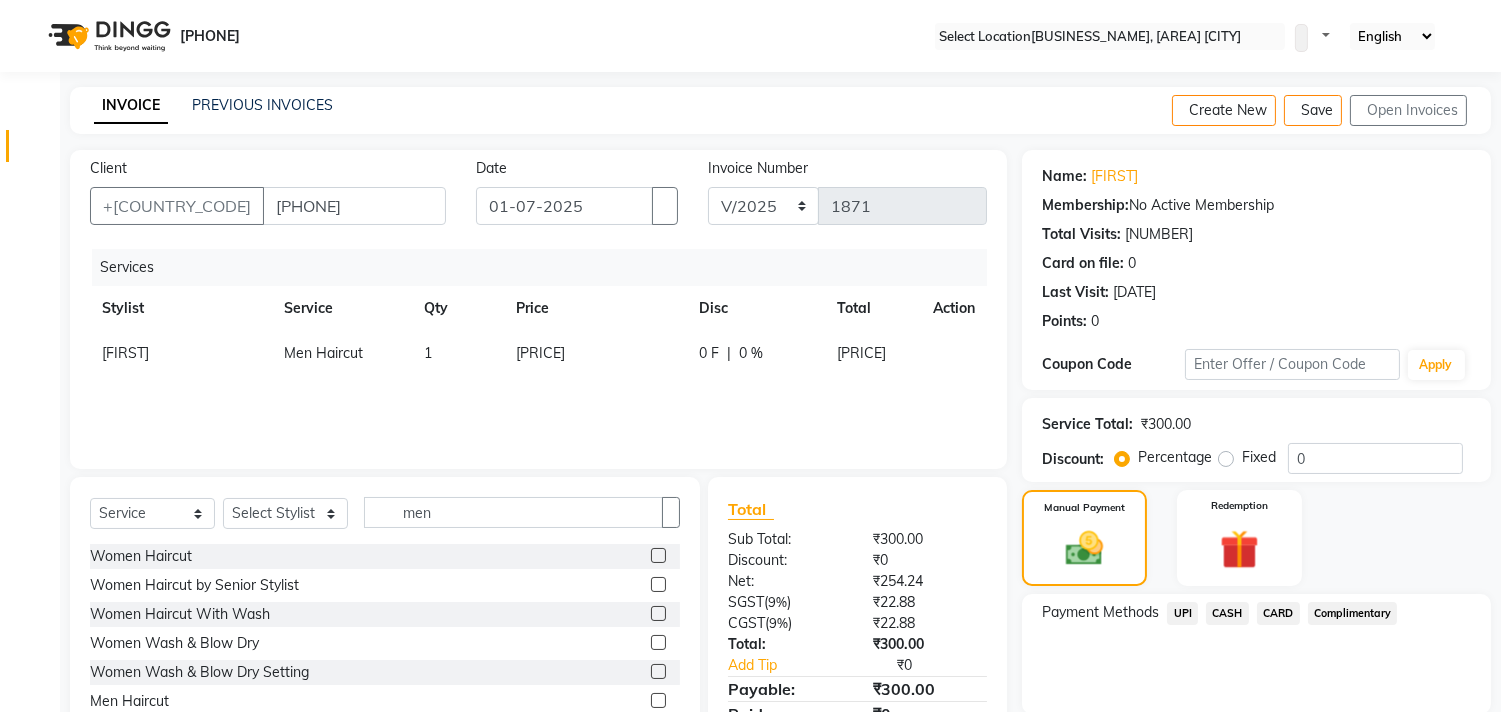click on "UPI" at bounding box center [1182, 613] 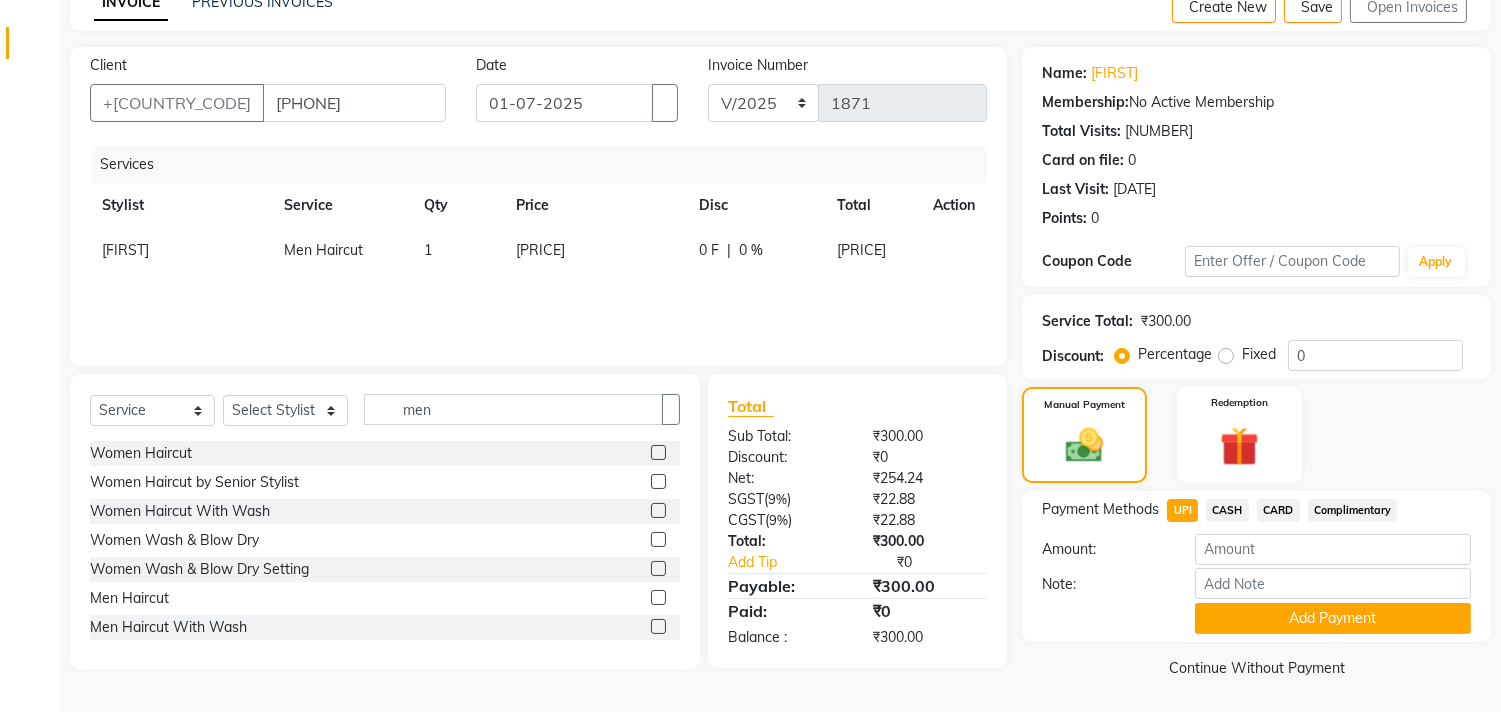 scroll, scrollTop: 104, scrollLeft: 0, axis: vertical 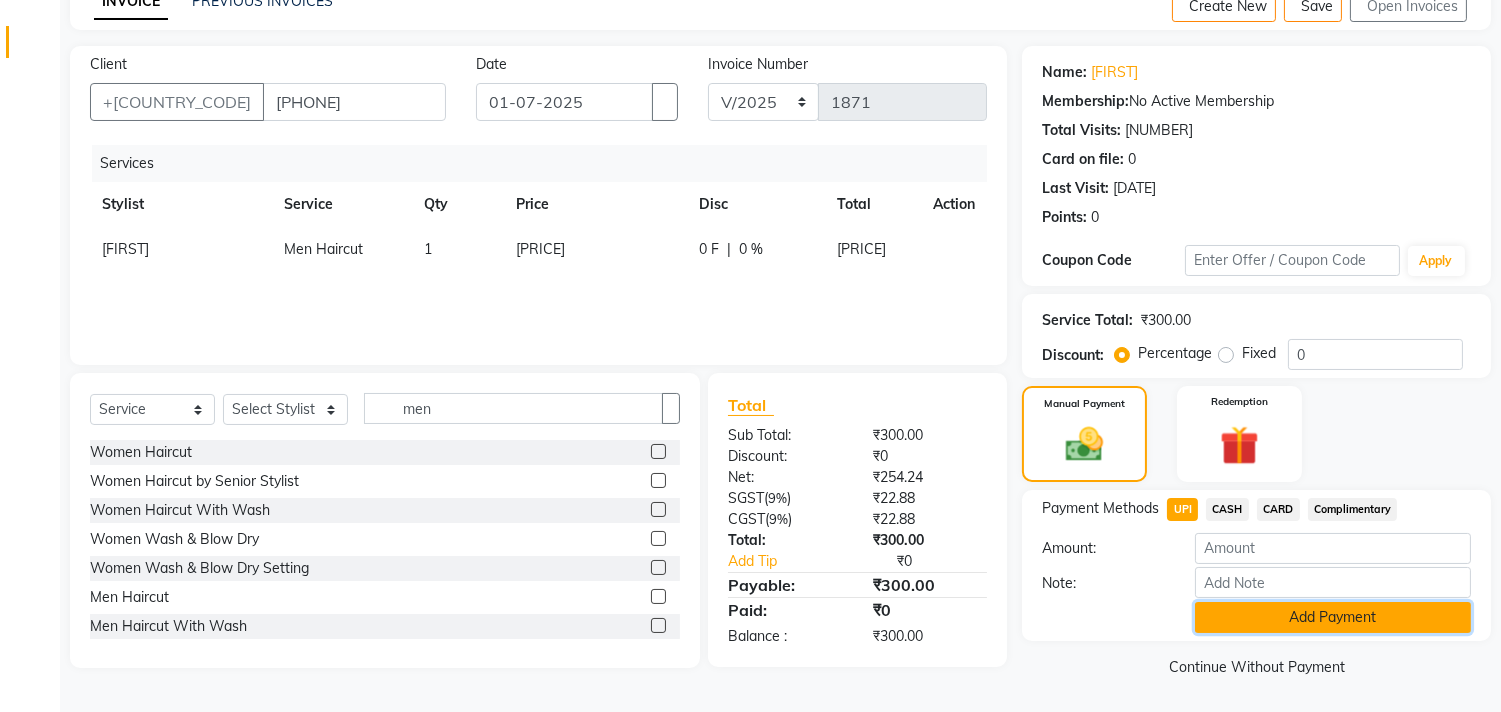 click on "Add Payment" at bounding box center [1333, 617] 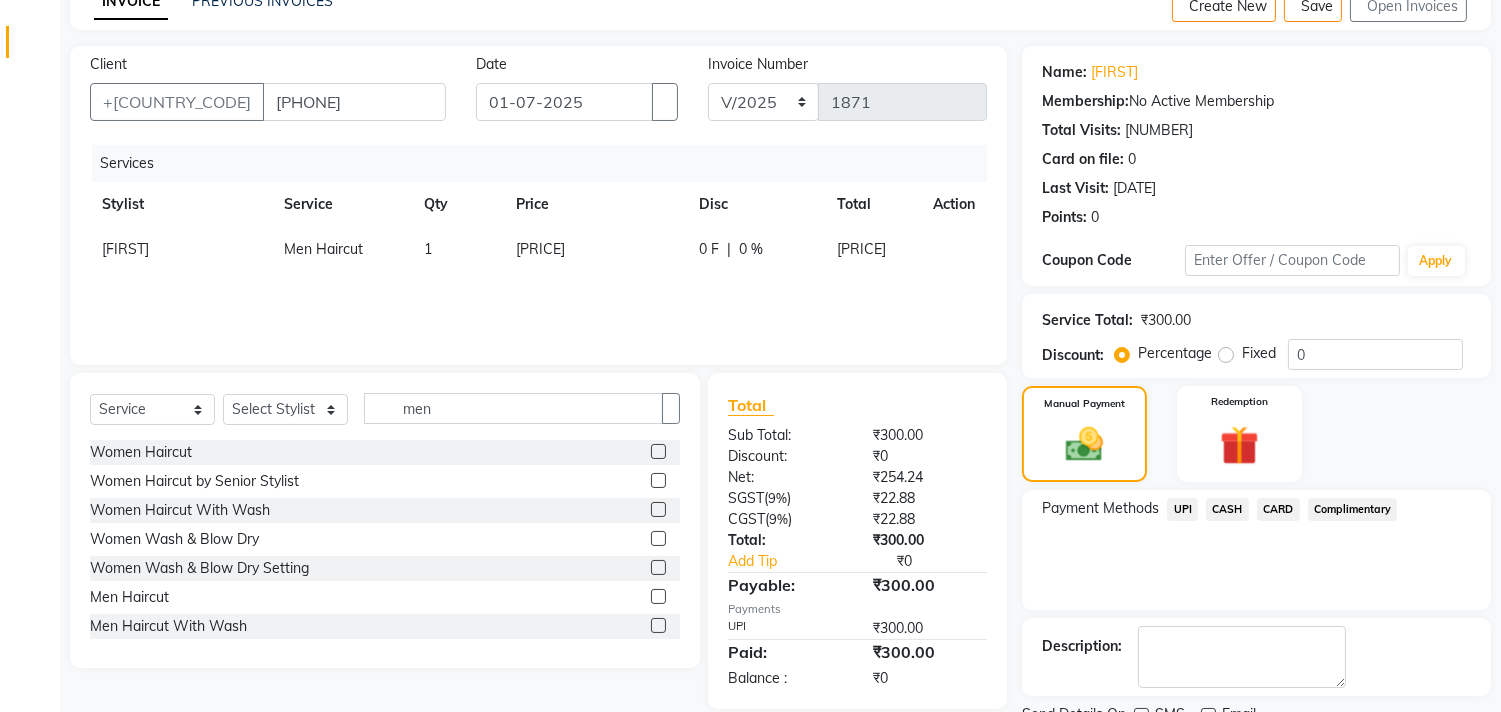 scroll, scrollTop: 187, scrollLeft: 0, axis: vertical 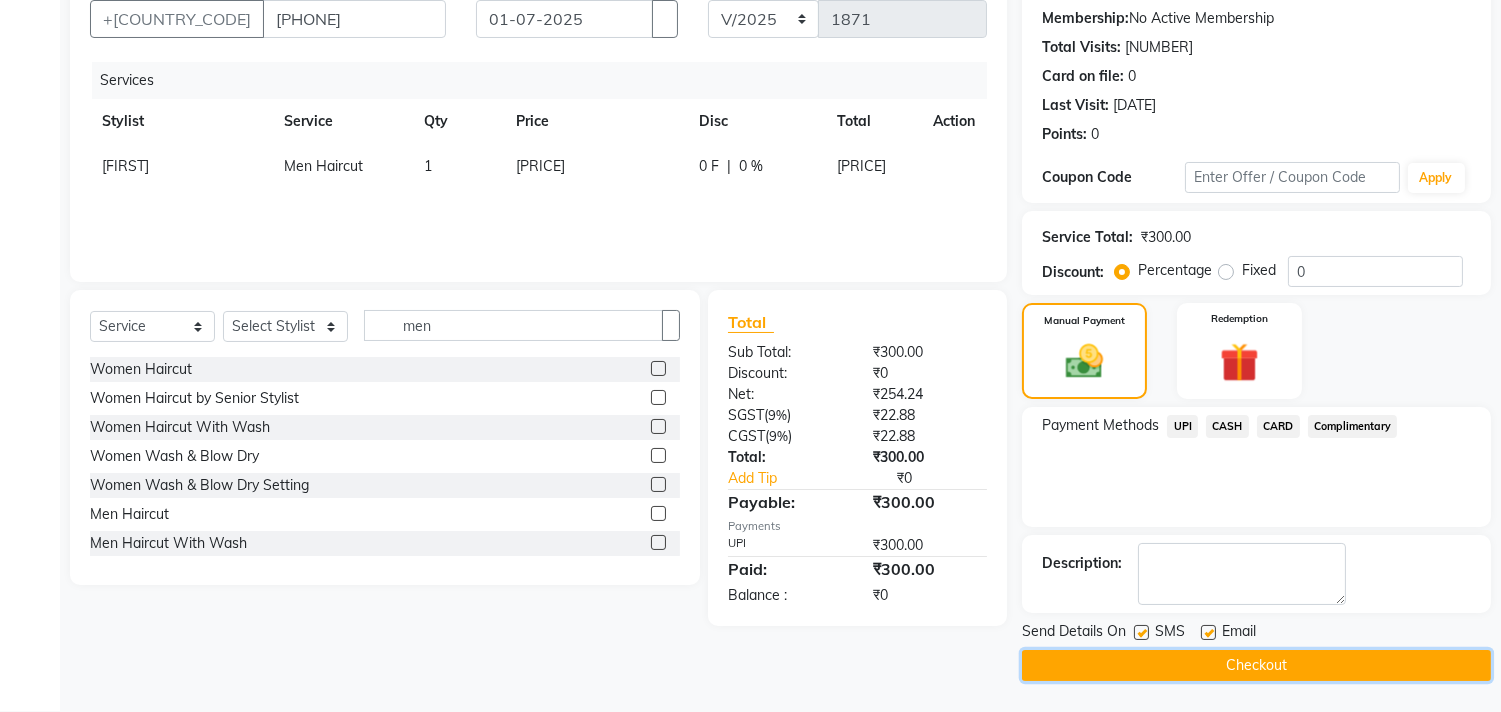 click on "Checkout" at bounding box center [1256, 665] 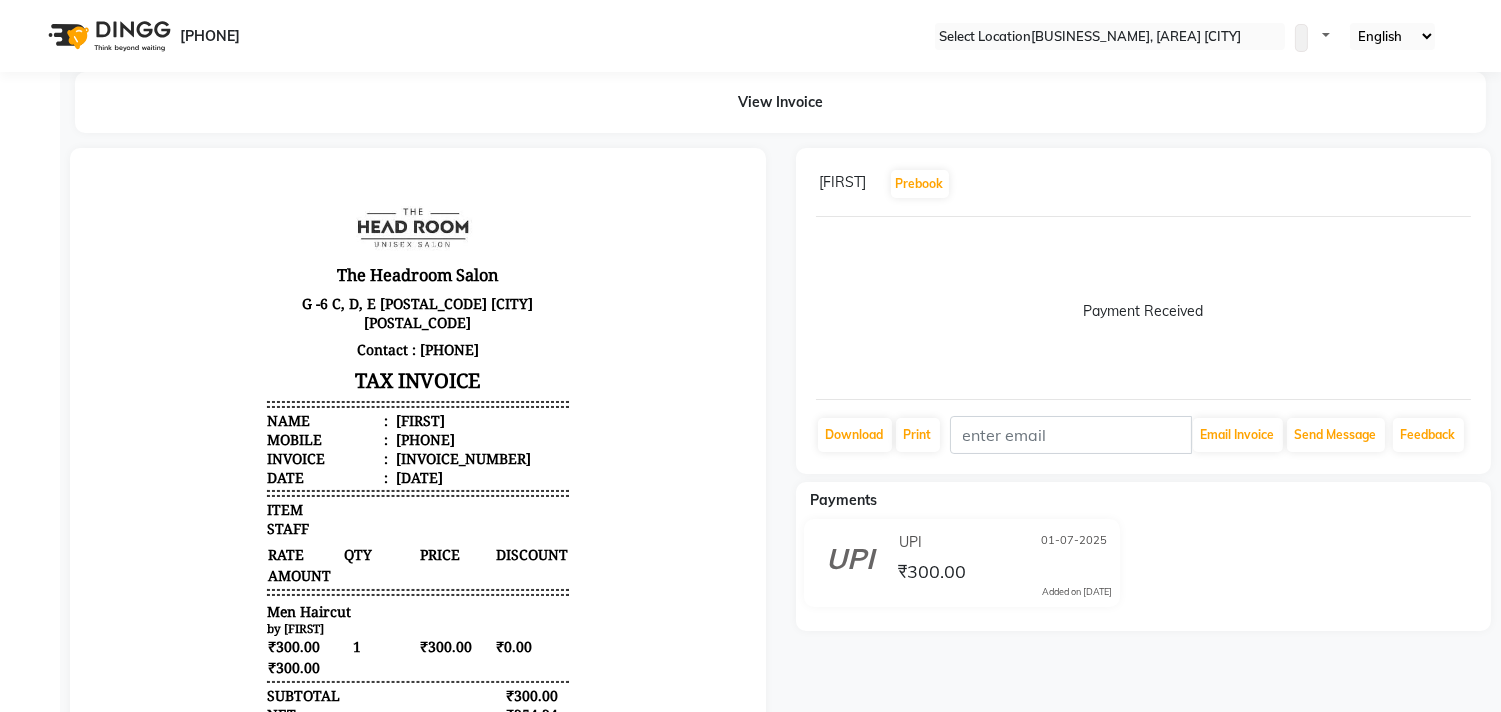 scroll, scrollTop: 0, scrollLeft: 0, axis: both 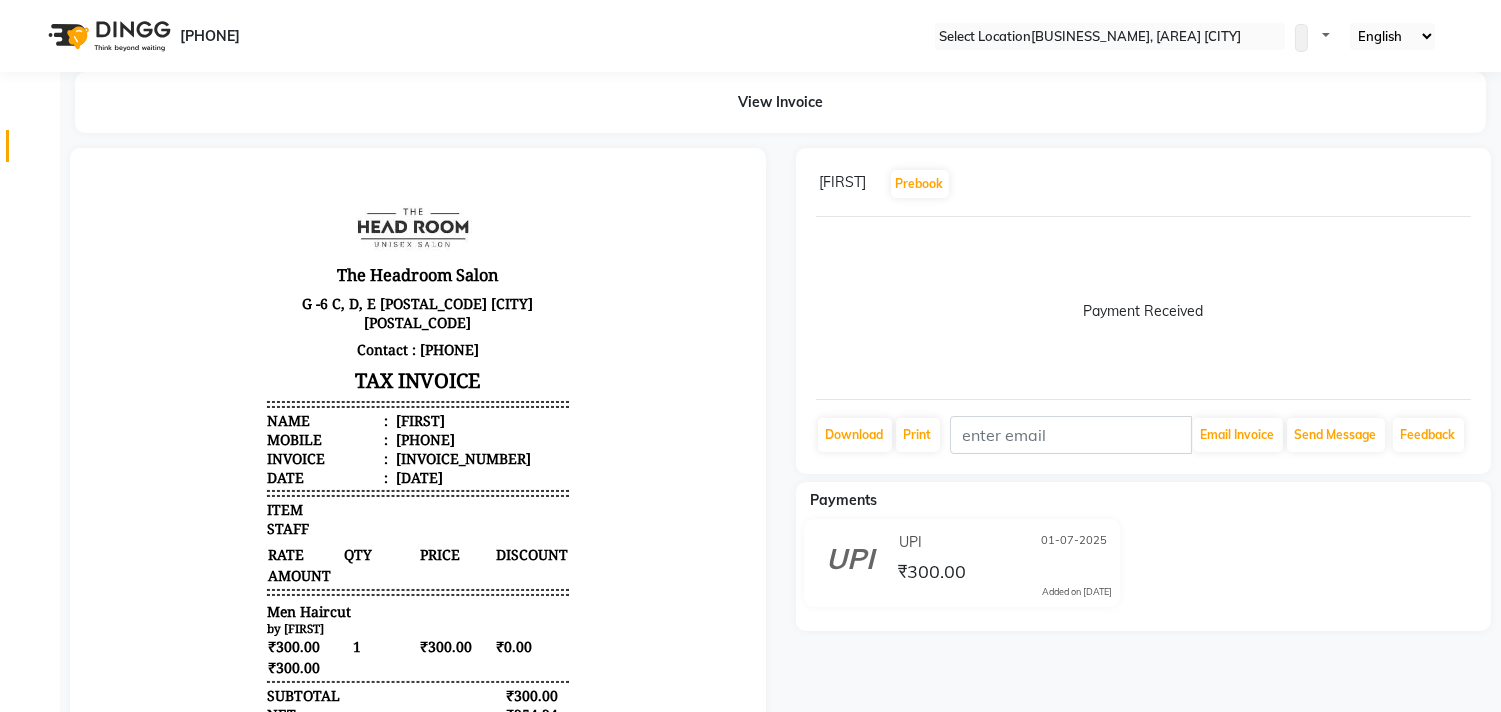 click at bounding box center [37, 151] 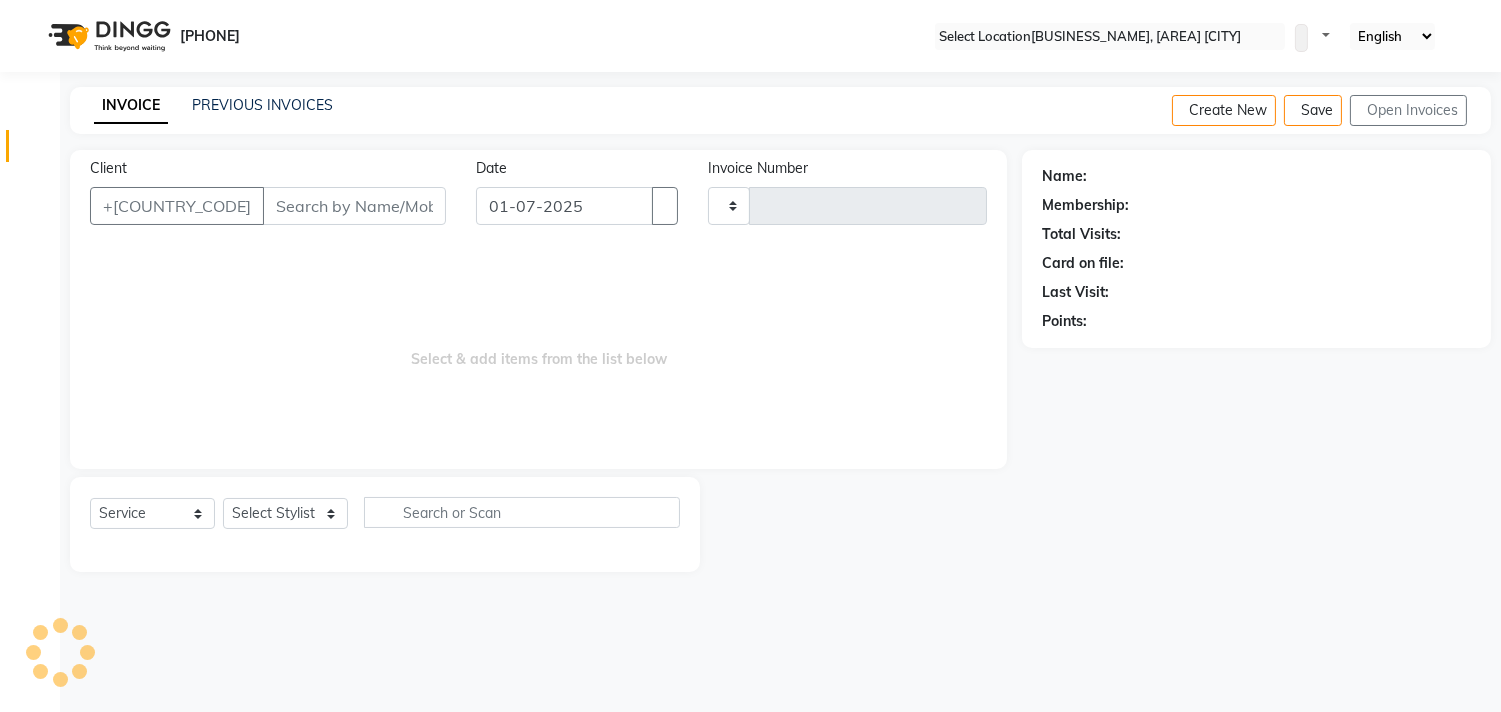 click at bounding box center [37, 151] 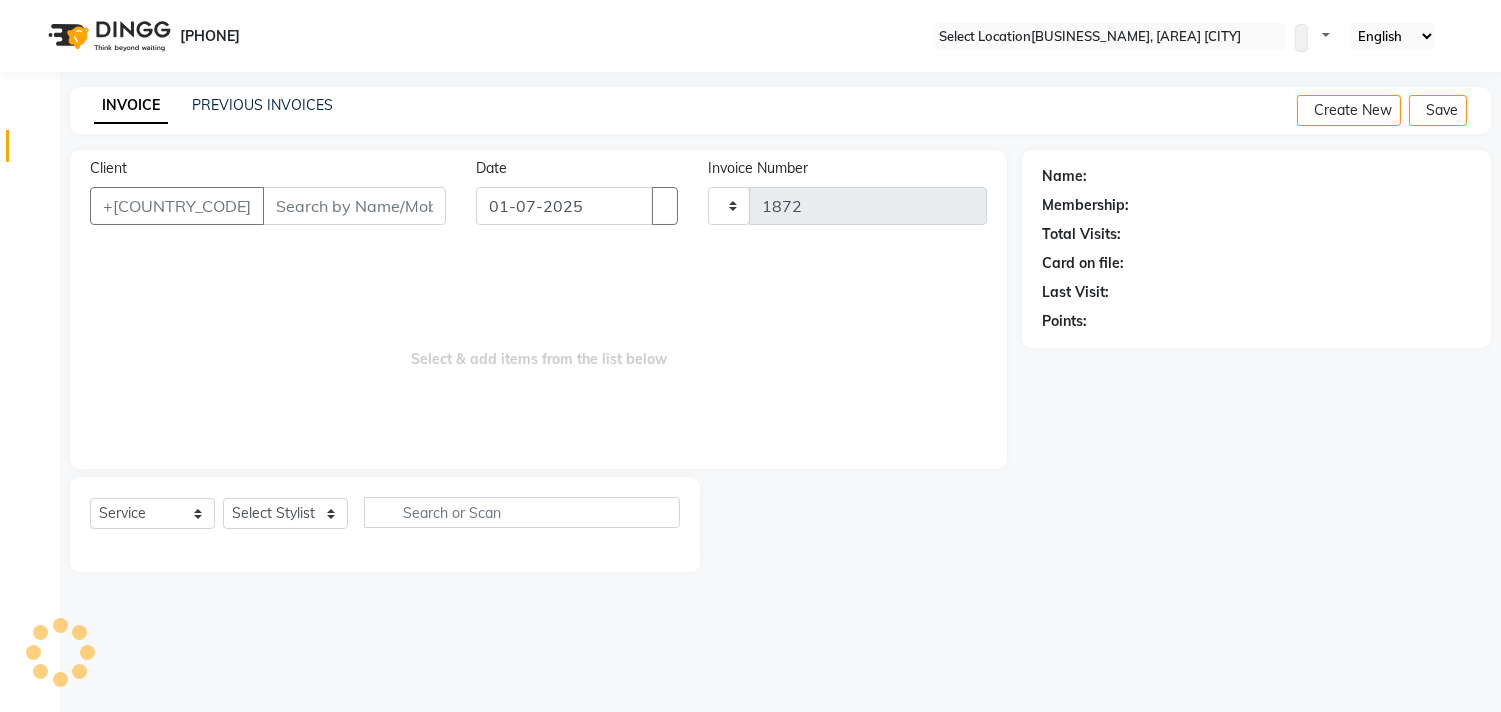 click on "Client" at bounding box center [354, 206] 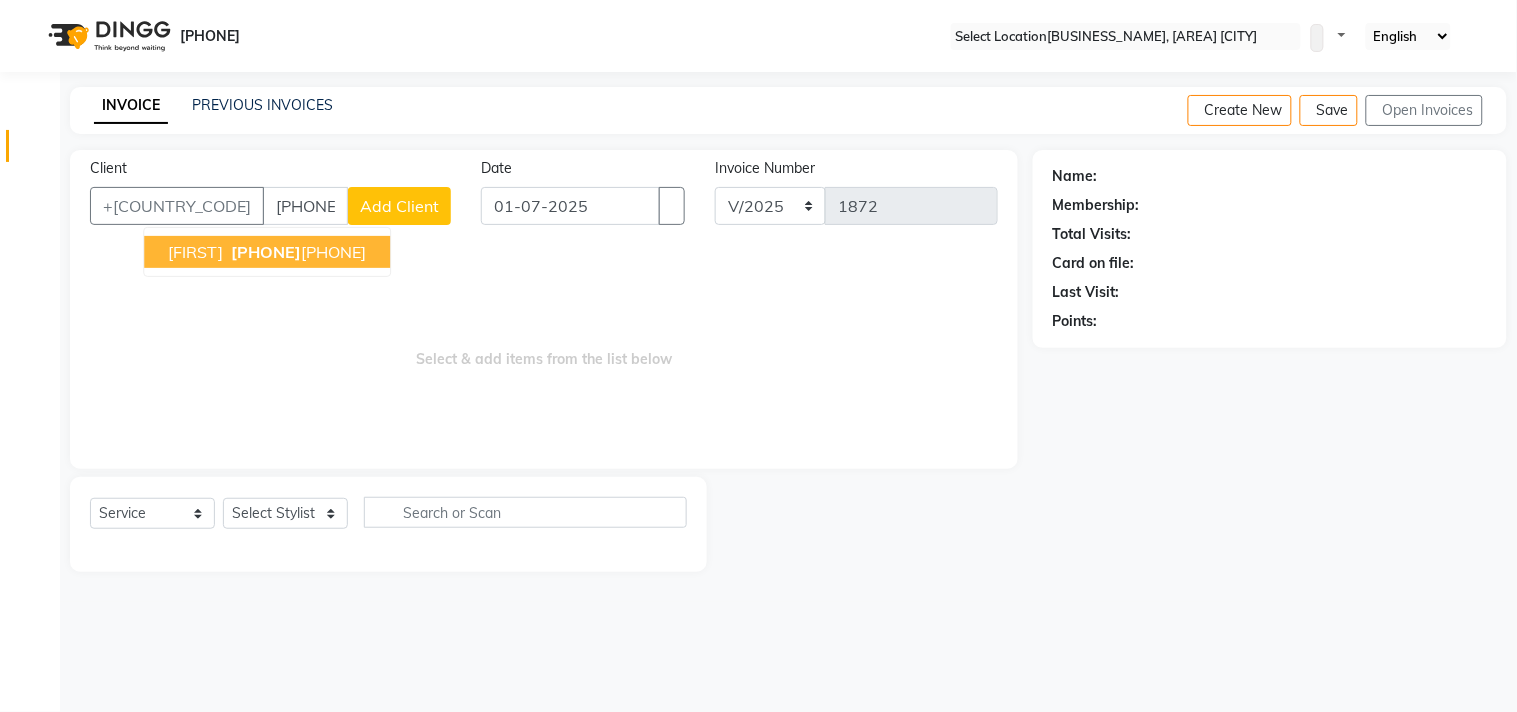 click on "ATUL" at bounding box center (195, 252) 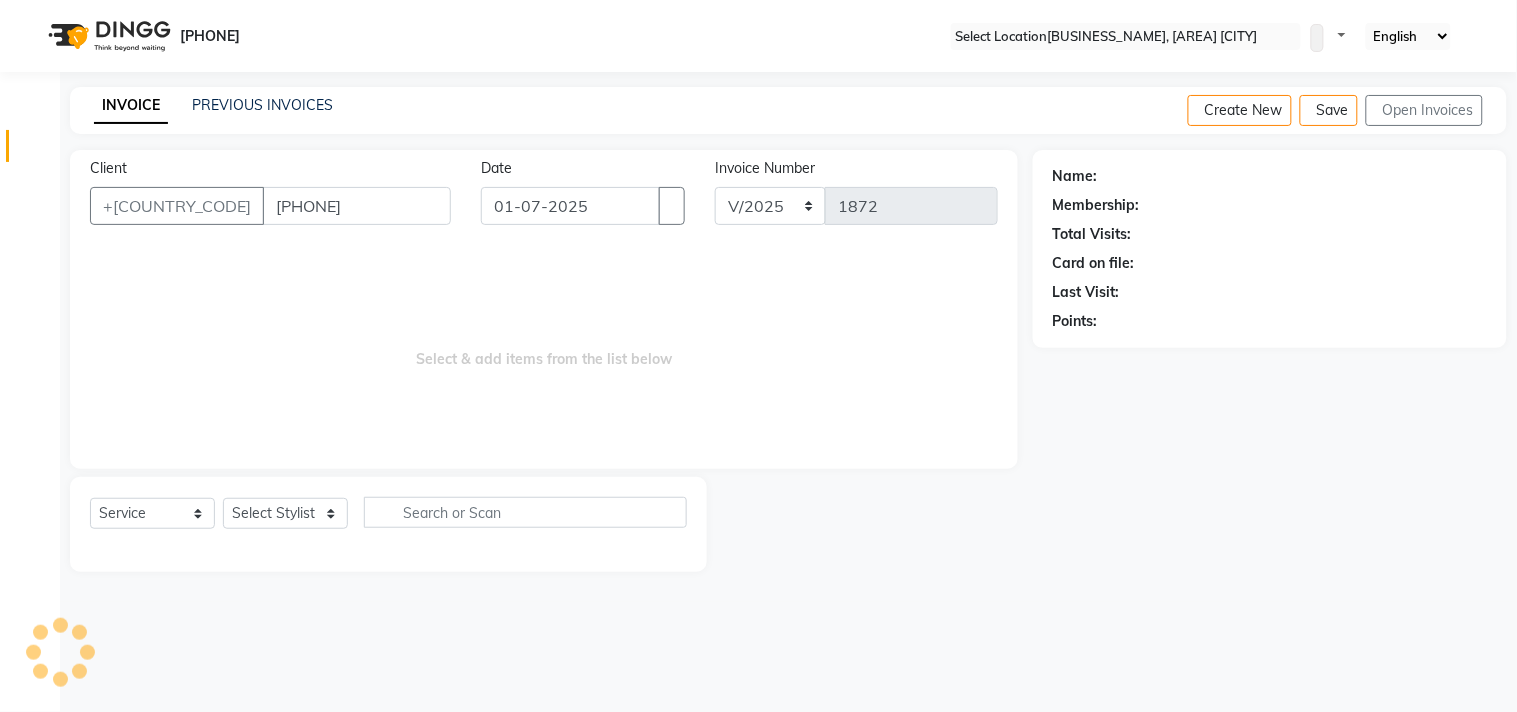 type on "9821144829" 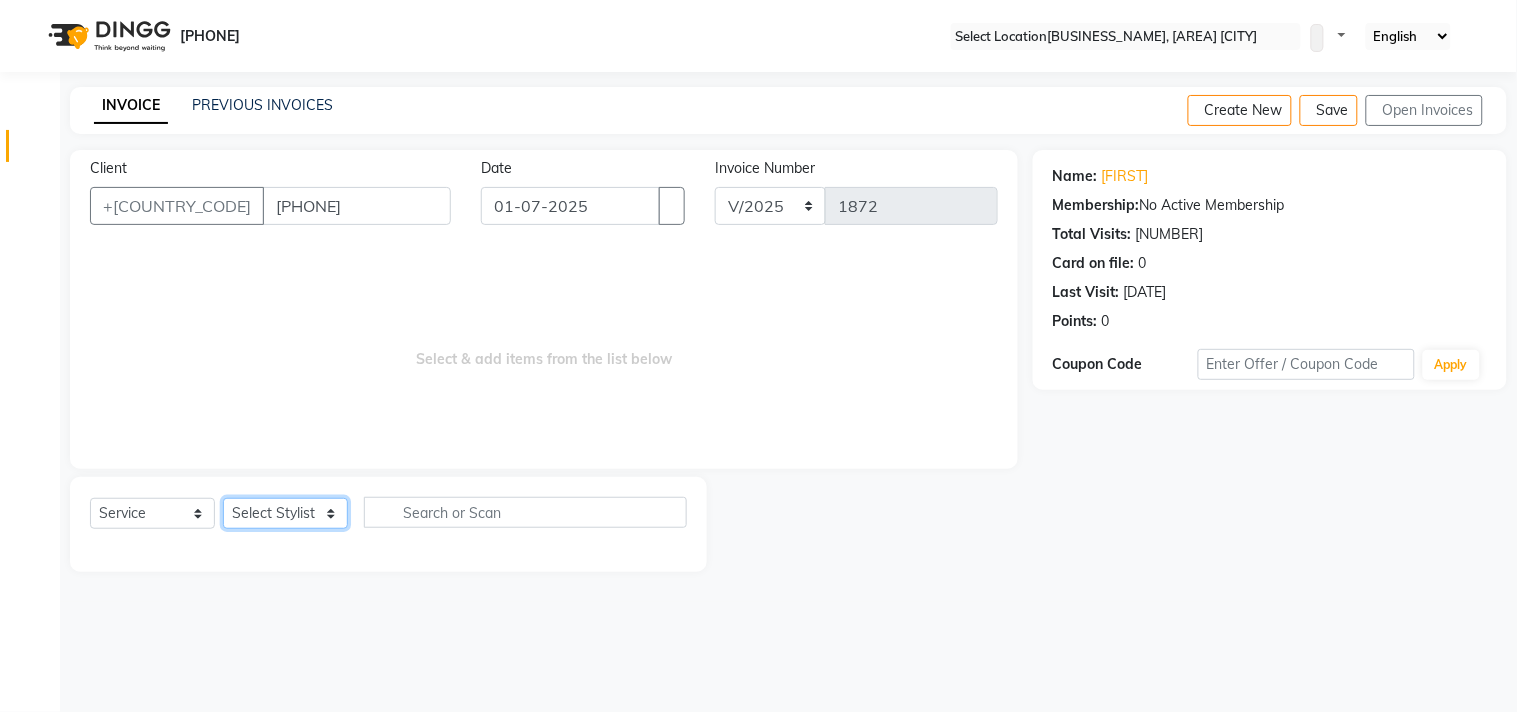 click on "Select Stylist Aditya Amir Anubha Deepali Faizan Firoz Manager Monika Nakul Shokeen Neetu Pooja Rahul Siraj" at bounding box center [285, 513] 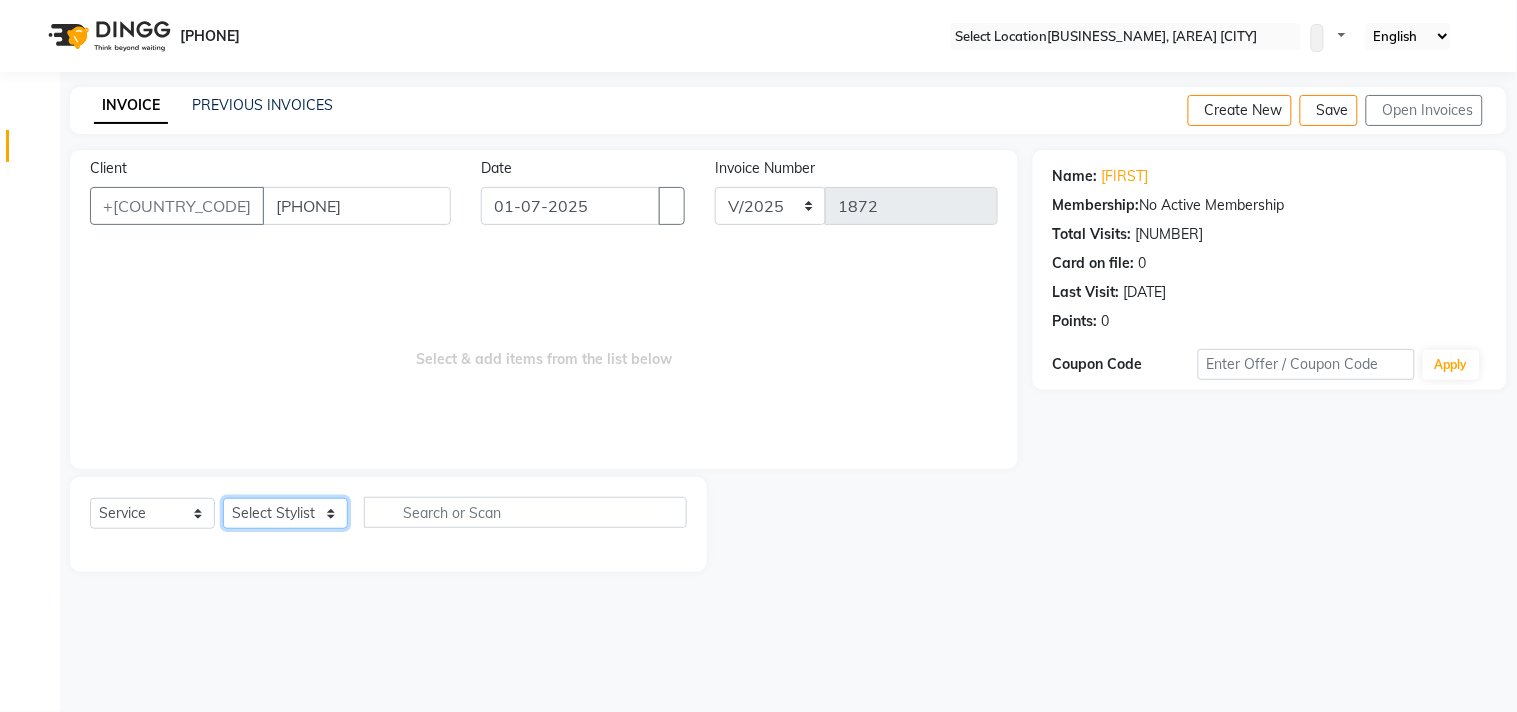 select on "58237" 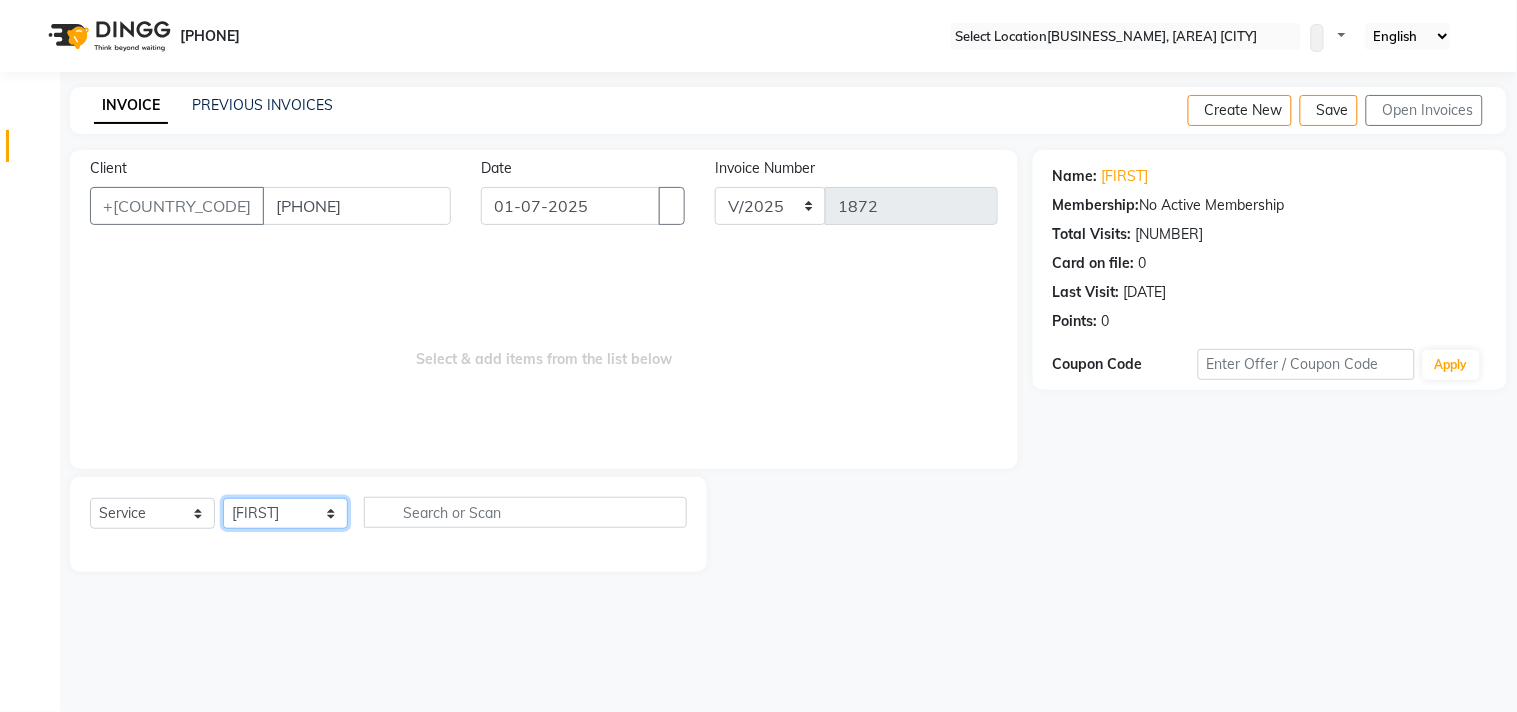 click on "Select Stylist Aditya Amir Anubha Deepali Faizan Firoz Manager Monika Nakul Shokeen Neetu Pooja Rahul Siraj" at bounding box center (285, 513) 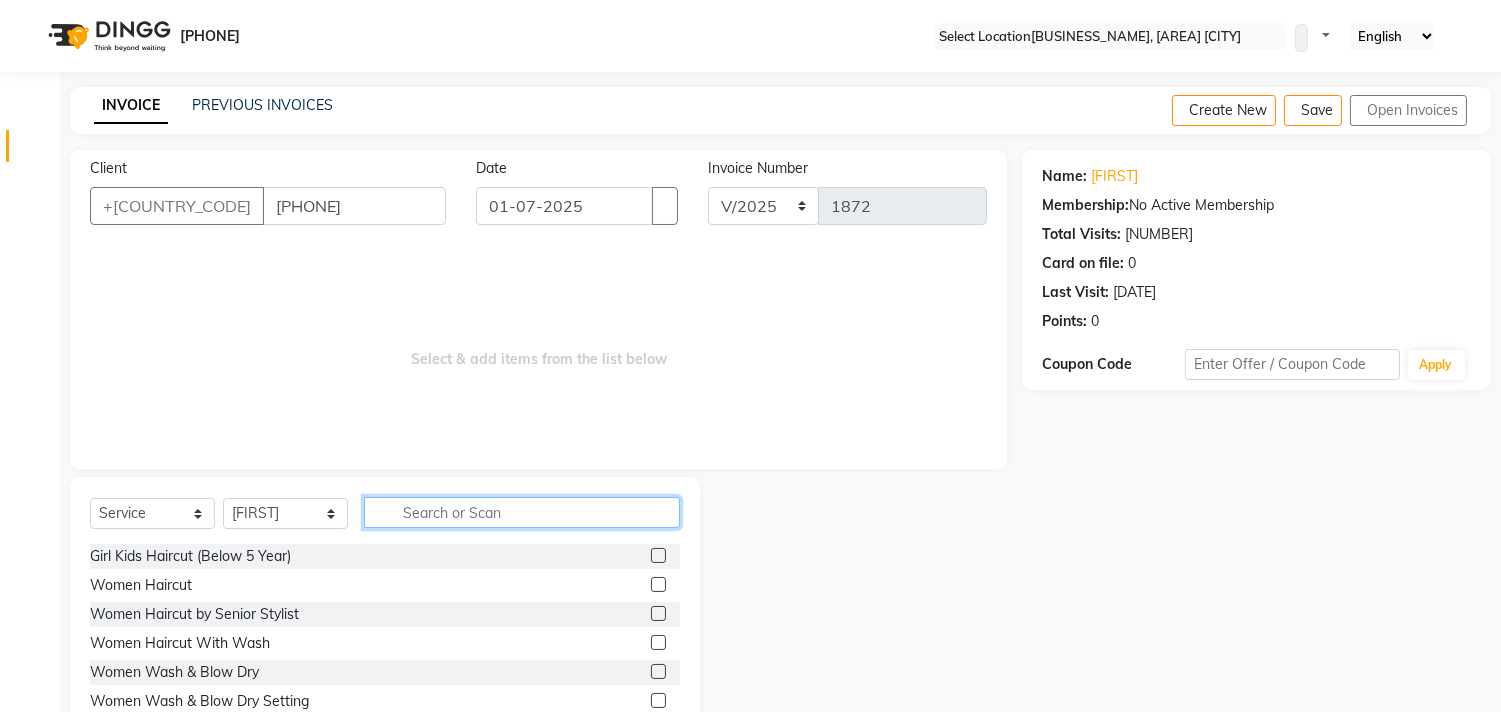click at bounding box center (522, 512) 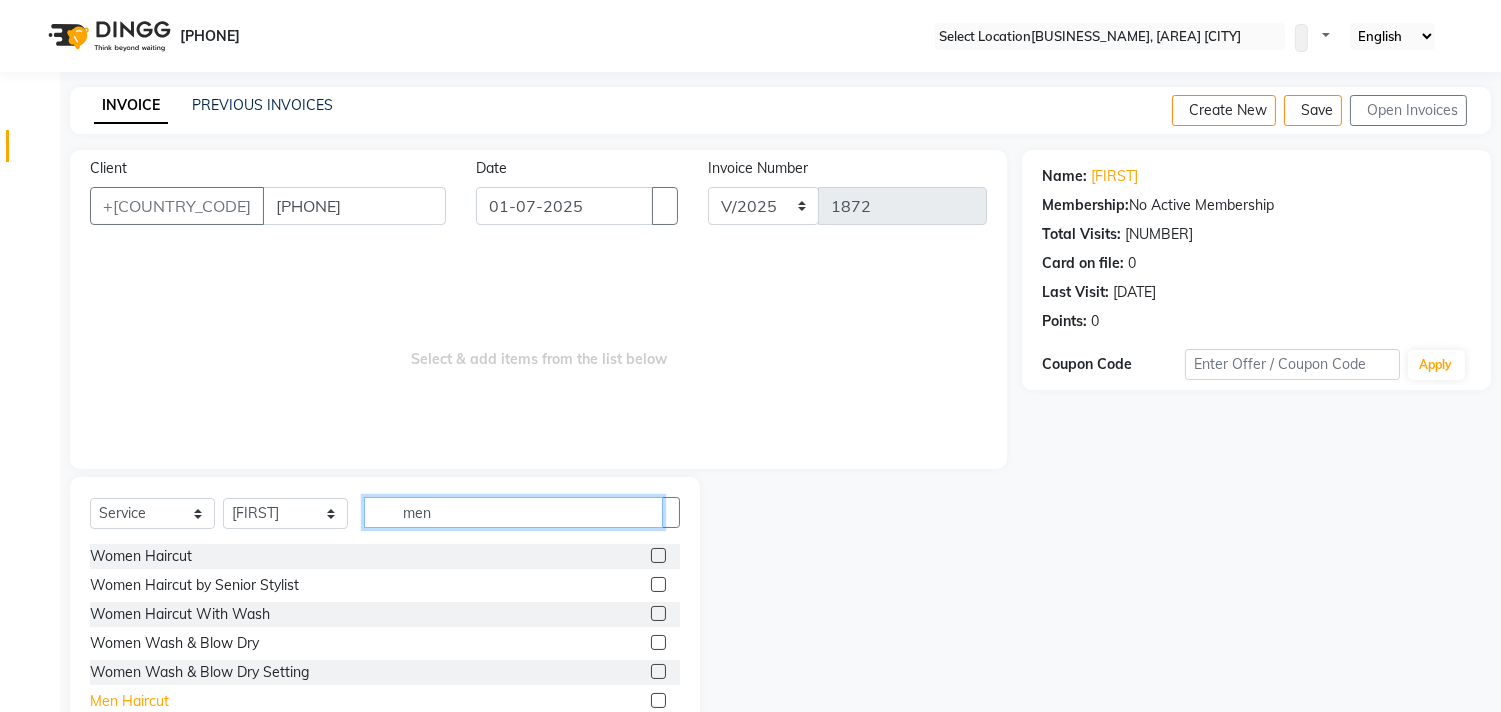 type on "men" 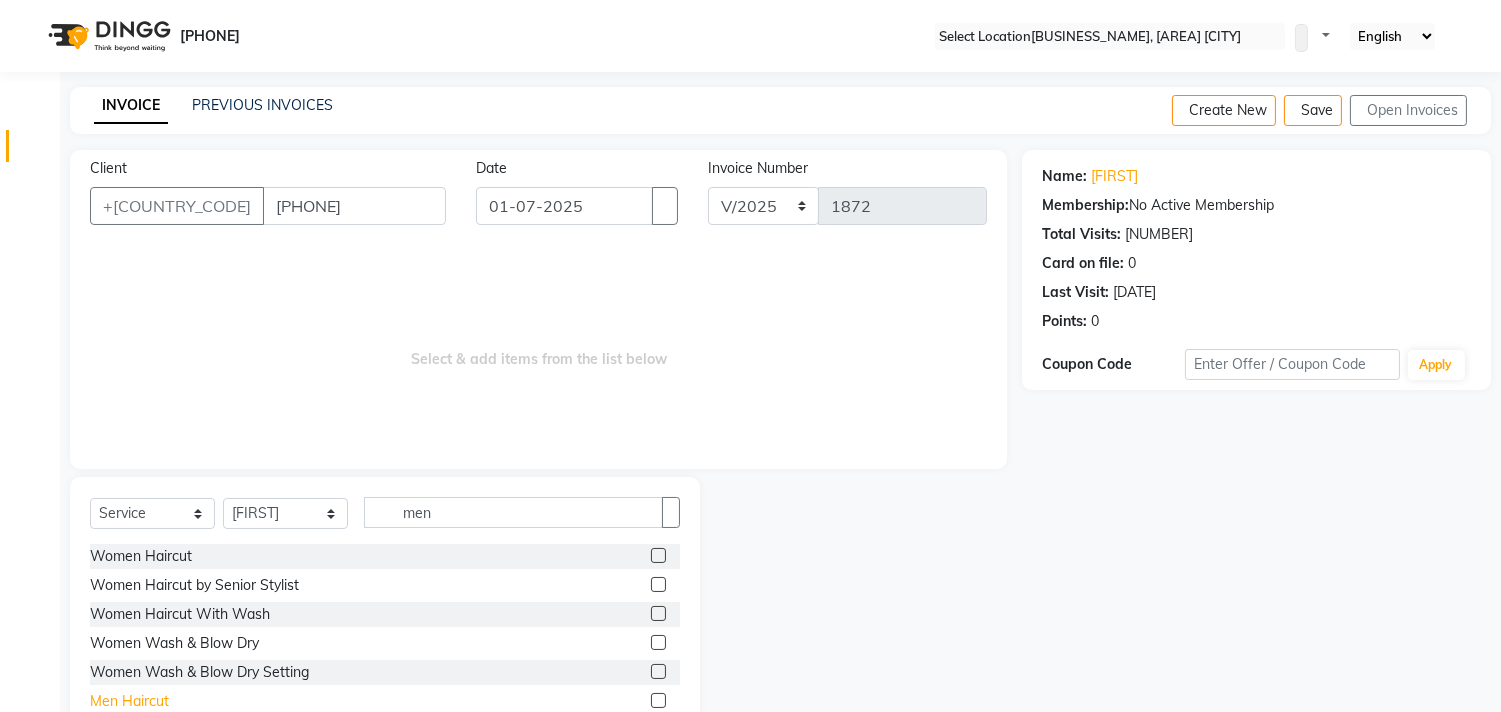 click on "Men Haircut" at bounding box center (141, 556) 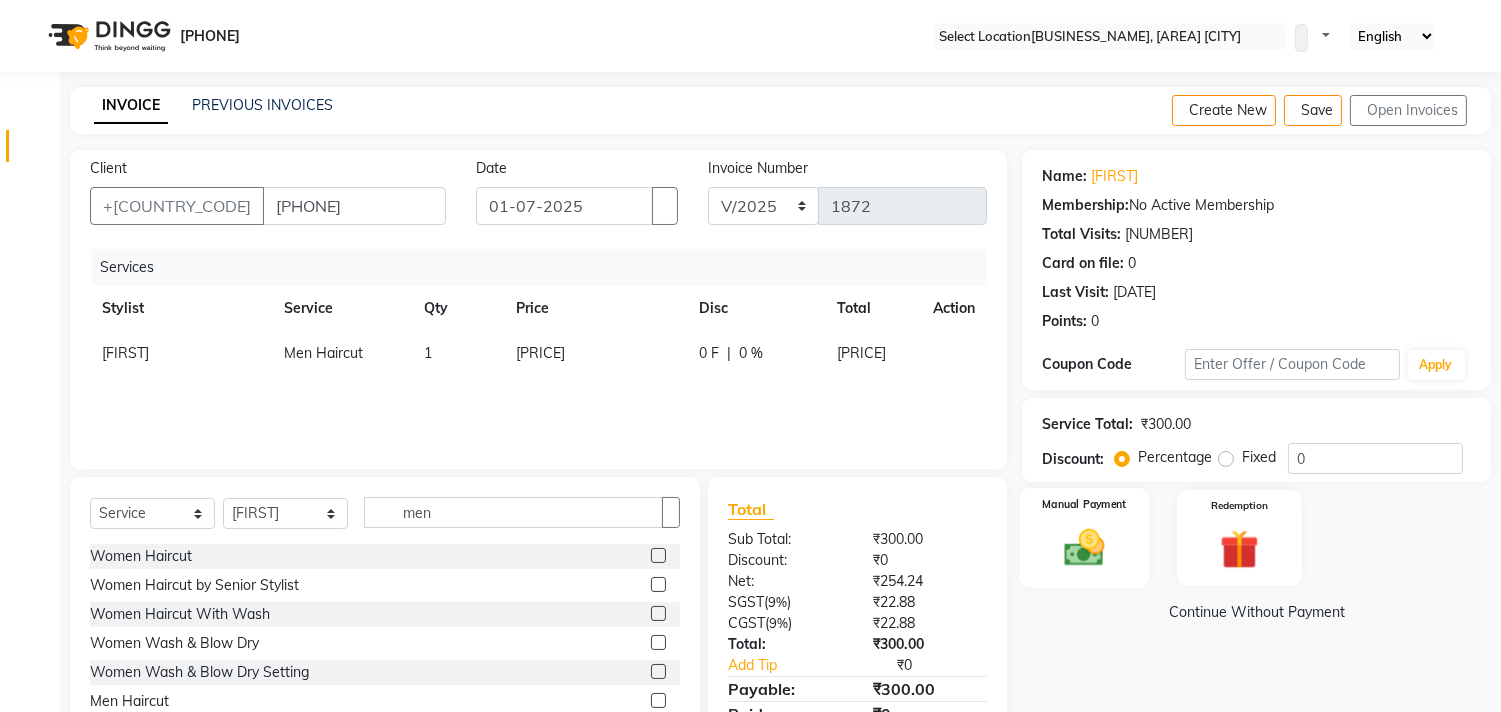 click at bounding box center (1085, 547) 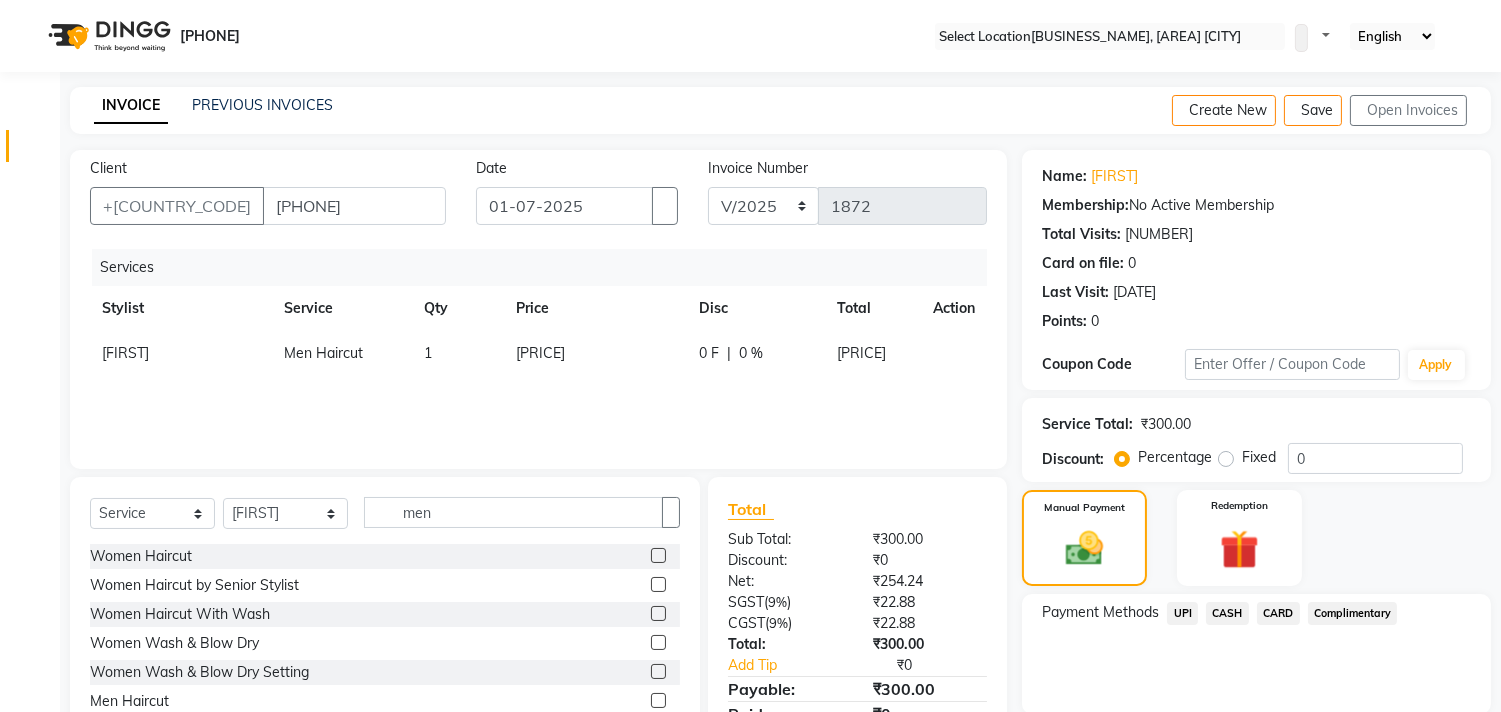 click on "CASH" at bounding box center (1182, 613) 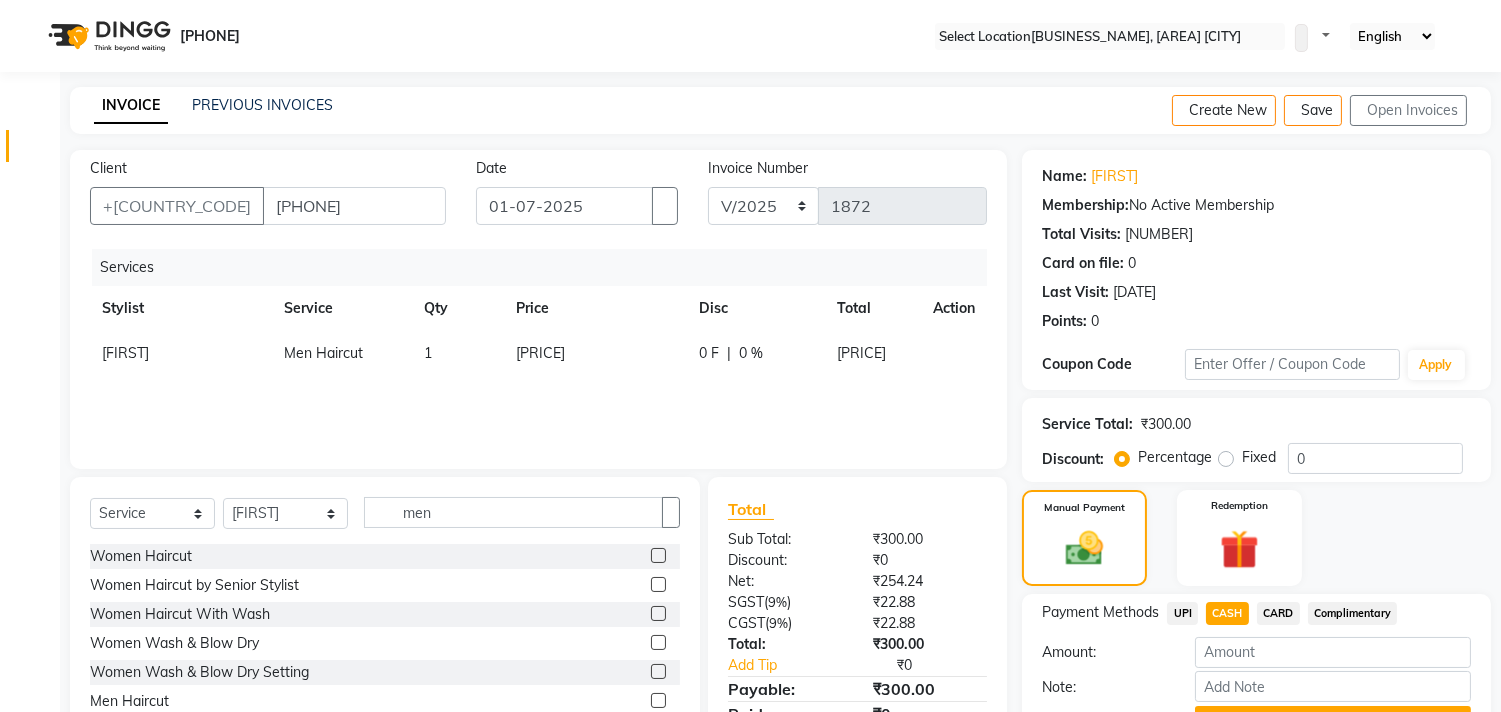 scroll, scrollTop: 104, scrollLeft: 0, axis: vertical 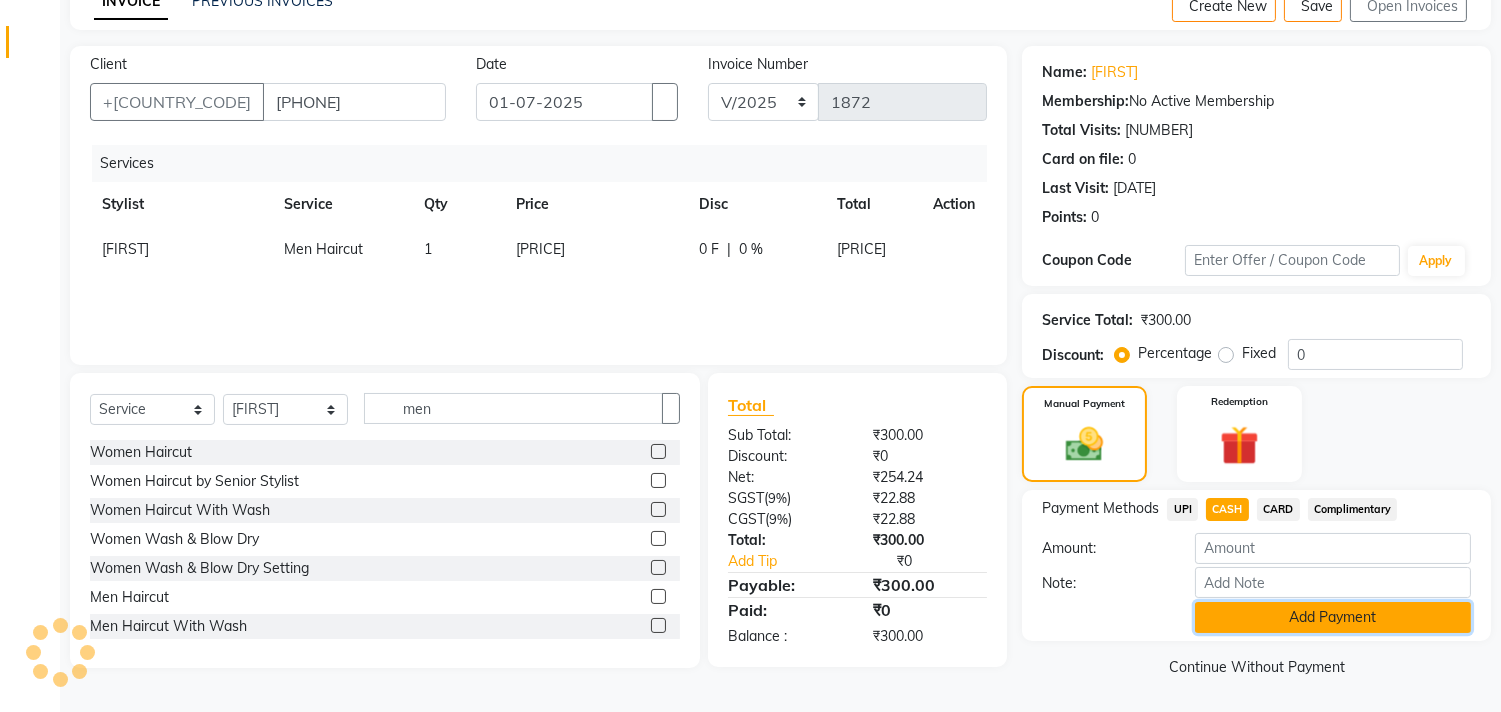 click on "Add Payment" at bounding box center (1333, 617) 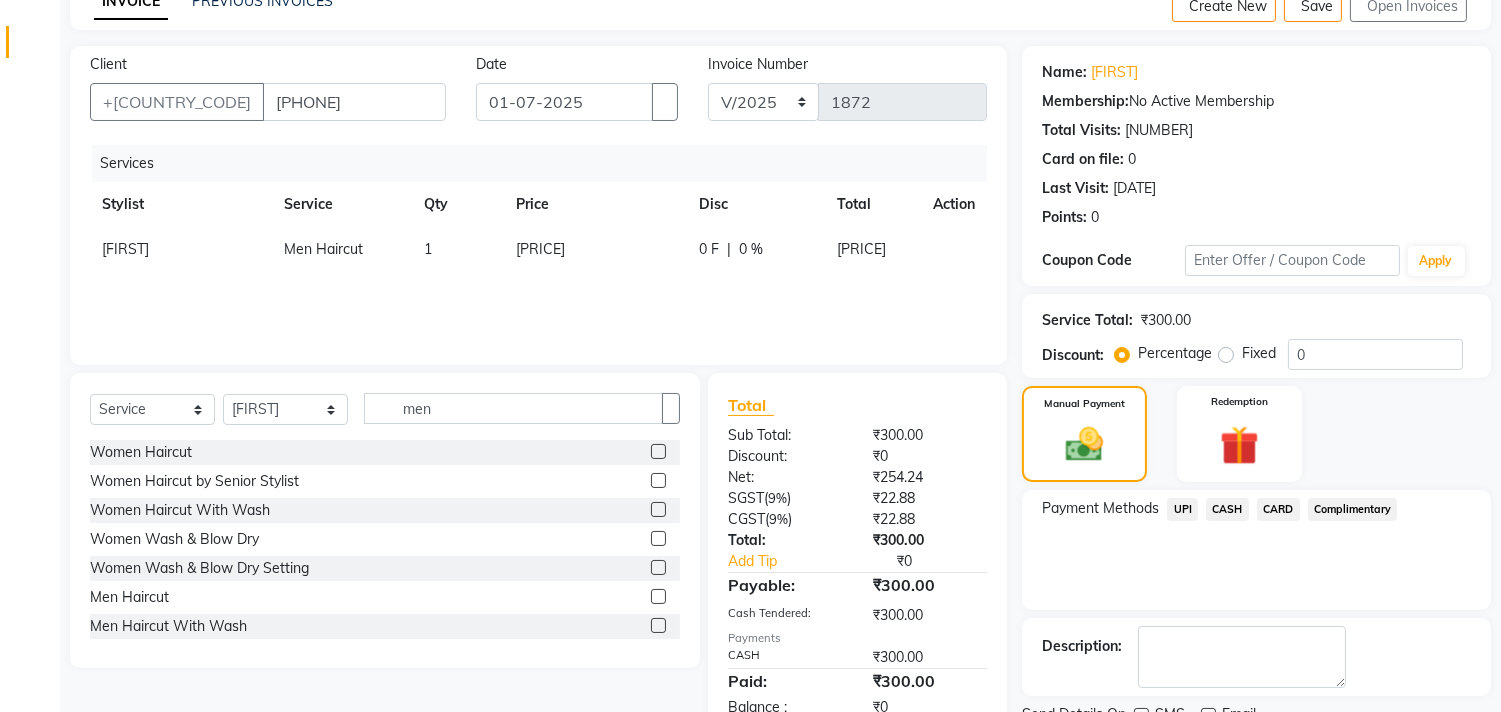scroll, scrollTop: 187, scrollLeft: 0, axis: vertical 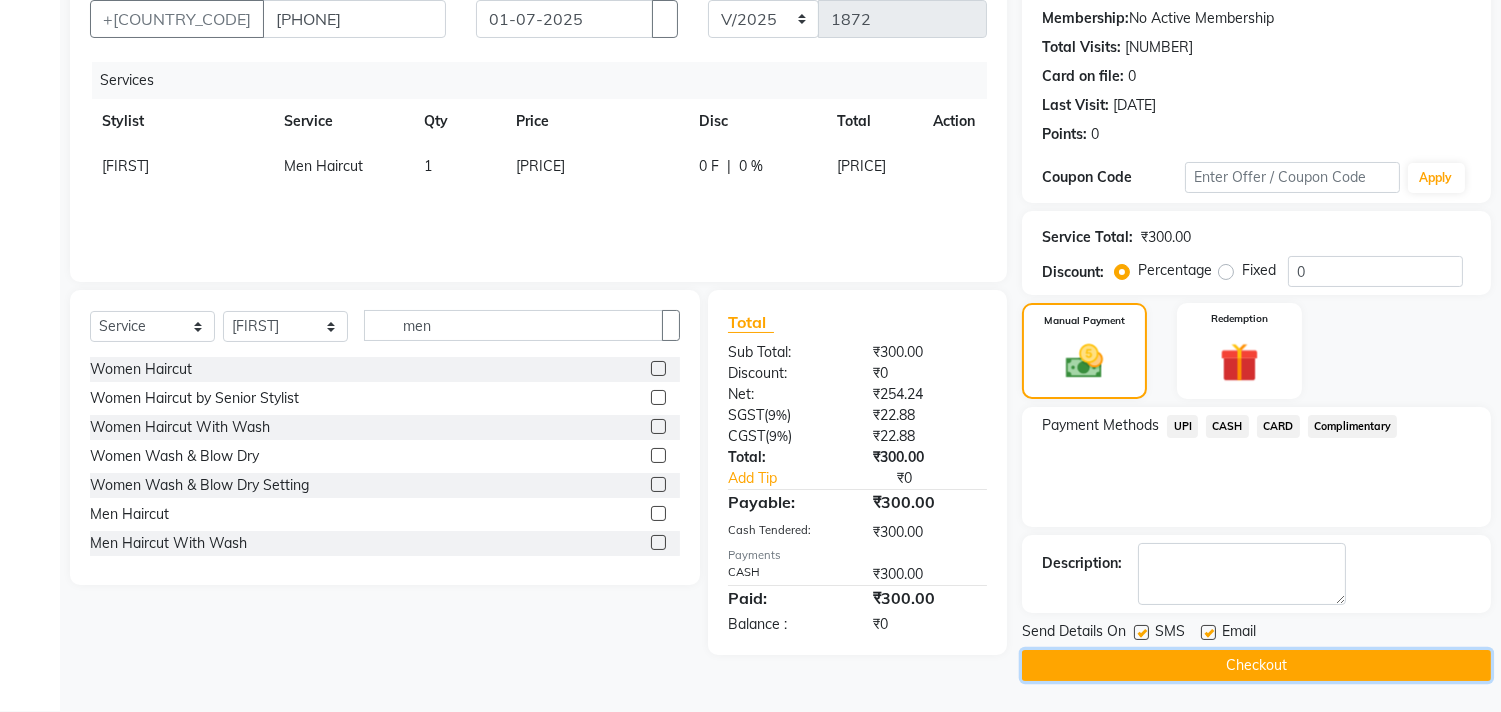 click on "Checkout" at bounding box center [1256, 665] 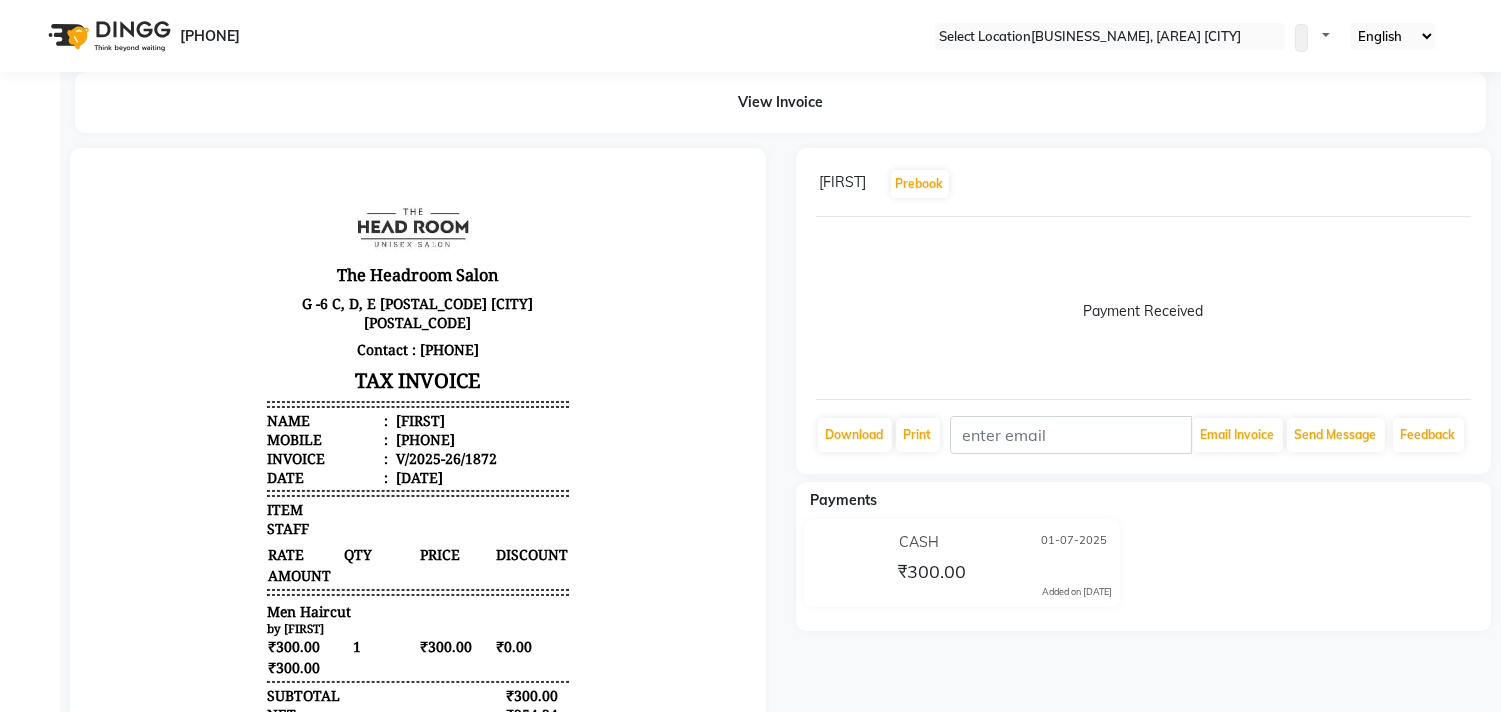 scroll, scrollTop: 0, scrollLeft: 0, axis: both 